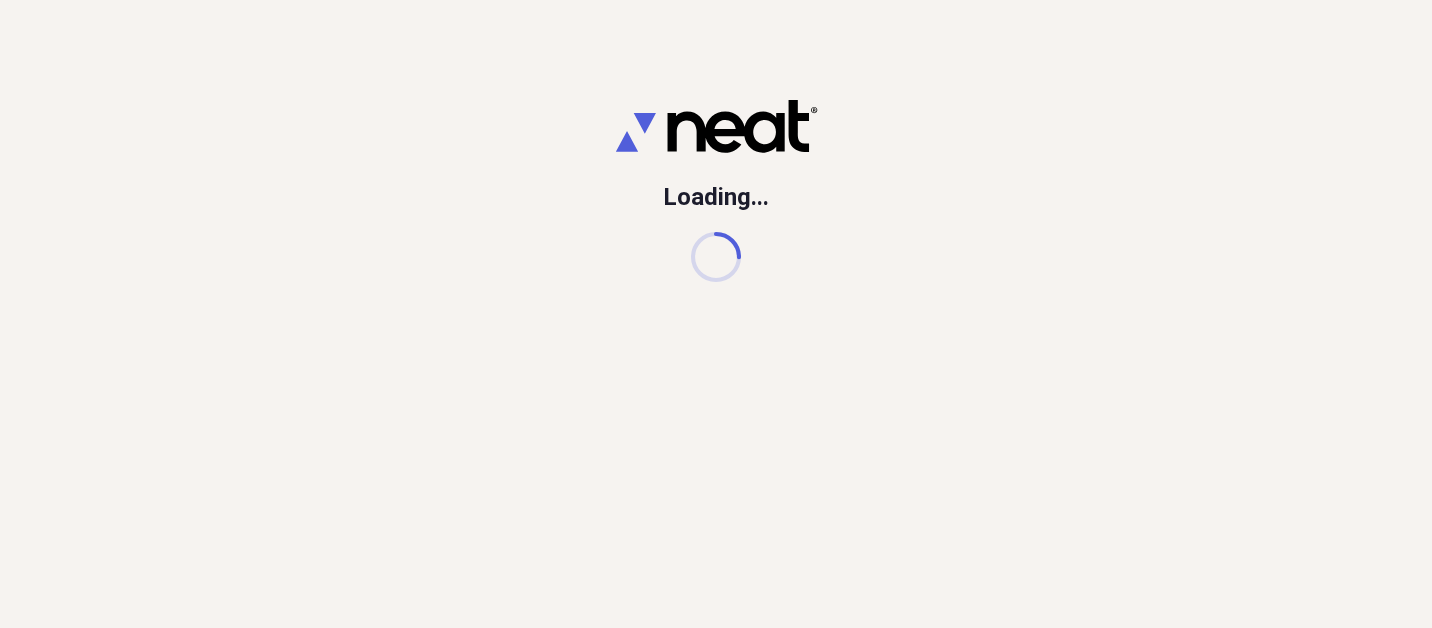 scroll, scrollTop: 0, scrollLeft: 0, axis: both 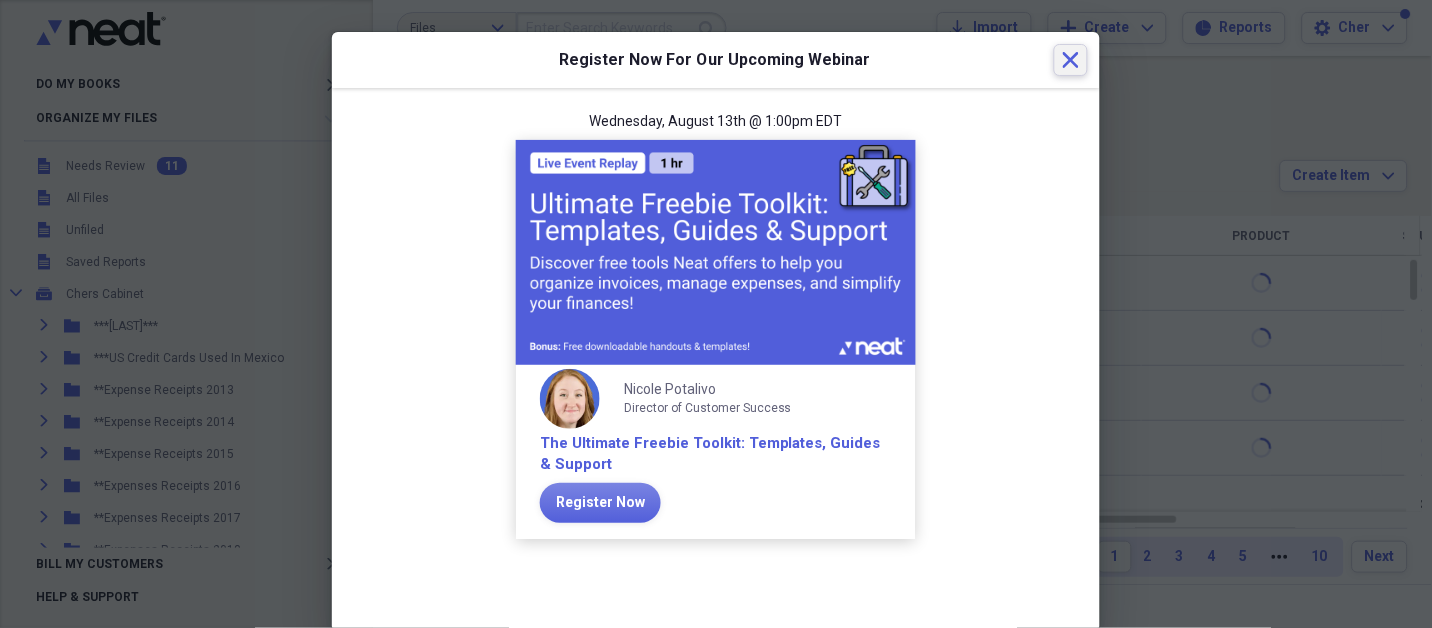 click on "Close" 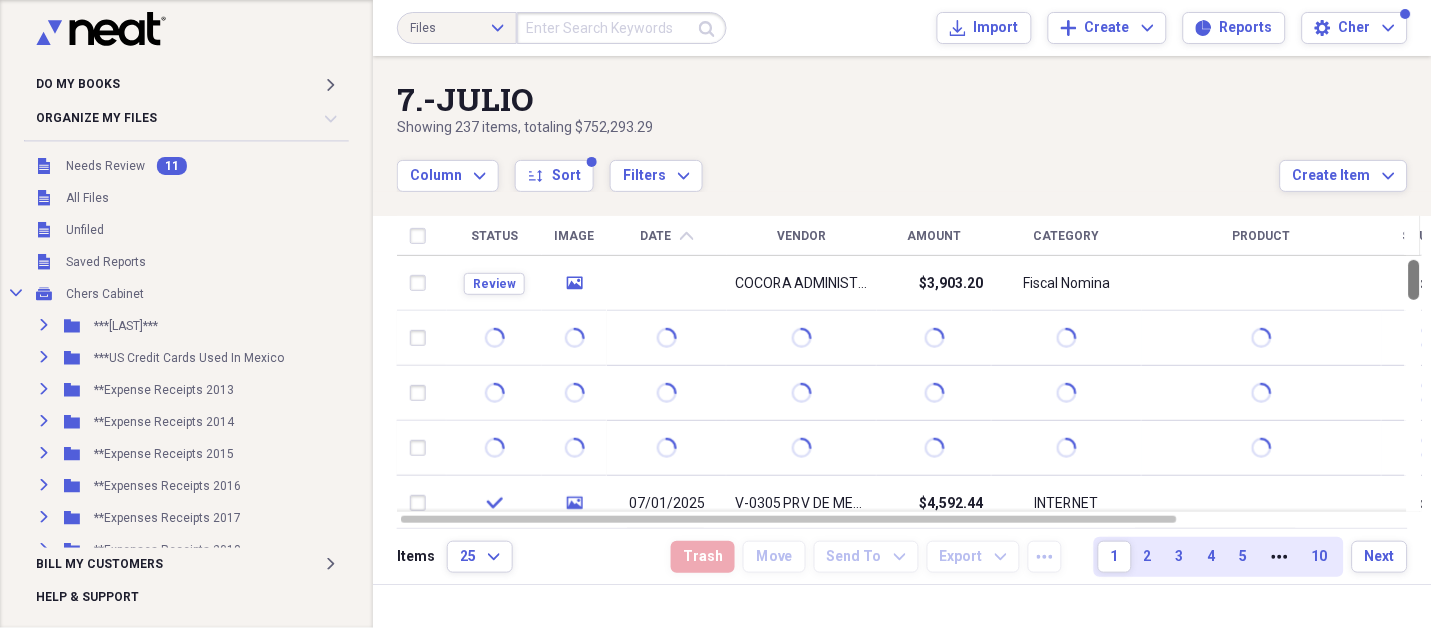 drag, startPoint x: 1425, startPoint y: 276, endPoint x: 1285, endPoint y: -135, distance: 434.19006 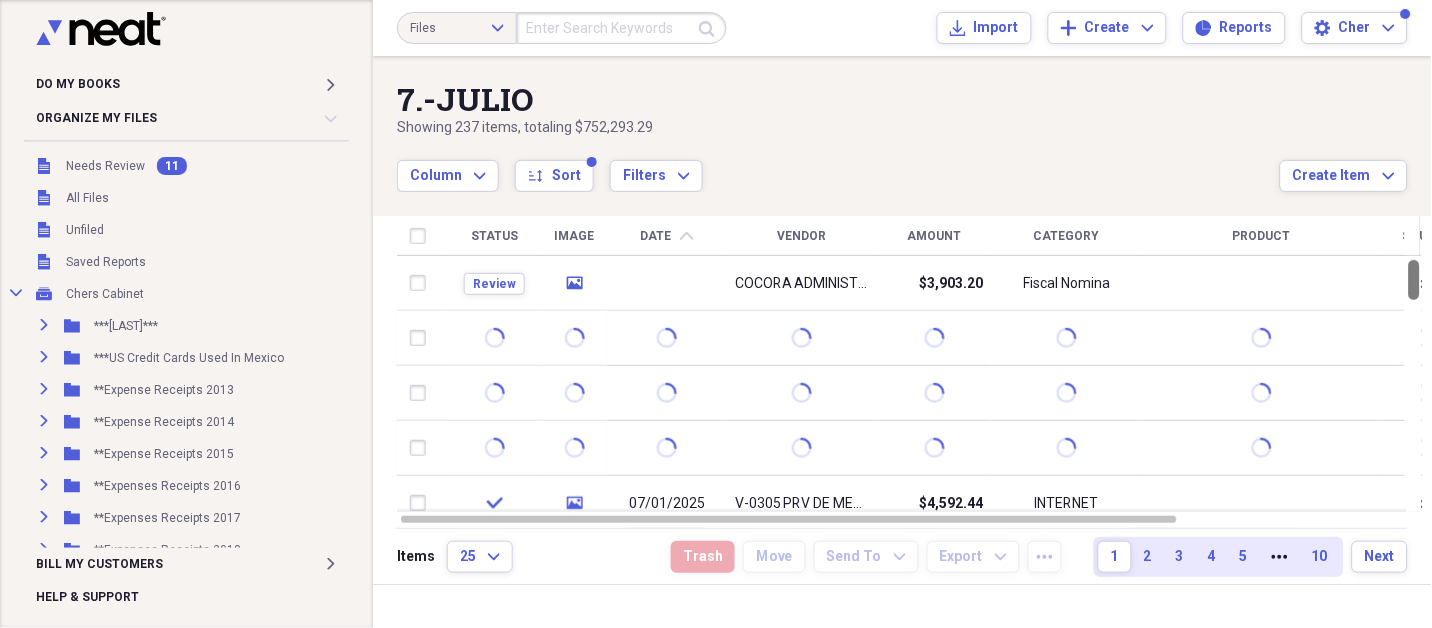 click on "Do My Books Expand Organize My Files 11 Collapse Unfiled Needs Review 11 Unfiled All Files Unfiled Unfiled Unfiled Saved Reports Collapse My Cabinet Chers Cabinet Add Folder Expand Folder ***[LAST]*** Add Folder Expand Folder ***US Credit Cards Used In Mexico Add Folder Expand Folder **Expense Receipts 2013 Add Folder Expand Folder **Expense Receipts 2014 Add Folder Expand Folder **Expense Receipts 2015 Add Folder Expand Folder **Expenses Receipts 2016 Add Folder Expand Folder **Expenses Receipts 2017 Add Folder Expand Folder **Expenses Receipts 2018 Add Folder Expand Folder **Expenses Receipts 2019 Add Folder Expand Folder **Expenses Receipts 2020 Add Folder Expand Folder **Expenses Receipts 2021 Add Folder Expand Folder **Expenses Receipts 2022 Add Folder Expand Folder **EXPENSES RECEIPTS 2023** Add Folder Expand Folder **EXPENSES RECEIPTS 2024** Add Folder Collapse Open Folder **EXPENSES RECEIPTS 2025** Add Folder Folder 1.-ENERO Add Folder Folder 2.-FEBRERO Add Folder Folder 3.-MARZO Add Folder Folder 25" at bounding box center [716, 314] 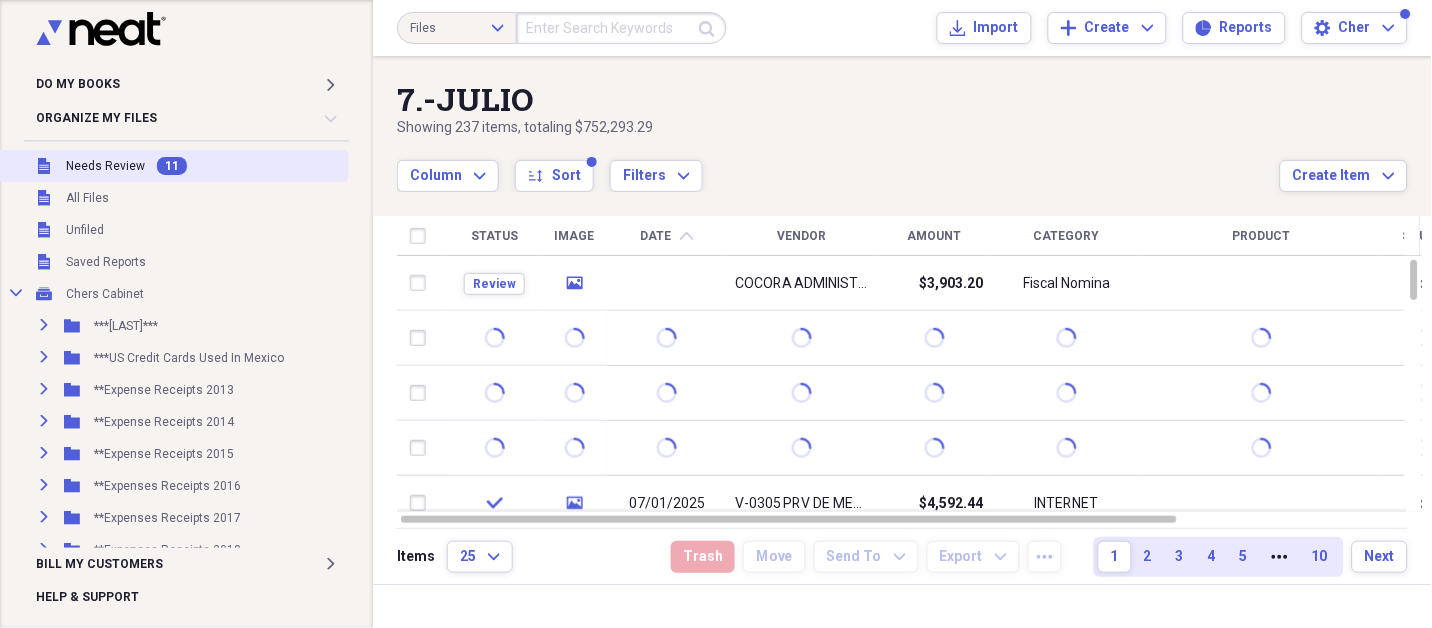 click on "Needs Review" at bounding box center (105, 166) 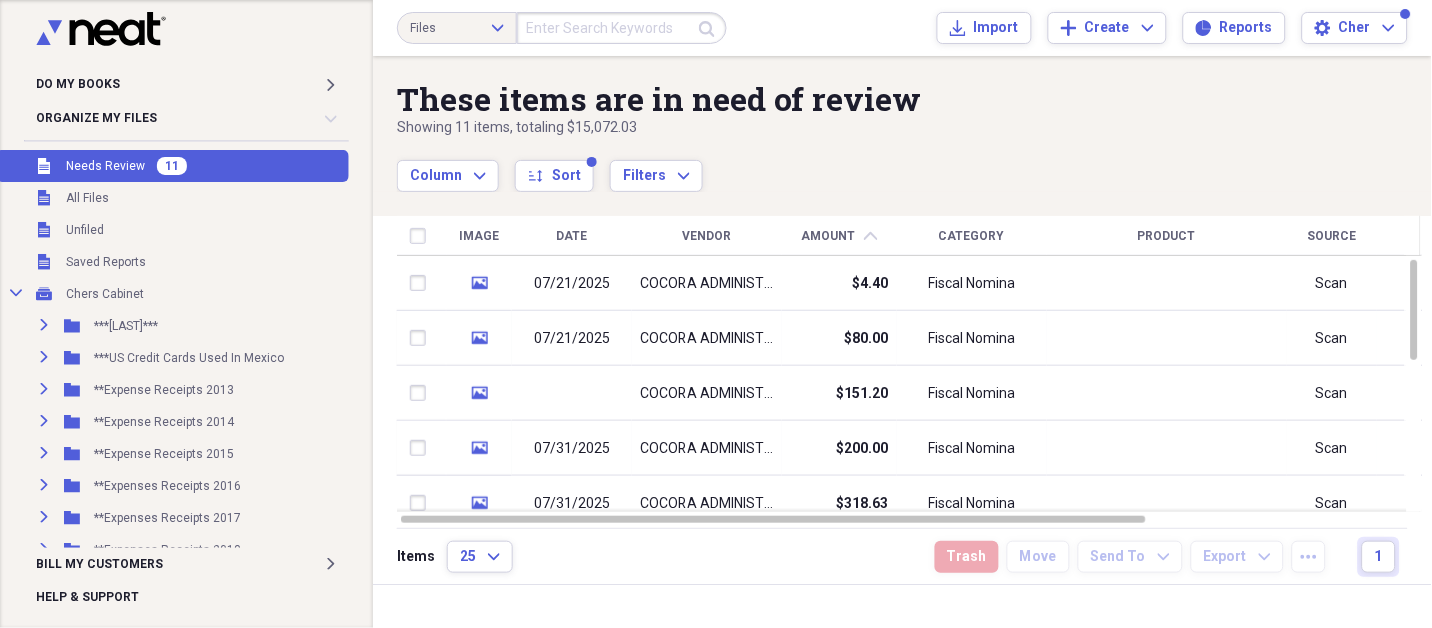 click on "Amount chevron-up" at bounding box center (839, 236) 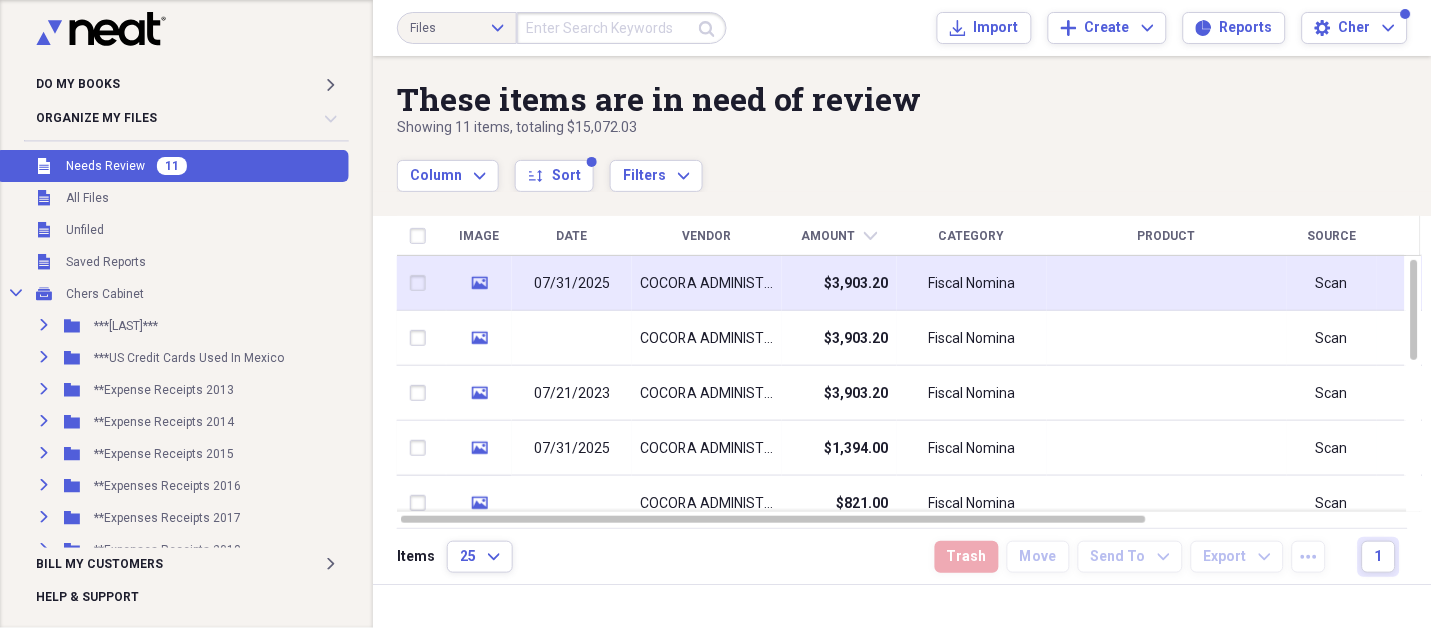 click on "COCORA ADMINISTRA" at bounding box center (707, 283) 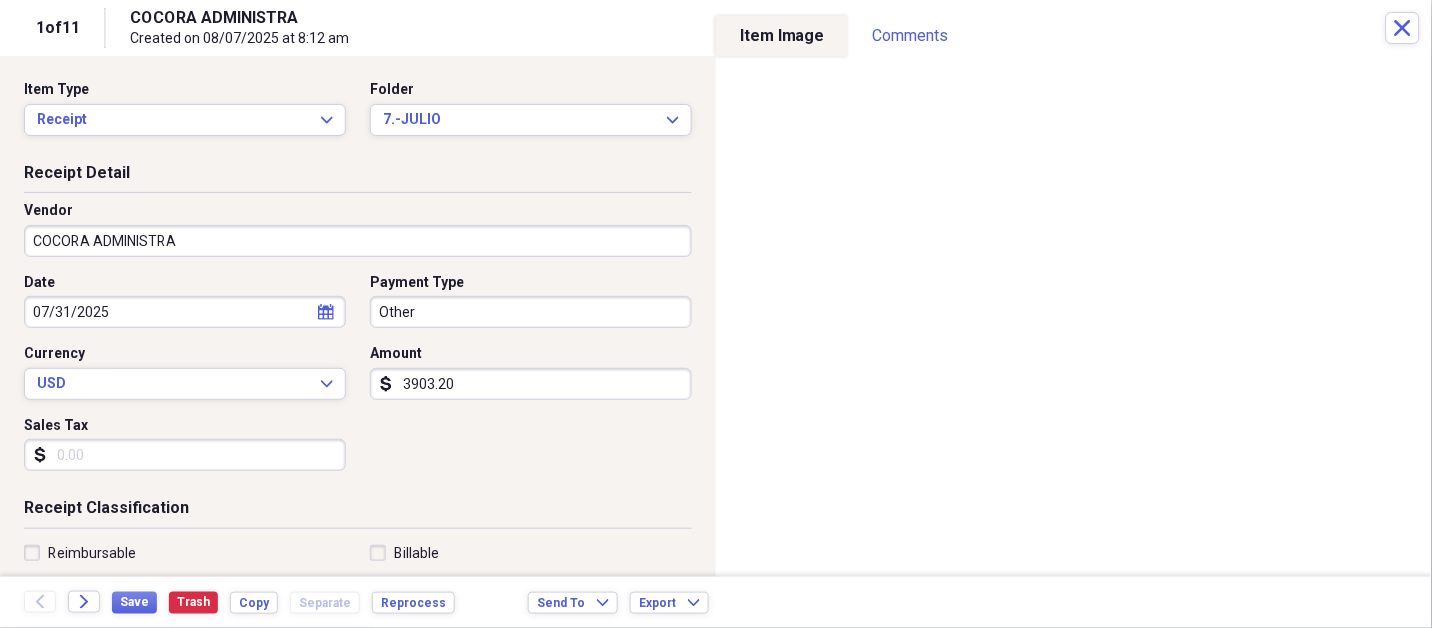 click on "Do My Books Expand Organize My Files 11 Collapse Unfiled Needs Review 11 Unfiled All Files Unfiled Unfiled Unfiled Saved Reports Collapse My Cabinet Chers Cabinet Add Folder Expand Folder ***[LAST]*** Add Folder Expand Folder ***US Credit Cards Used In Mexico Add Folder Expand Folder **Expense Receipts 2013 Add Folder Expand Folder **Expense Receipts 2014 Add Folder Expand Folder **Expense Receipts 2015 Add Folder Expand Folder **Expenses Receipts 2016 Add Folder Expand Folder **Expenses Receipts 2017 Add Folder Expand Folder **Expenses Receipts 2018 Add Folder Expand Folder **Expenses Receipts 2019 Add Folder Expand Folder **Expenses Receipts 2020 Add Folder Expand Folder **Expenses Receipts 2021 Add Folder Expand Folder **Expenses Receipts 2022 Add Folder Expand Folder **EXPENSES RECEIPTS 2023** Add Folder Expand Folder **EXPENSES RECEIPTS 2024** Add Folder Collapse Open Folder **EXPENSES RECEIPTS 2025** Add Folder Folder 1.-ENERO Add Folder Folder 2.-FEBRERO Add Folder Folder 3.-MARZO Add Folder Folder 25" at bounding box center [716, 314] 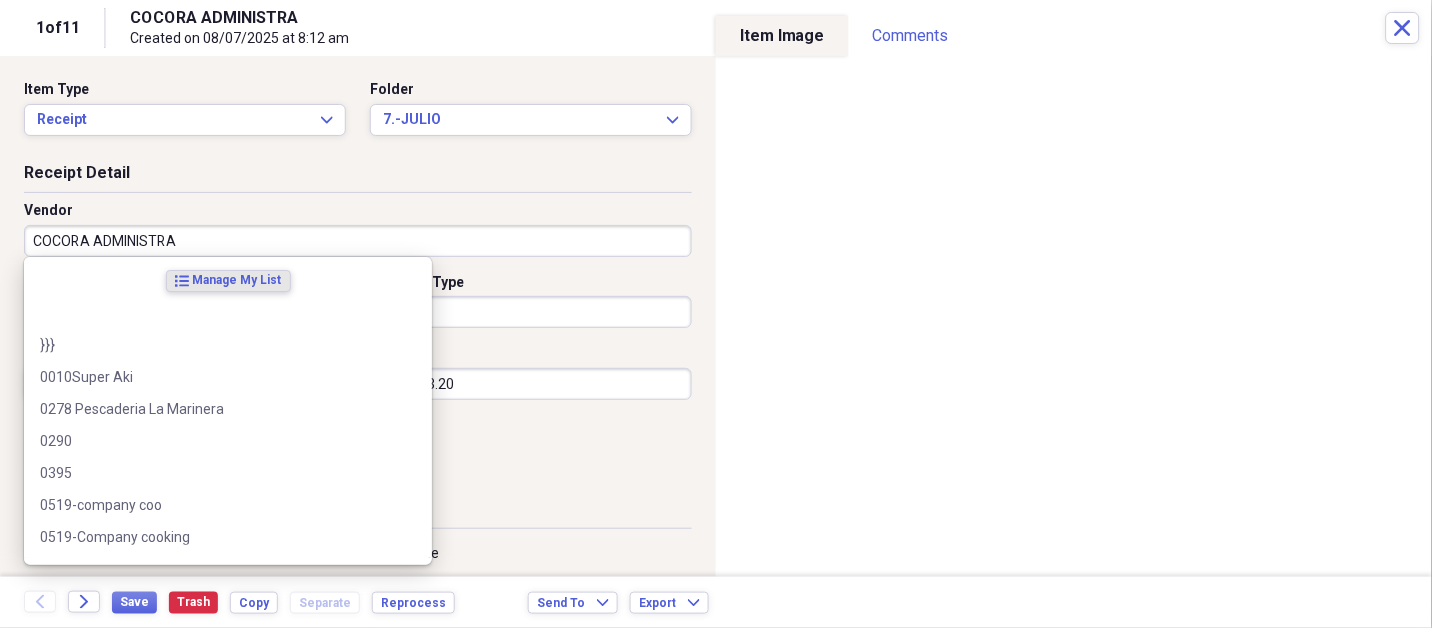 click on "COCORA ADMINISTRA" at bounding box center (358, 241) 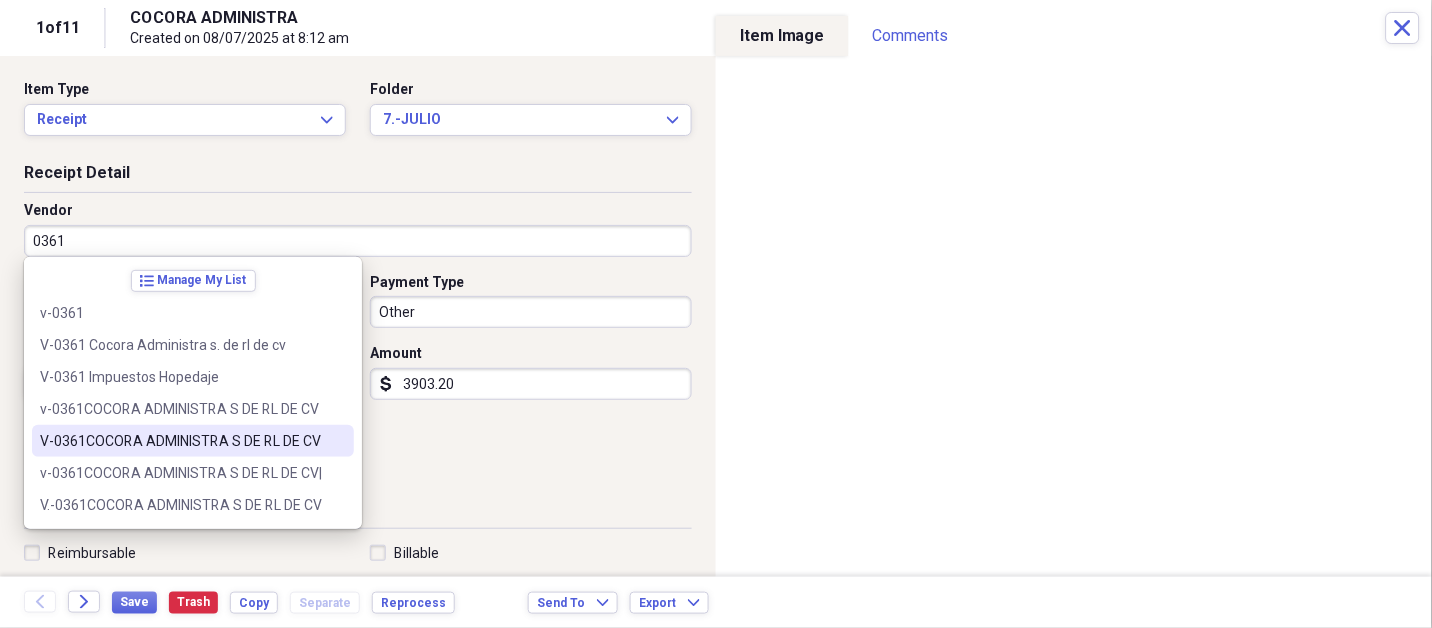 type on "V-0361COCORA ADMINISTRA S DE RL DE CV" 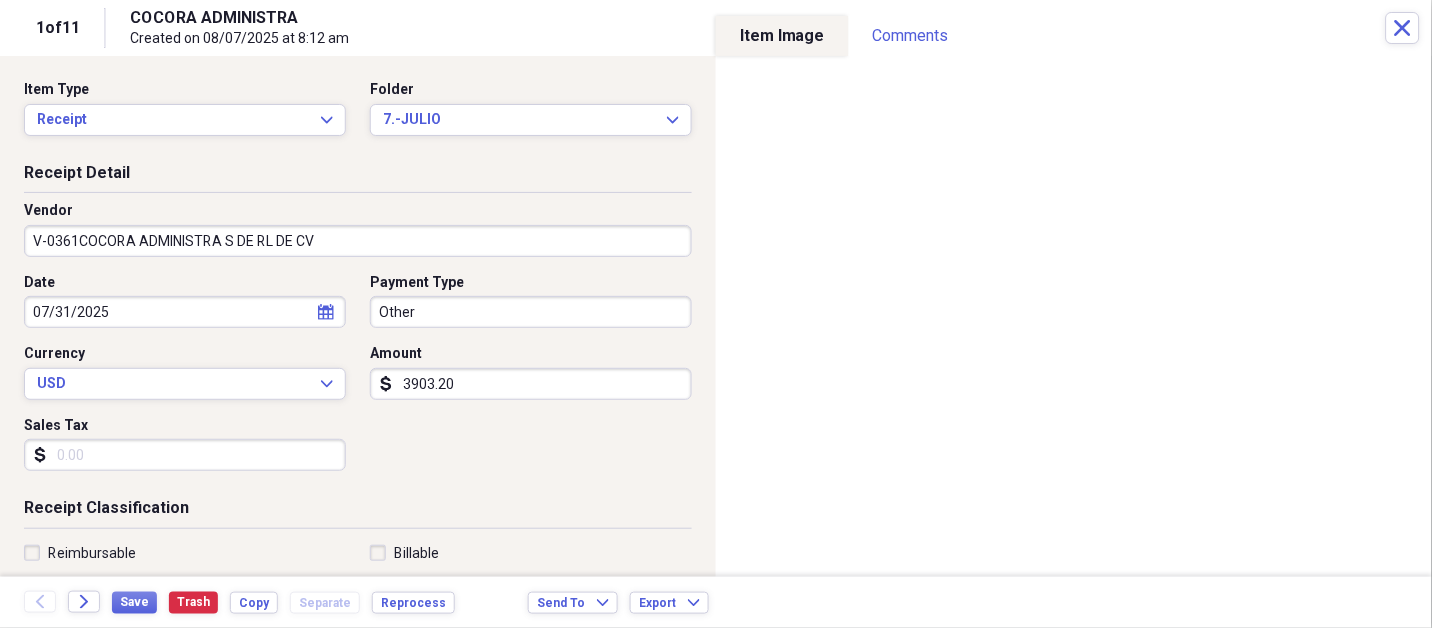 type on "FISCAL NOMINA" 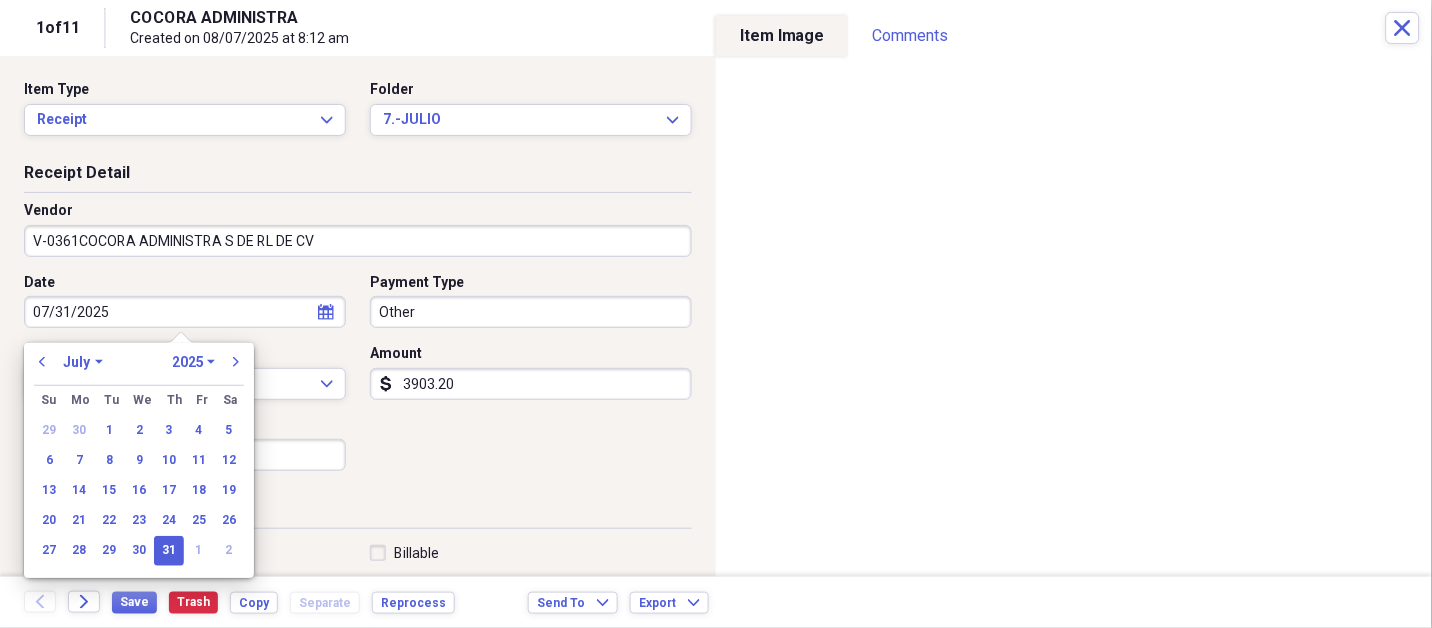 click on "31" at bounding box center [169, 551] 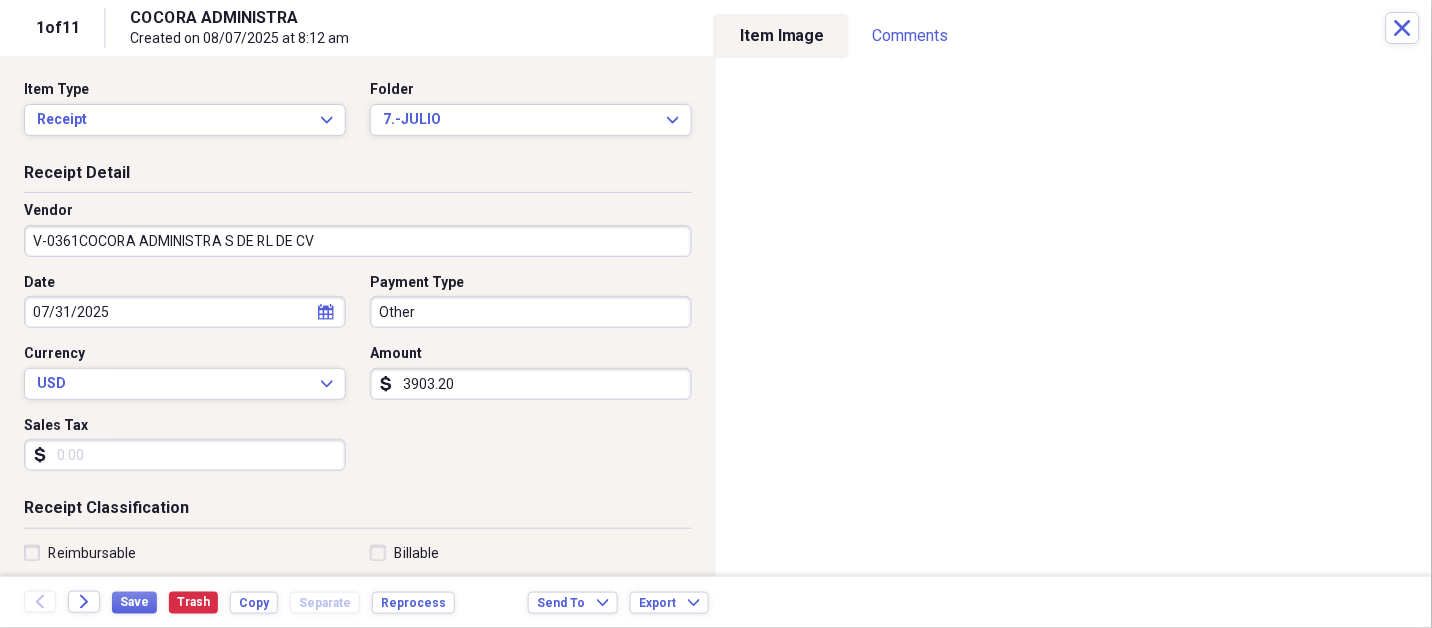 type 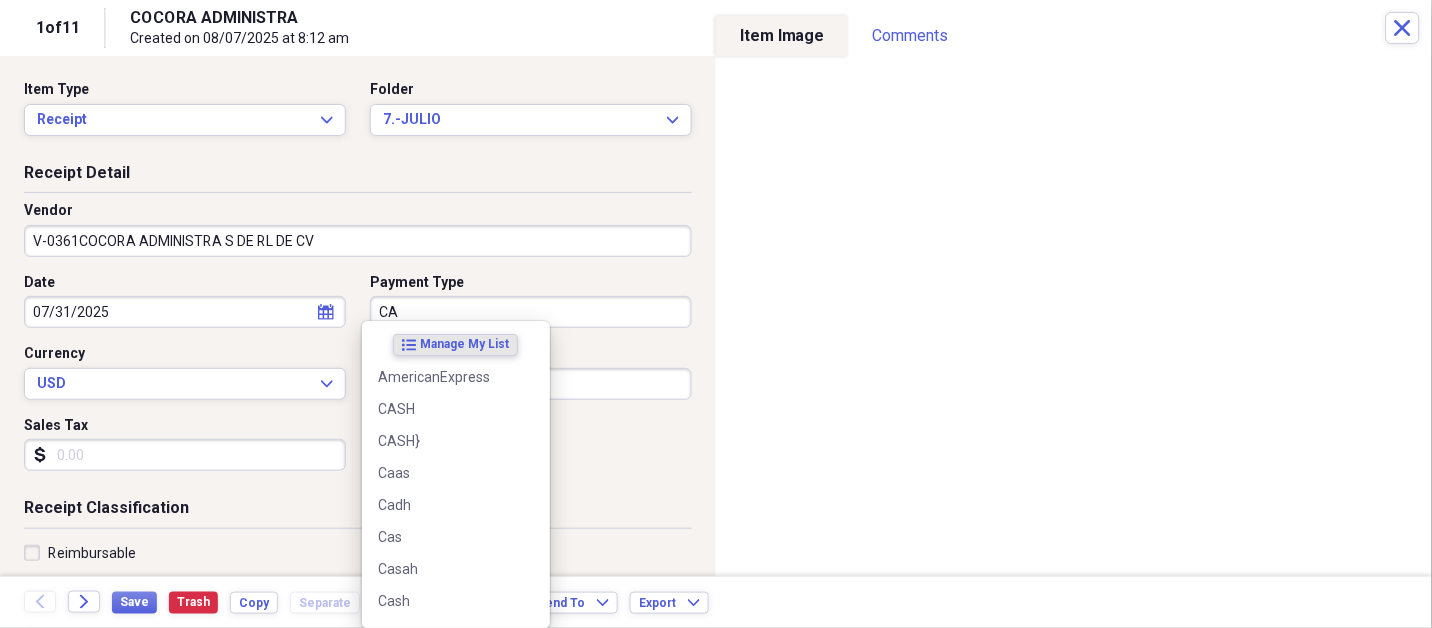 type on "C" 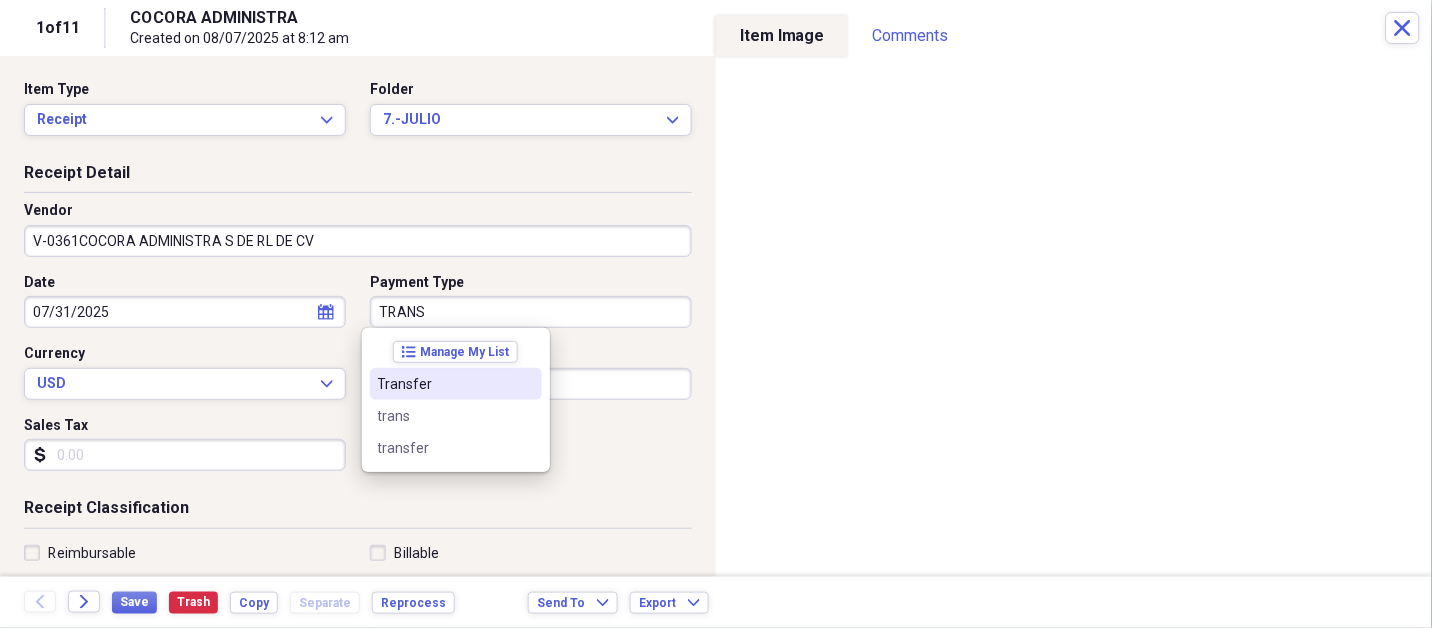 type on "Transfer" 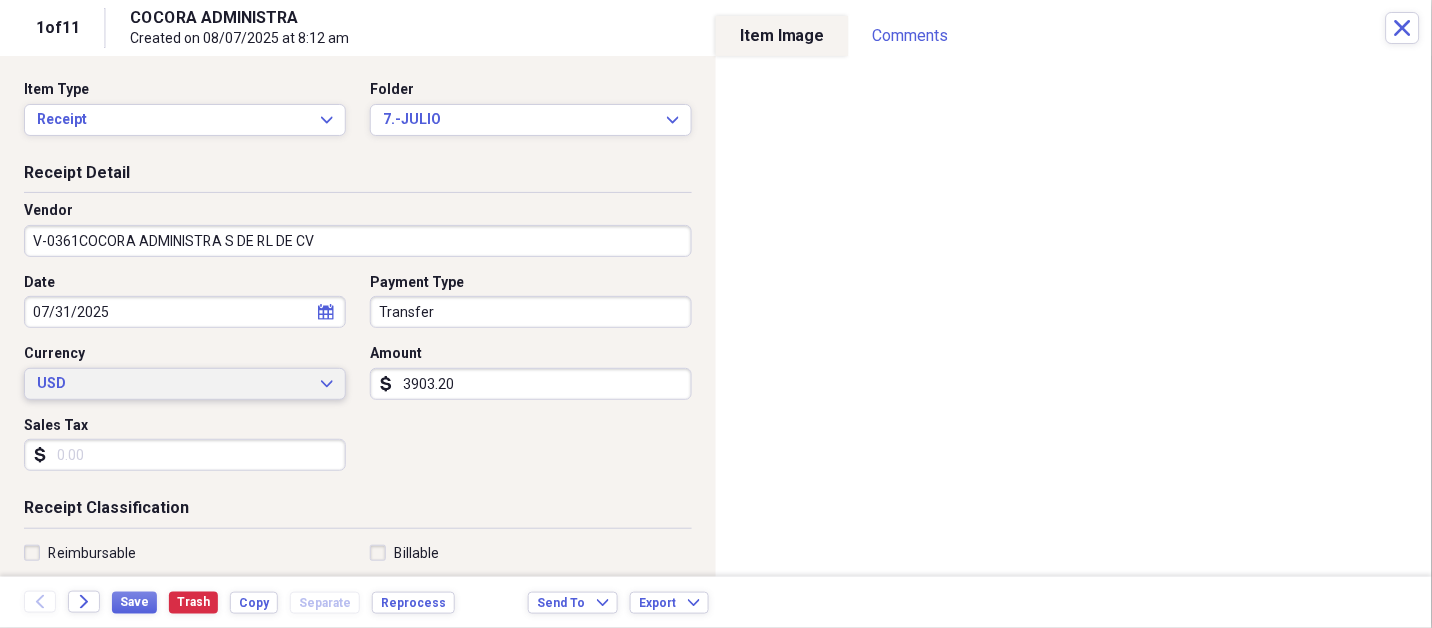 type 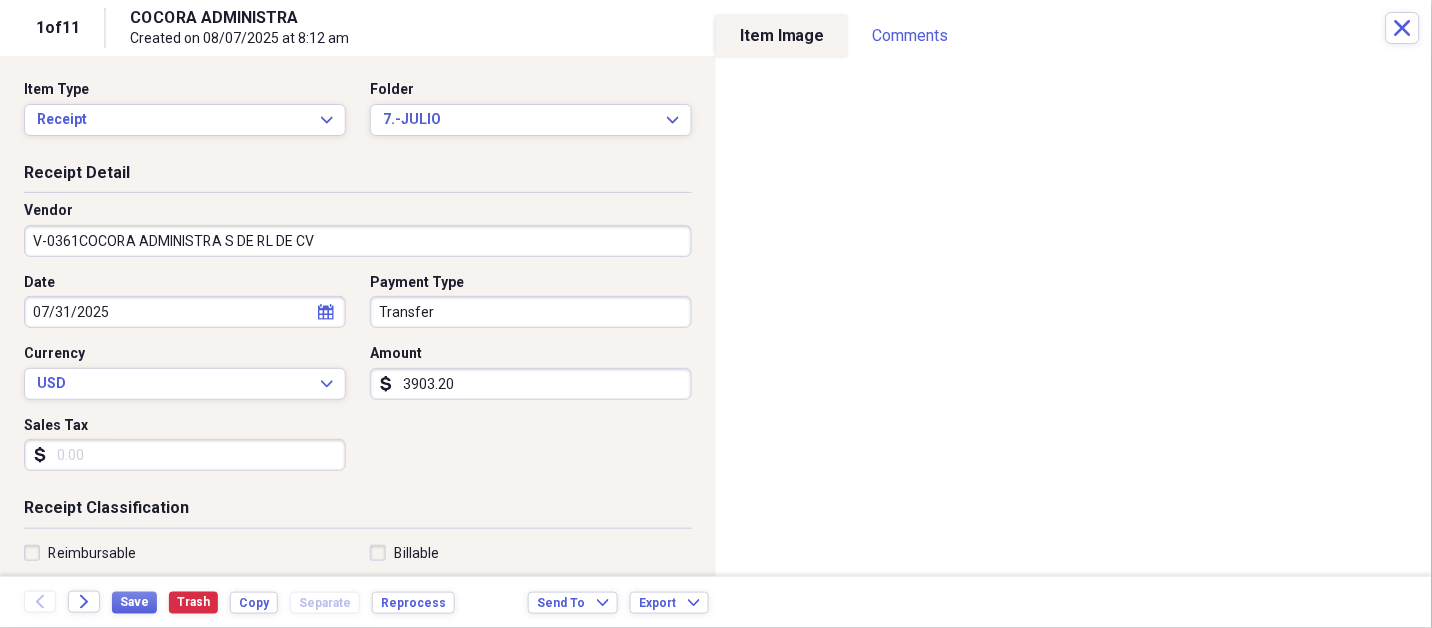 scroll, scrollTop: 307, scrollLeft: 0, axis: vertical 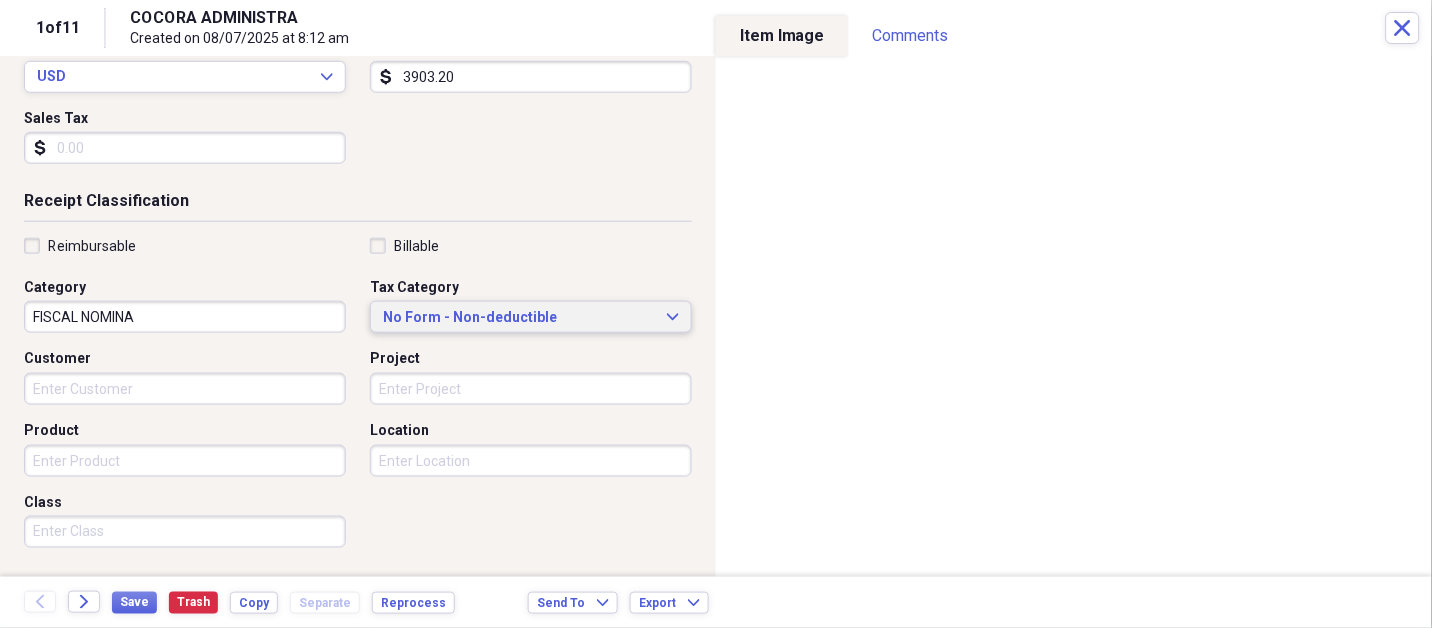 type 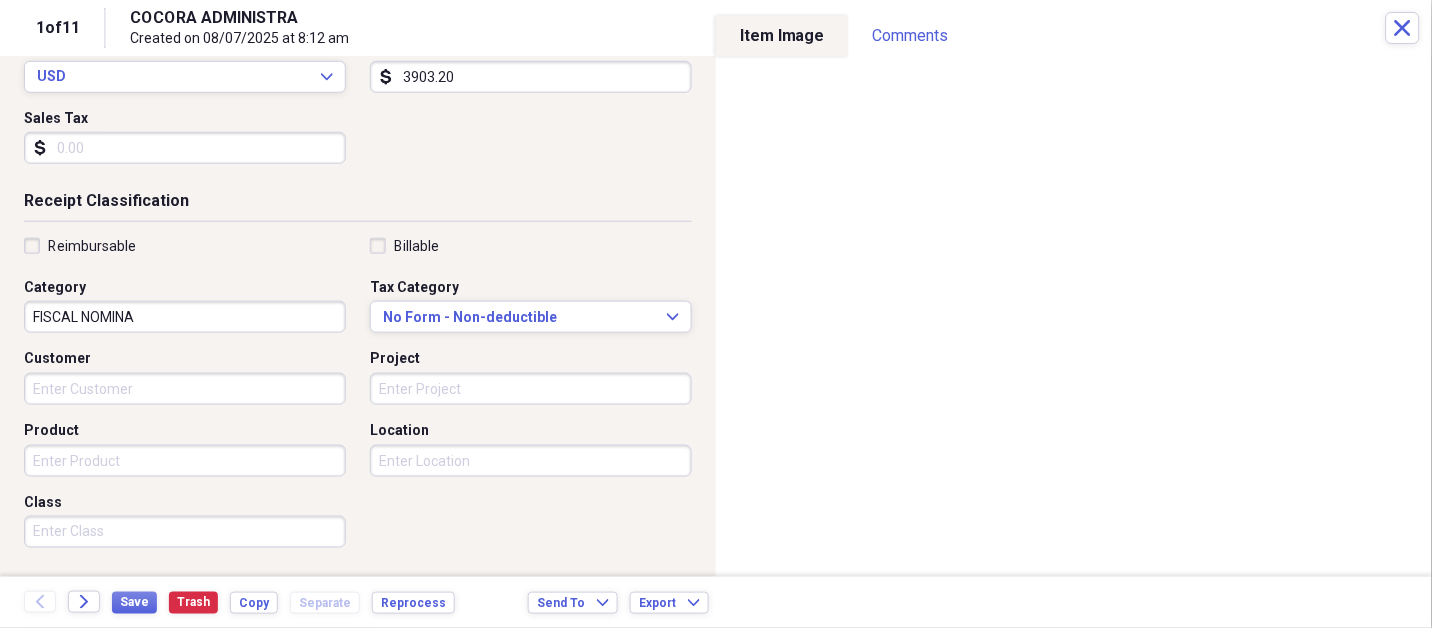 scroll, scrollTop: 497, scrollLeft: 0, axis: vertical 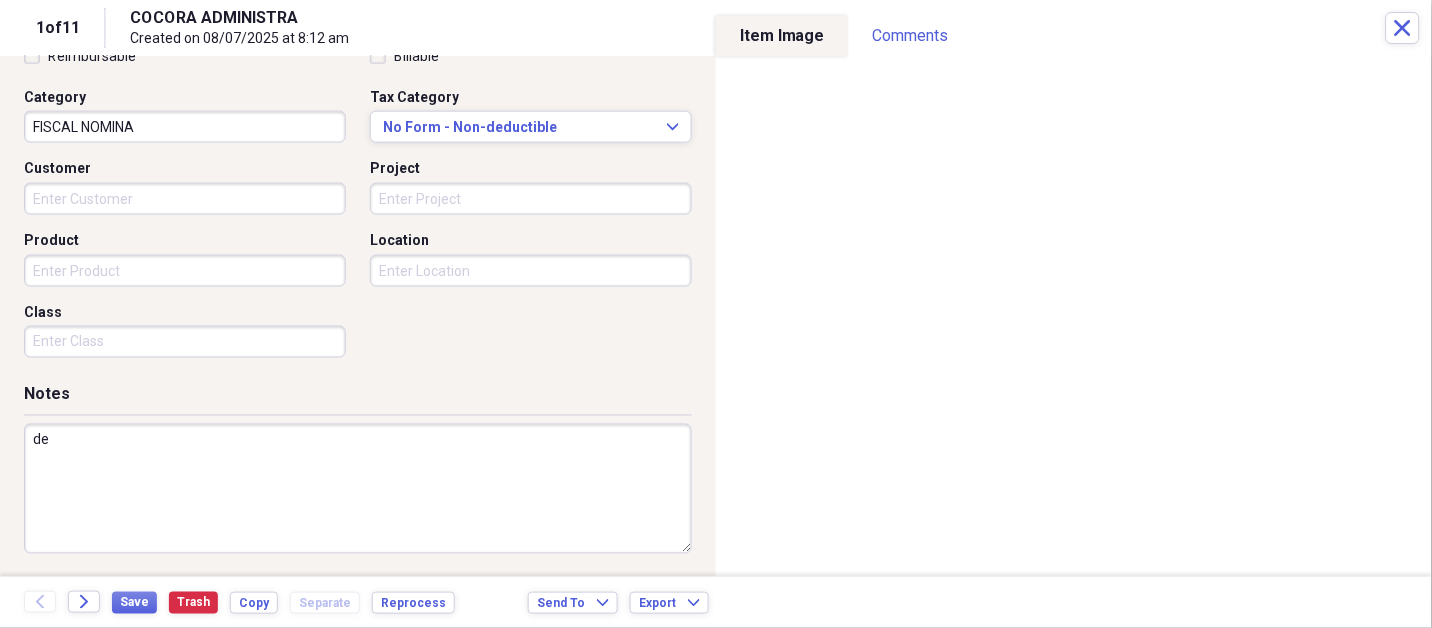 type on "d" 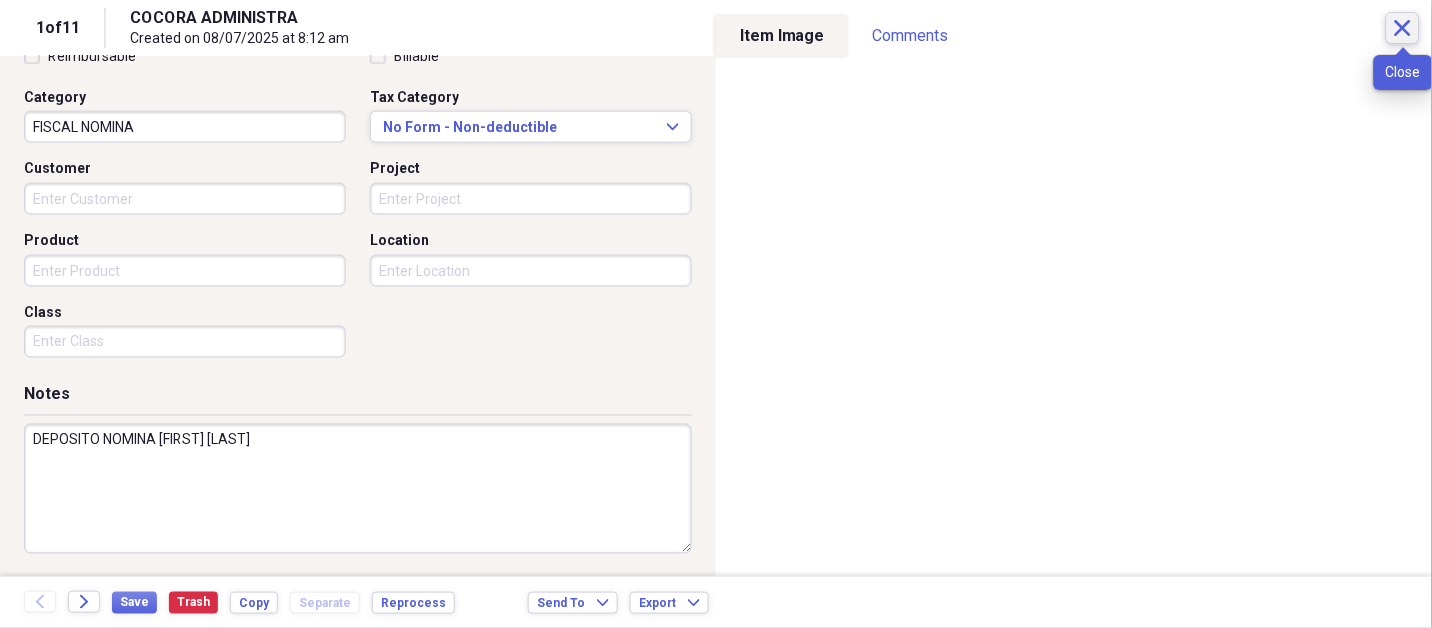 type on "DEPOSITO NOMINA [FIRST] [LAST]" 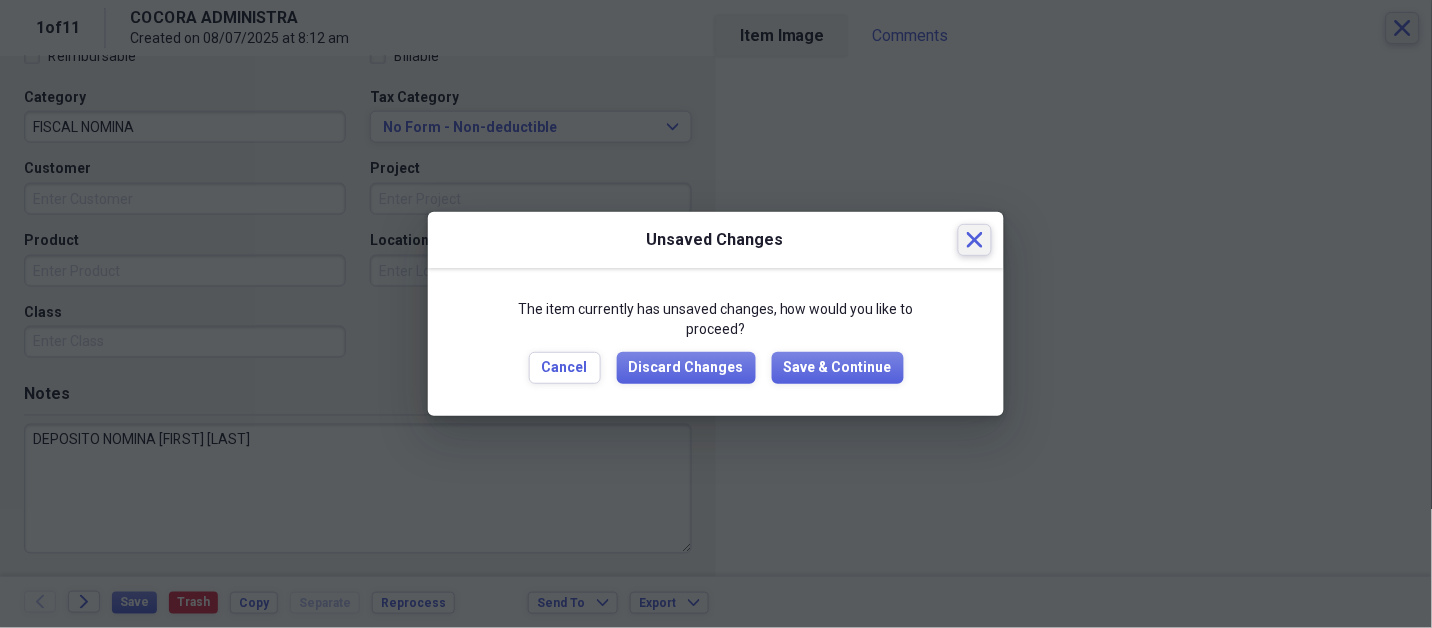type 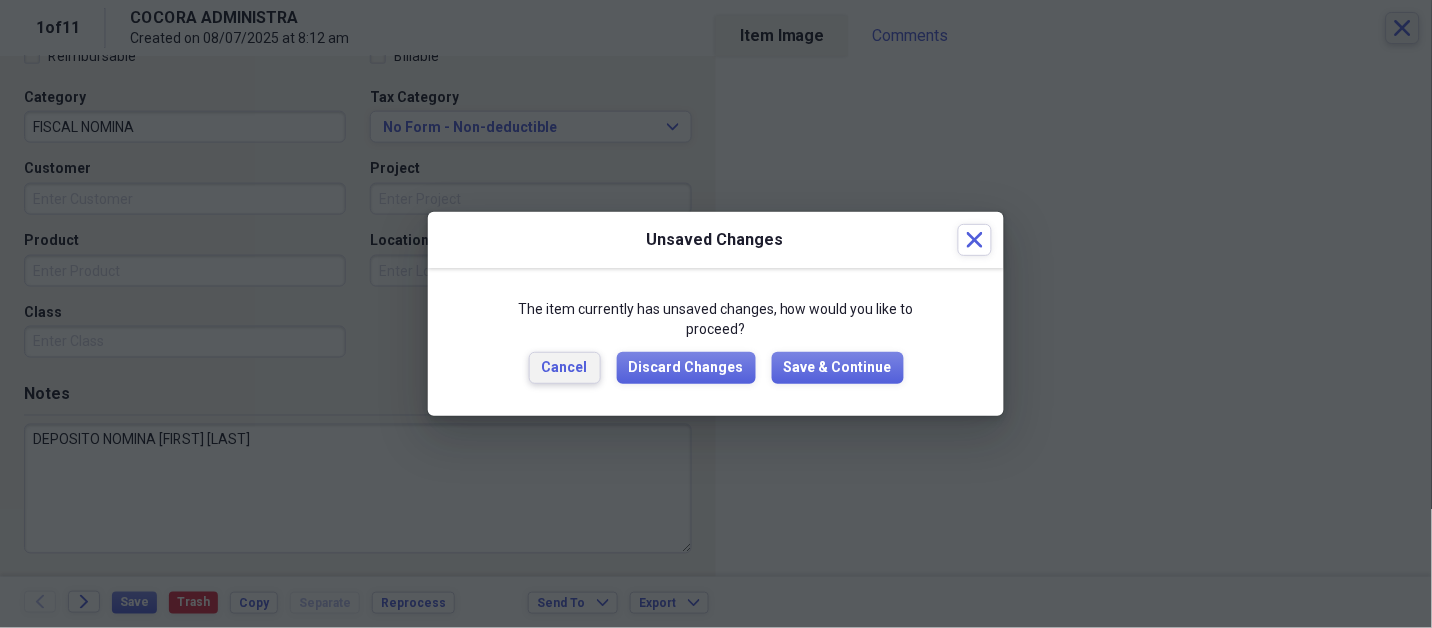 type 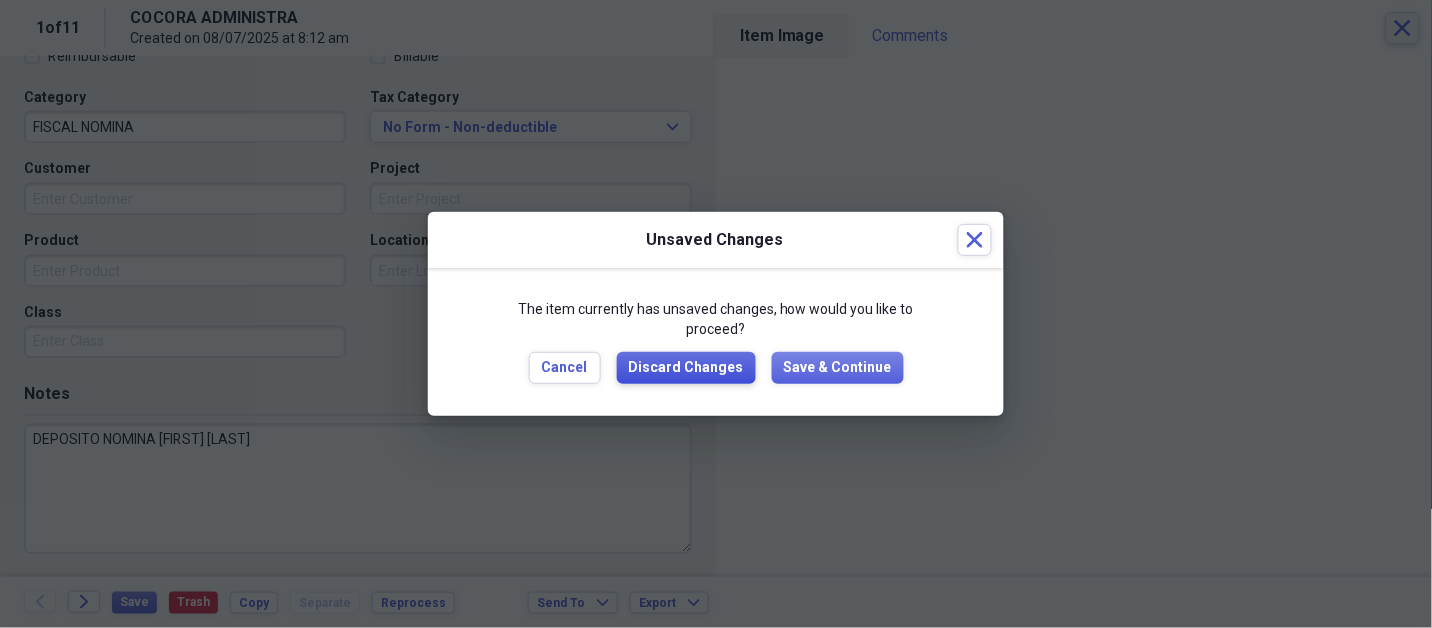 type 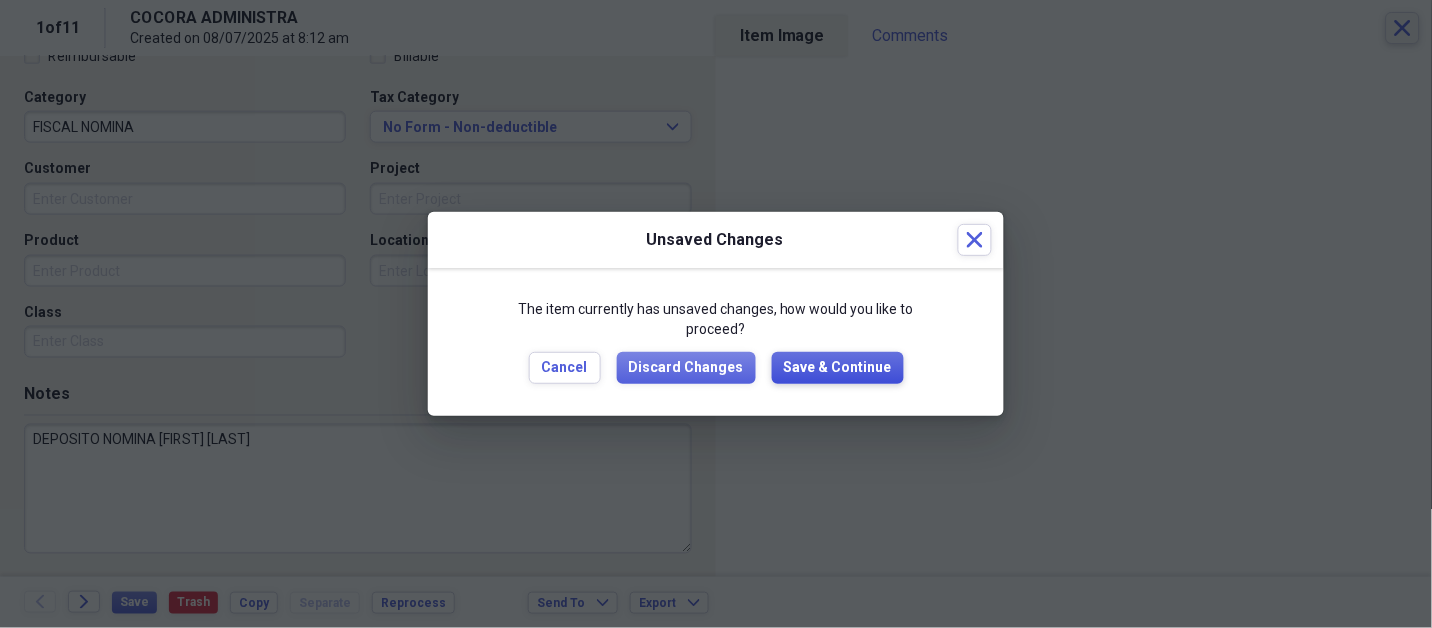 type 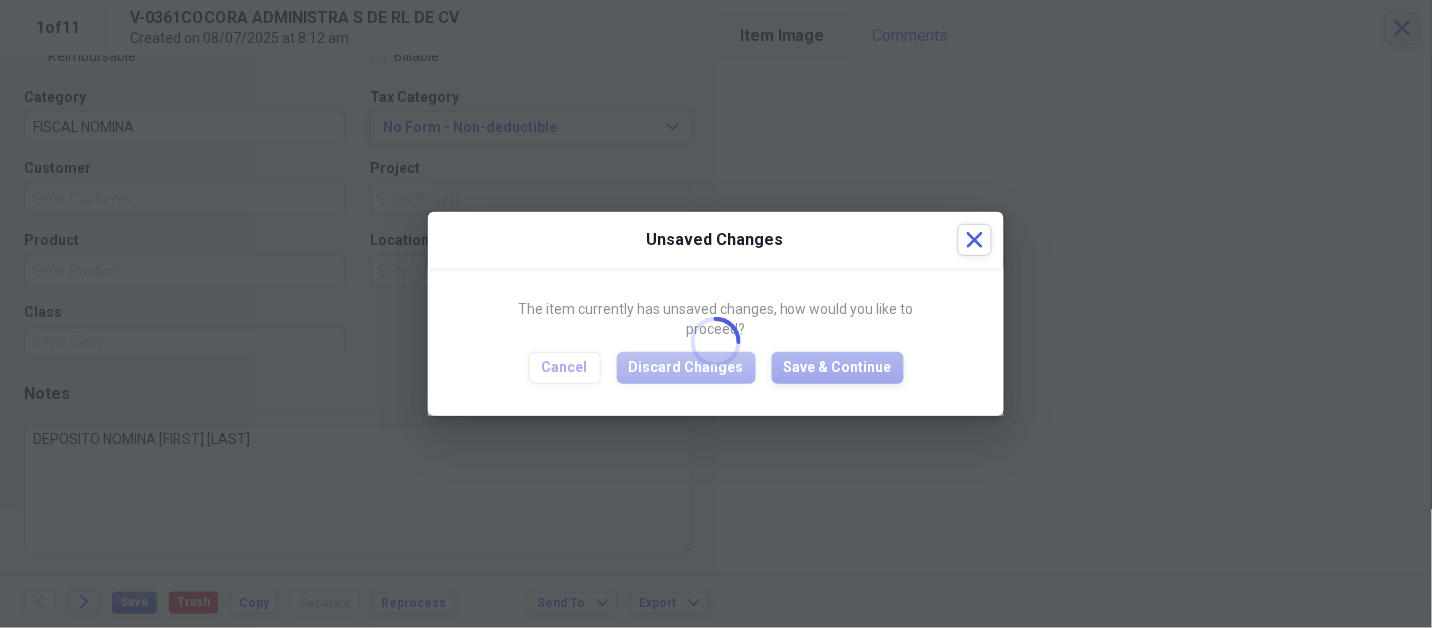 type on "DEPOSITO NOMINA [FIRST] [LAST]" 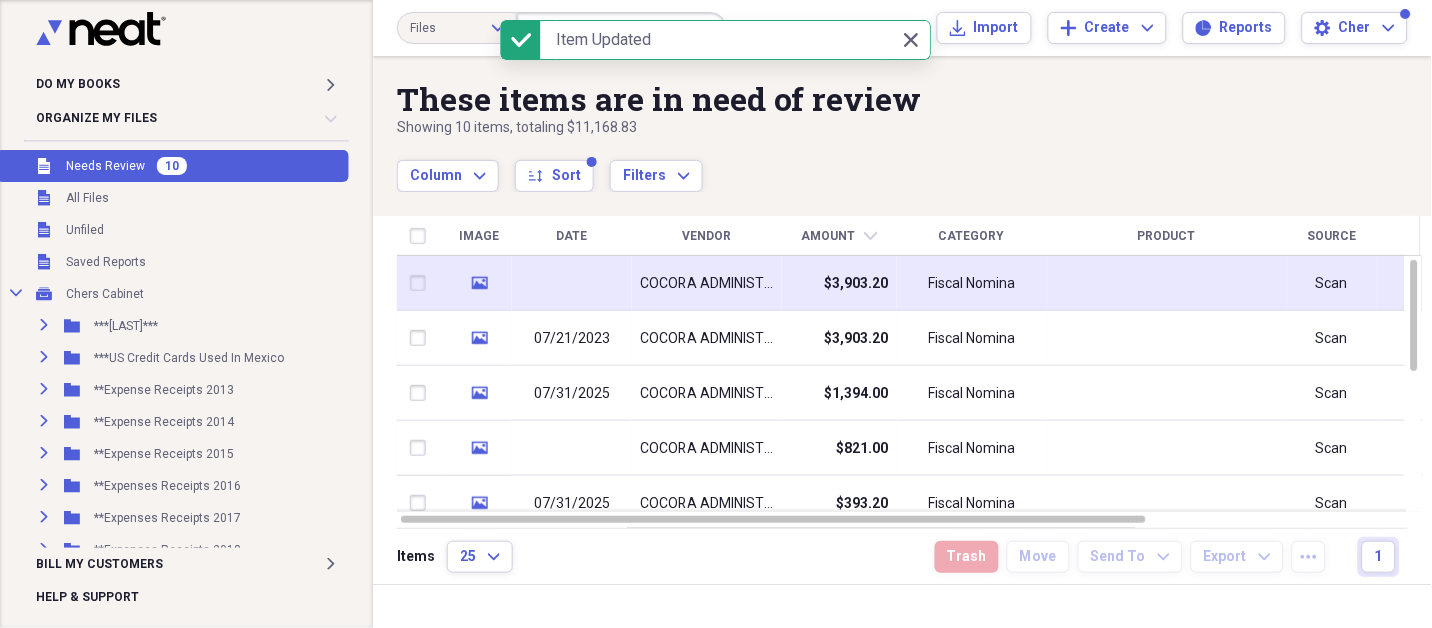 click on "COCORA ADMINISTRA" at bounding box center (707, 284) 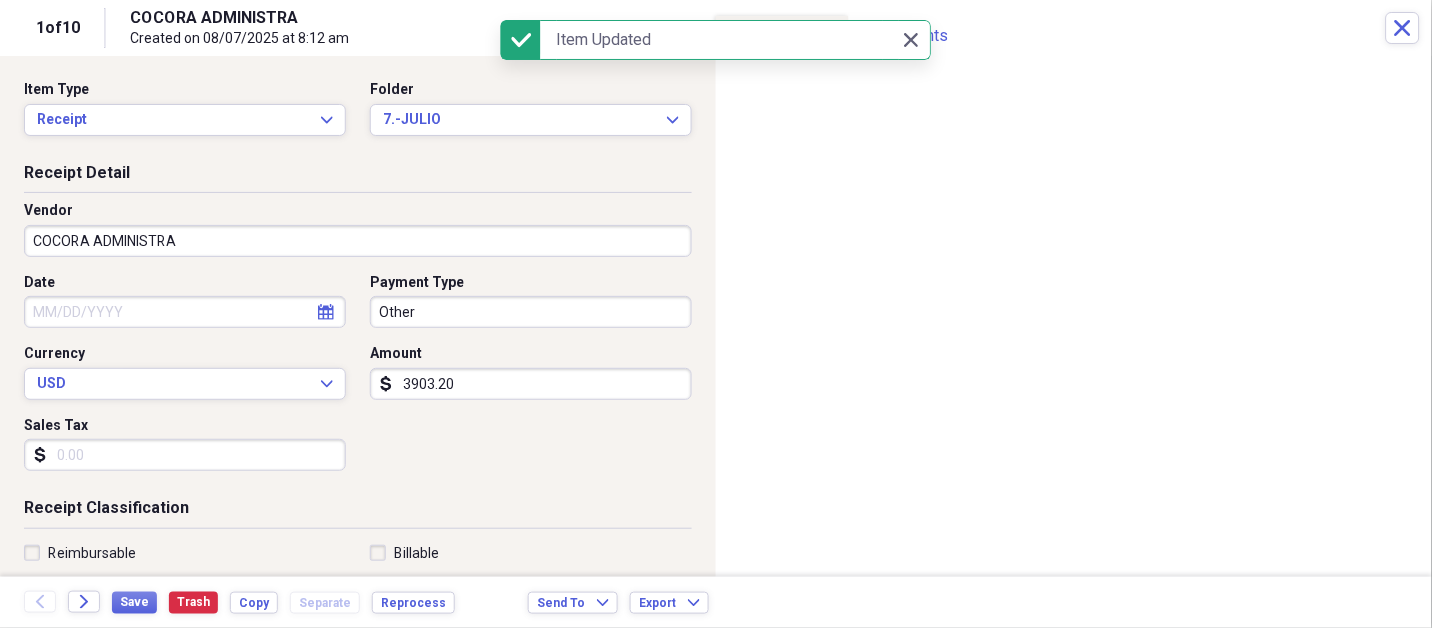 click on "COCORA ADMINISTRA" at bounding box center (358, 241) 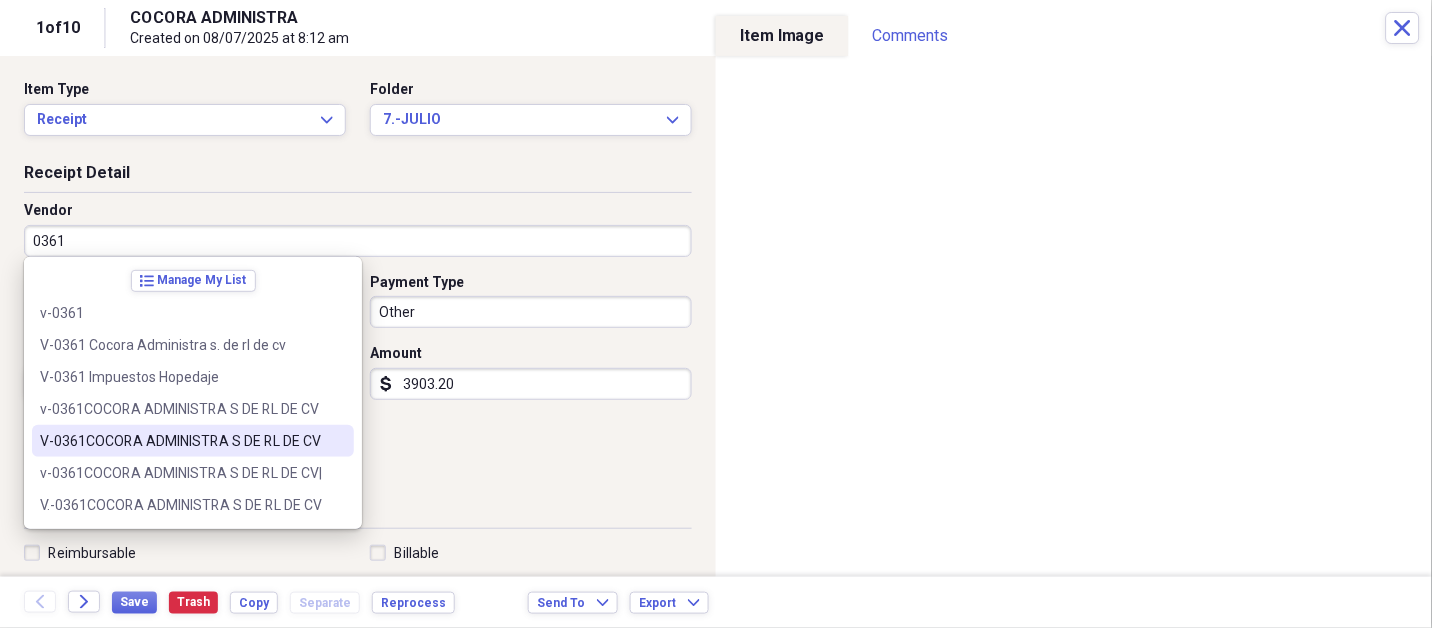 type on "V-0361COCORA ADMINISTRA S DE RL DE CV" 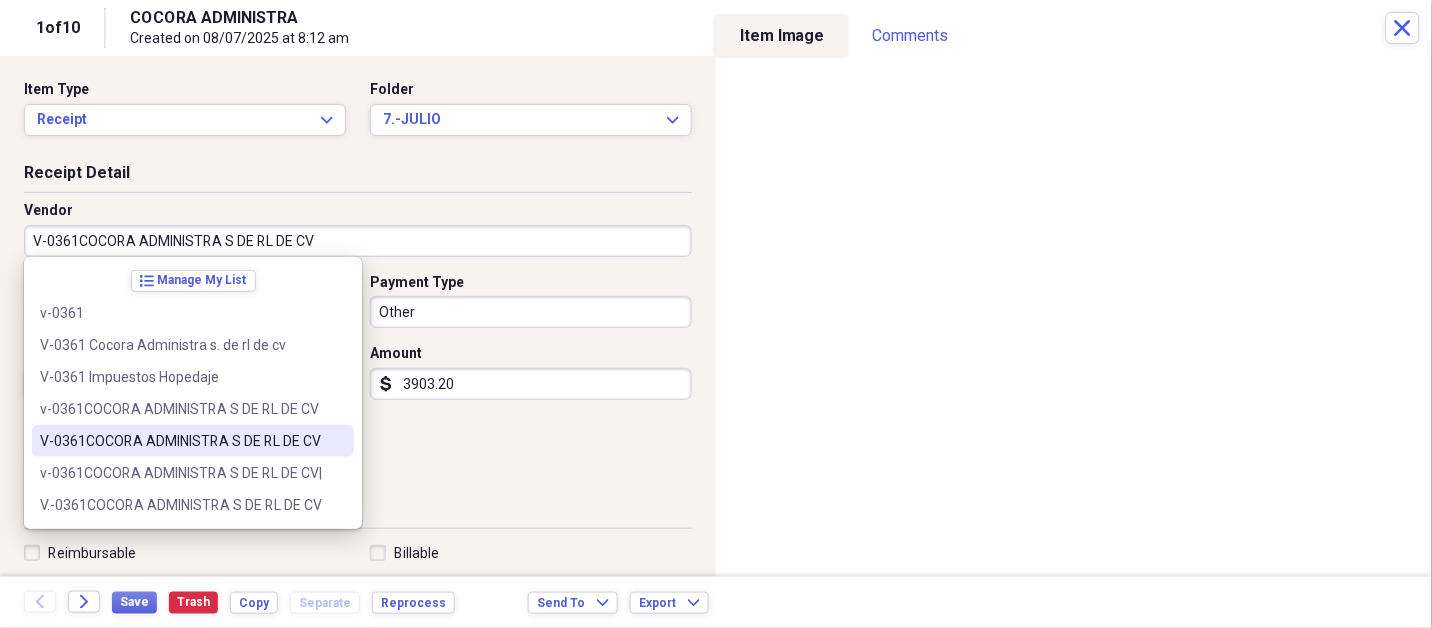 select on "7" 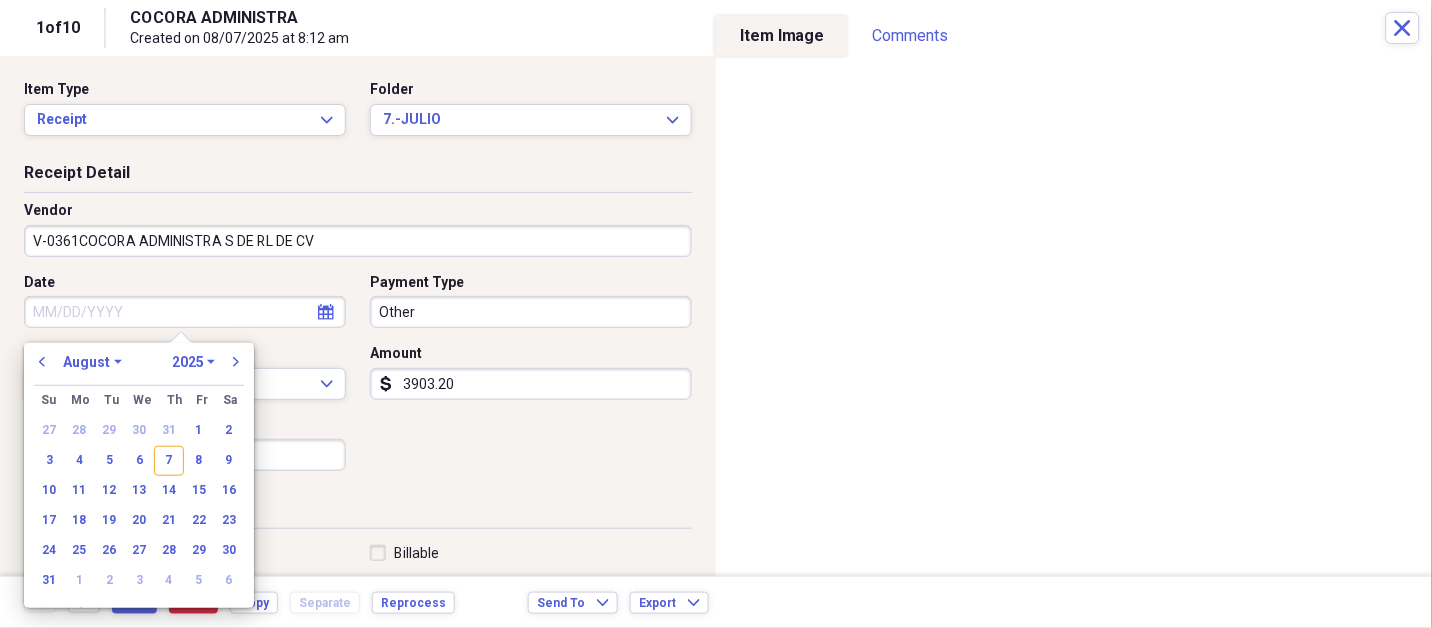 type on "FISCAL NOMINA" 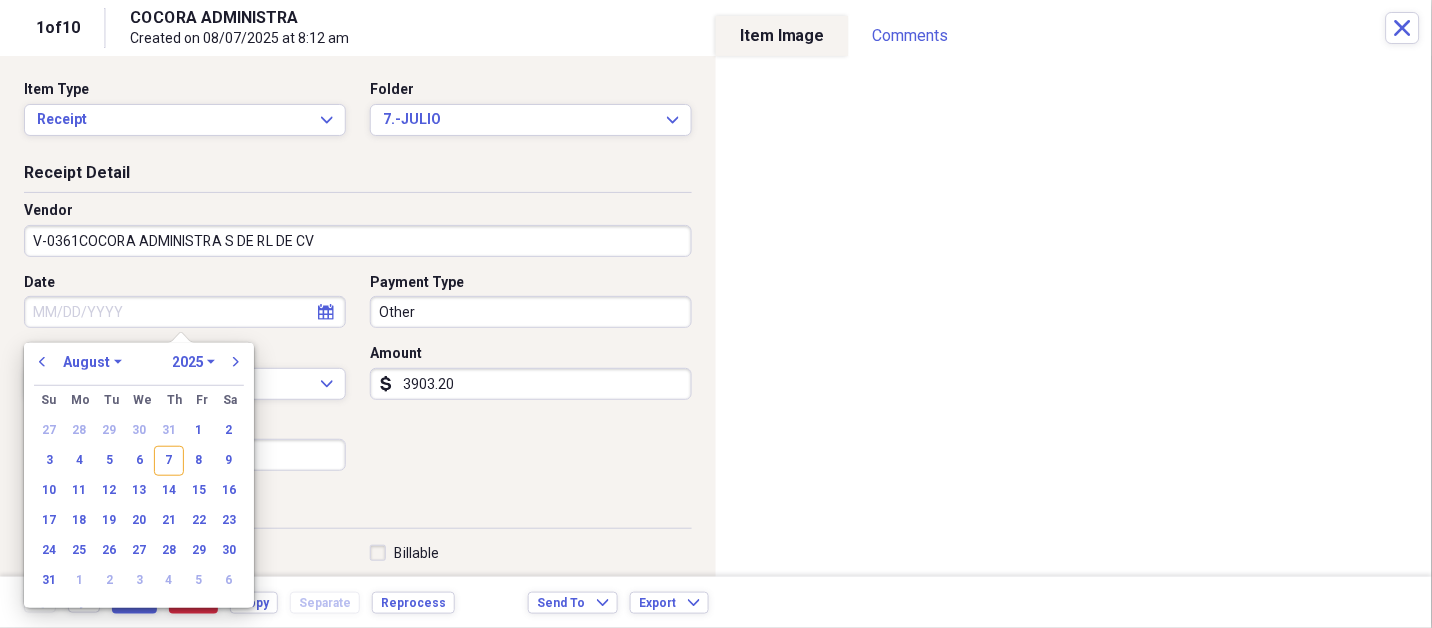 select on "6" 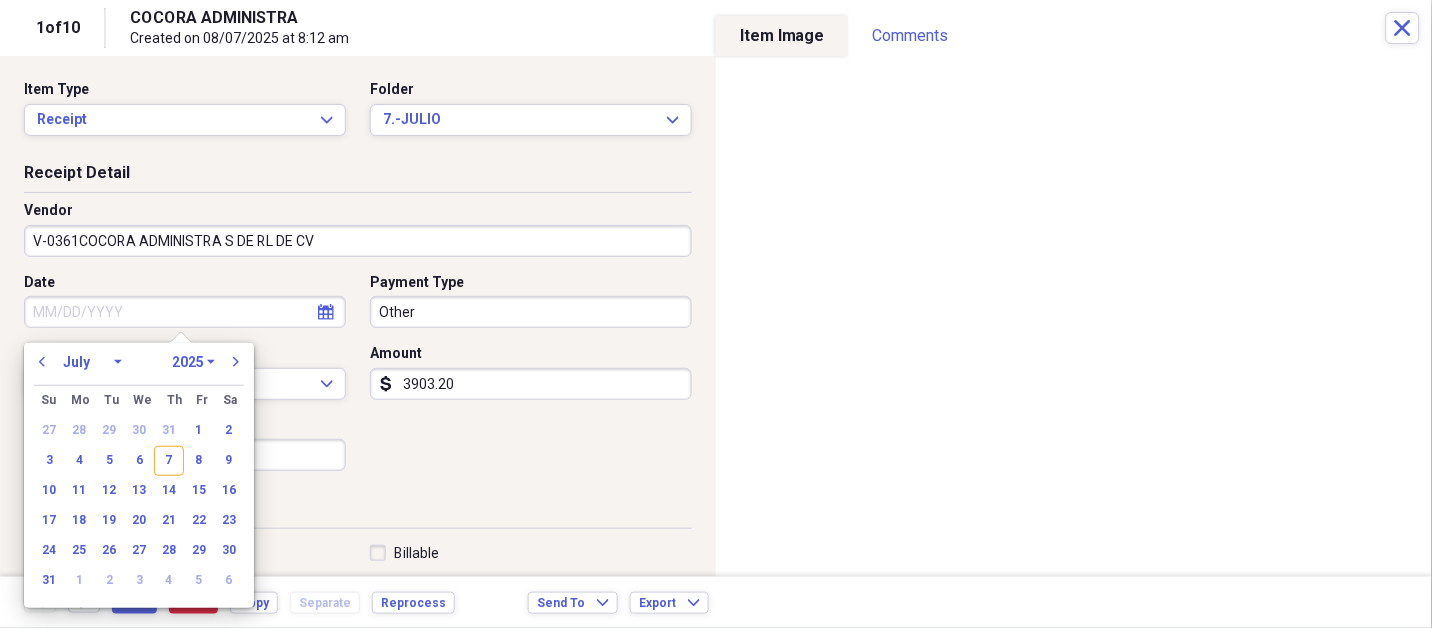 click on "January February March April May June July August September October November December" at bounding box center (92, 362) 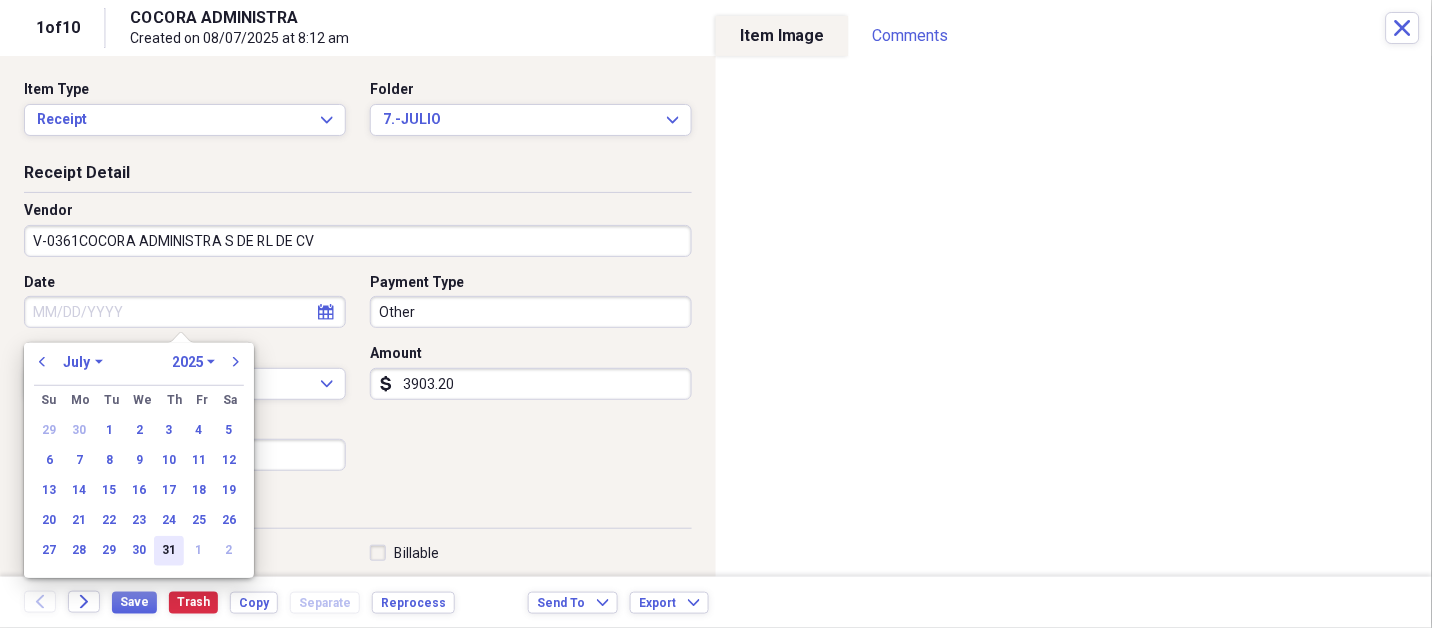 click on "31" at bounding box center [169, 551] 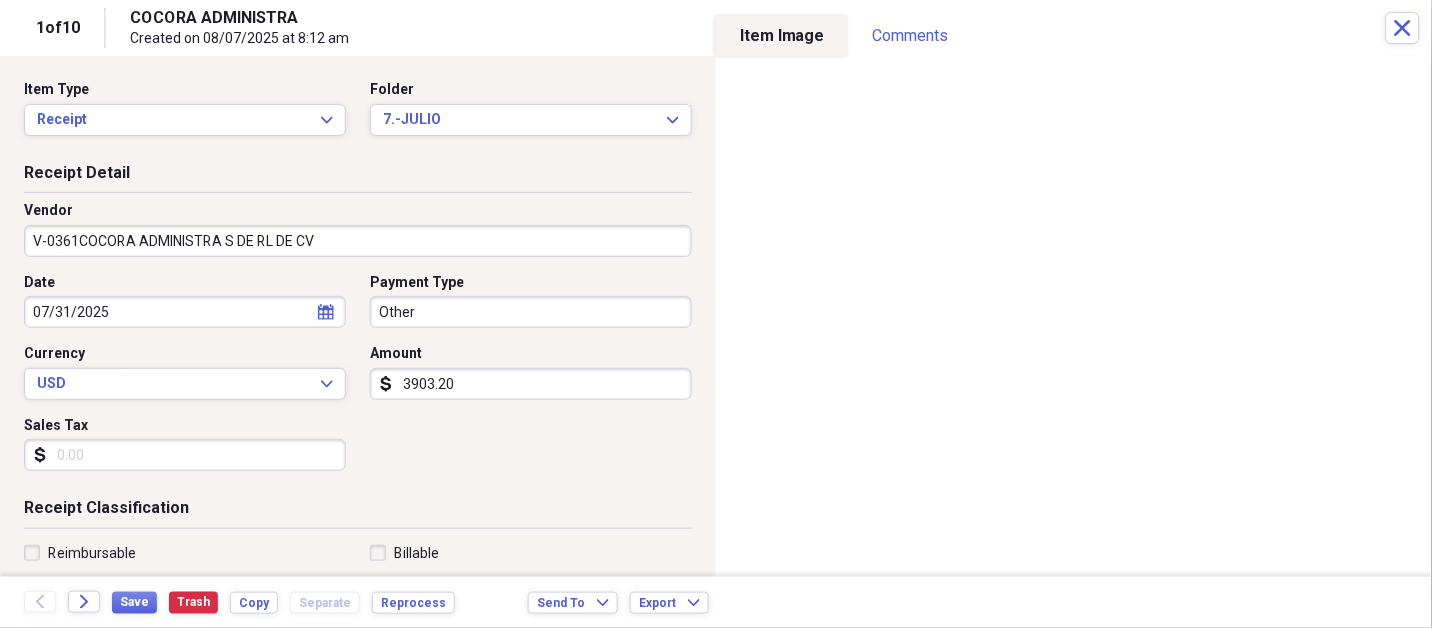 type 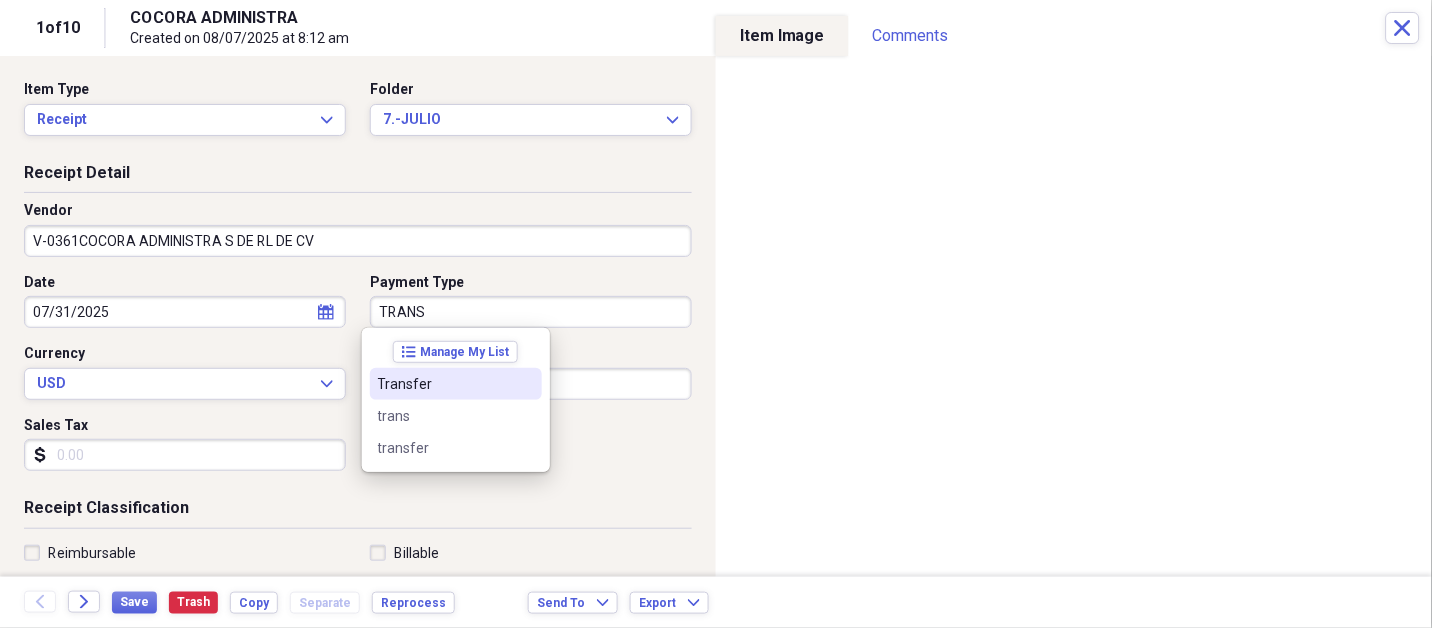 type on "Transfer" 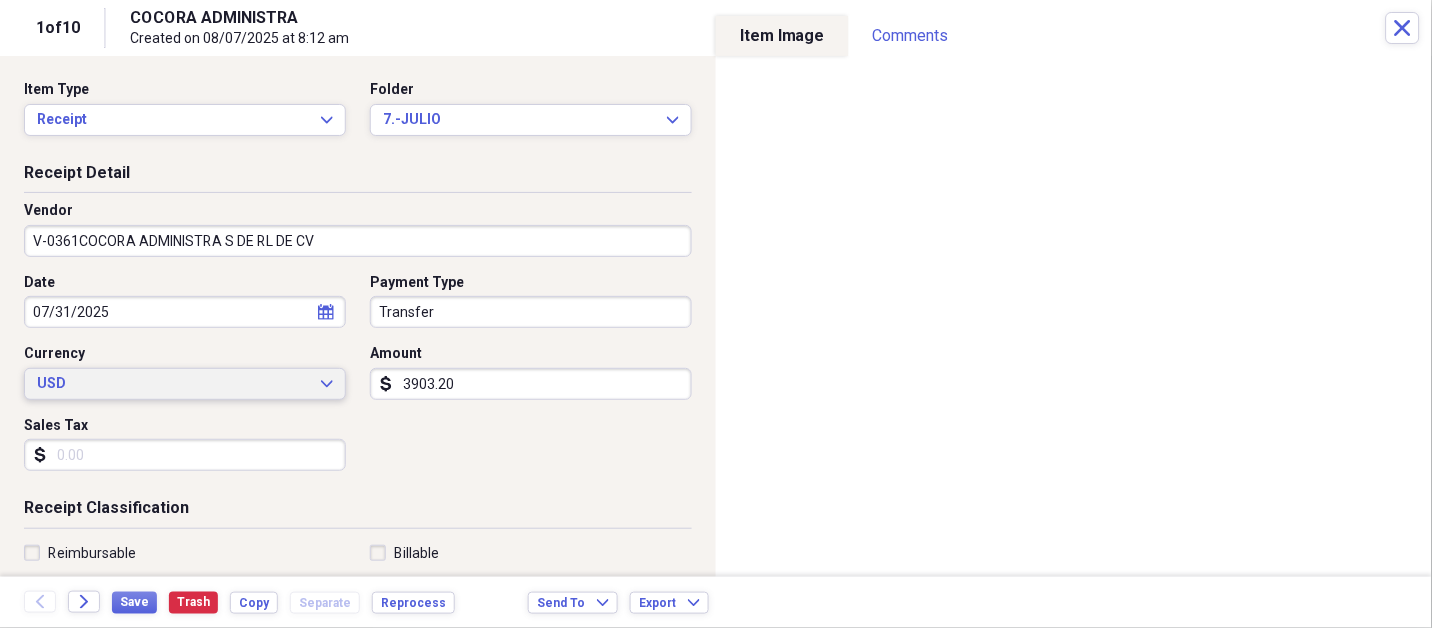 type 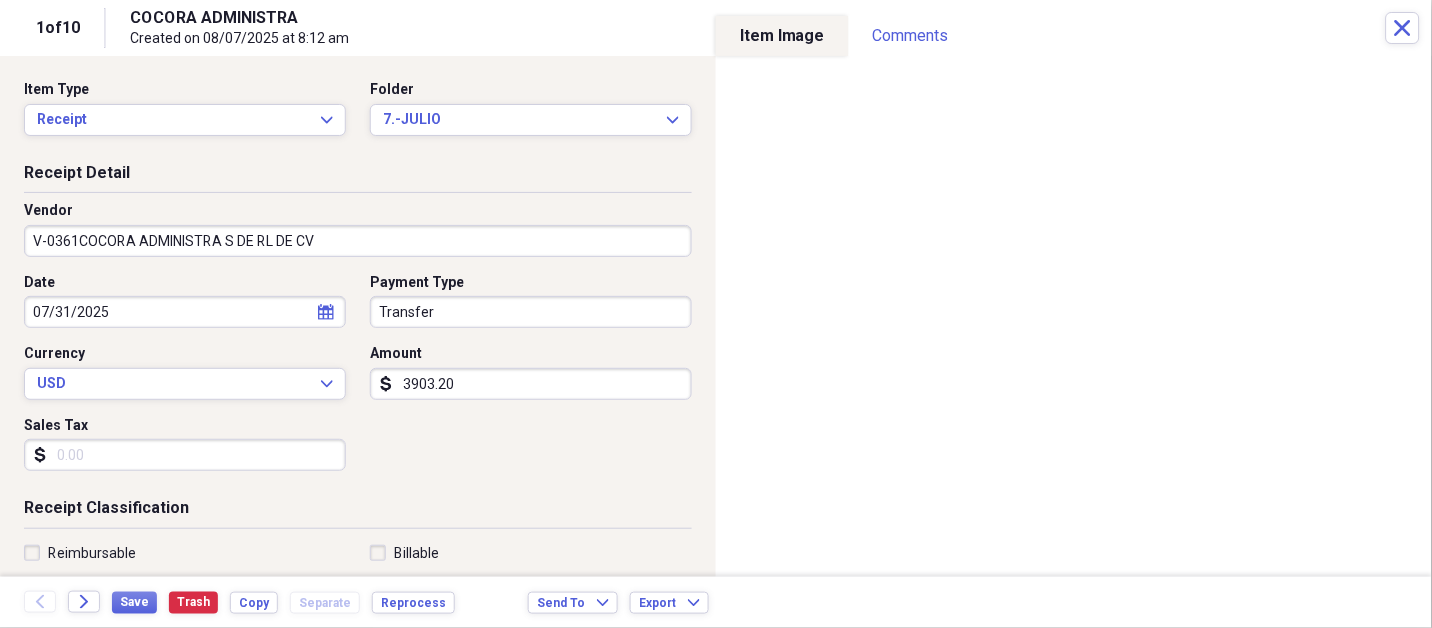 scroll, scrollTop: 307, scrollLeft: 0, axis: vertical 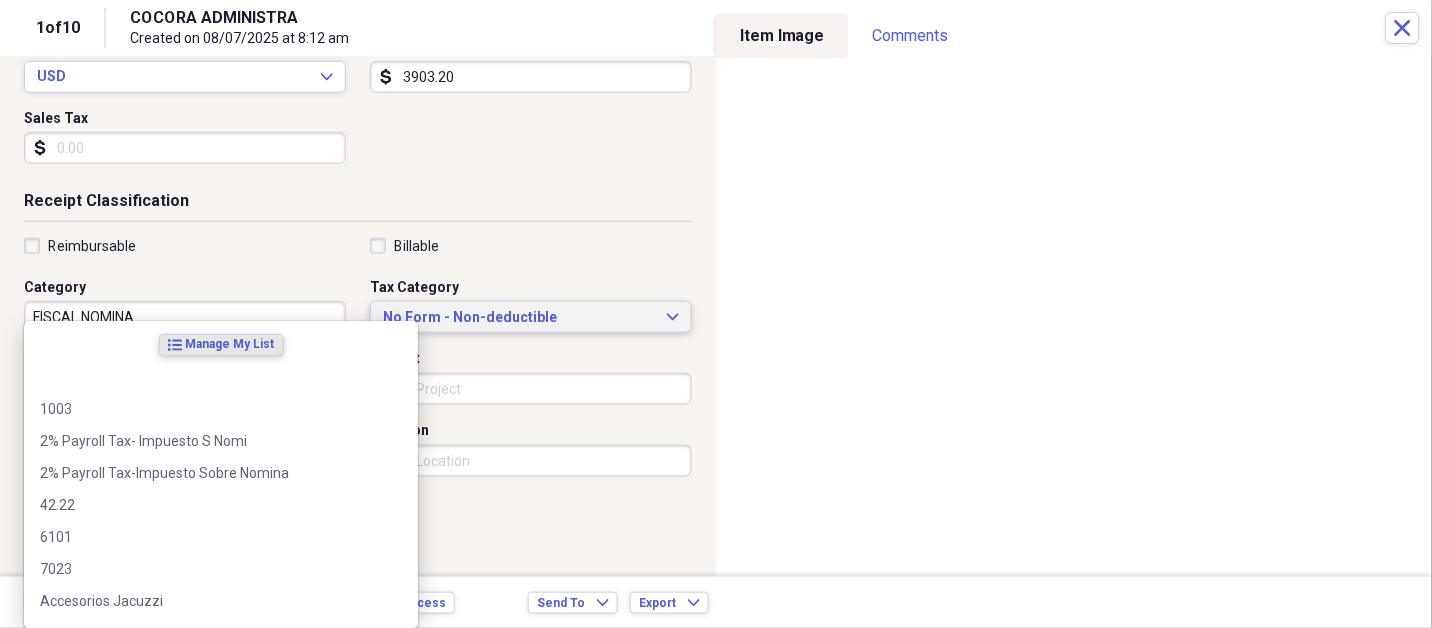 type 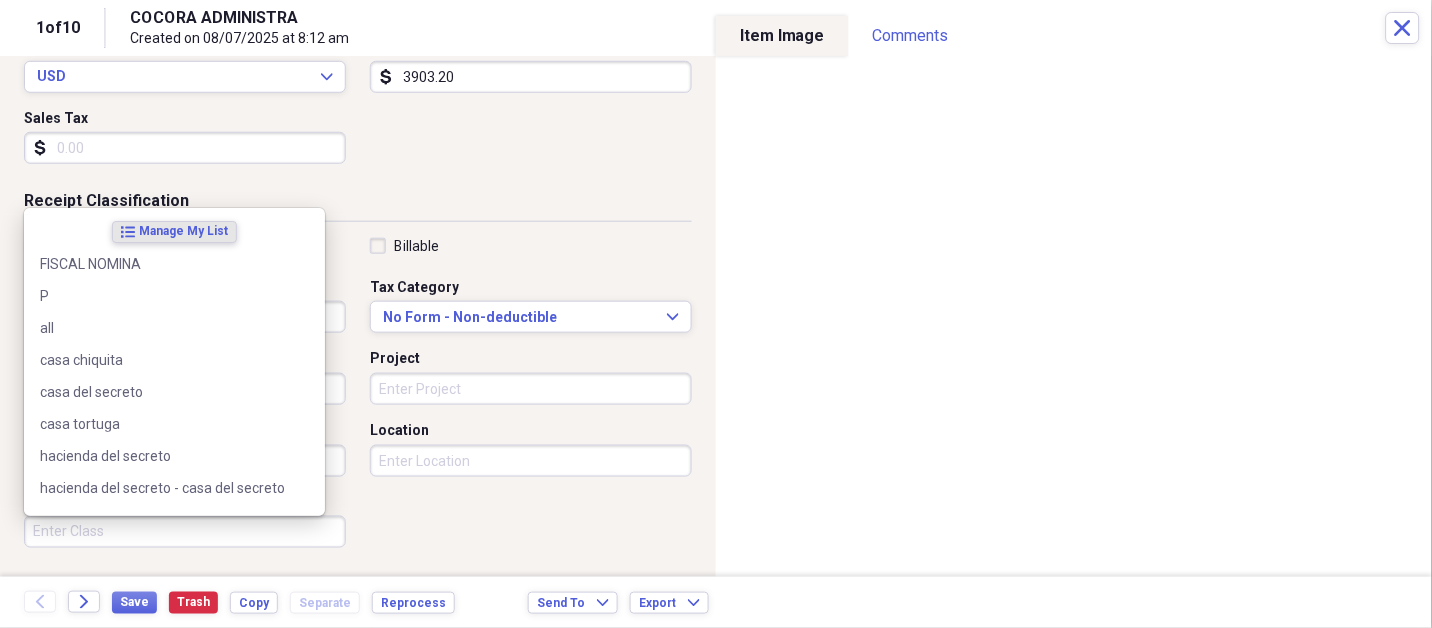 scroll, scrollTop: 497, scrollLeft: 0, axis: vertical 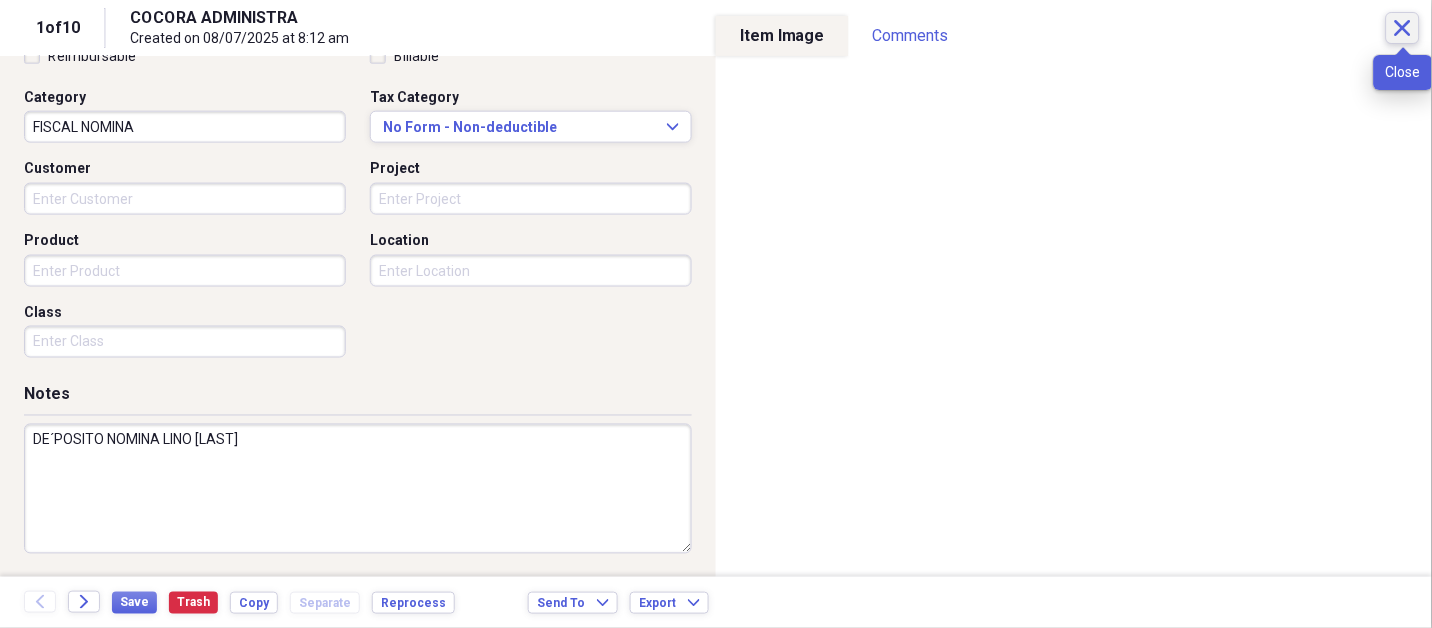 type on "DE´POSITO NOMINA LINO [LAST]" 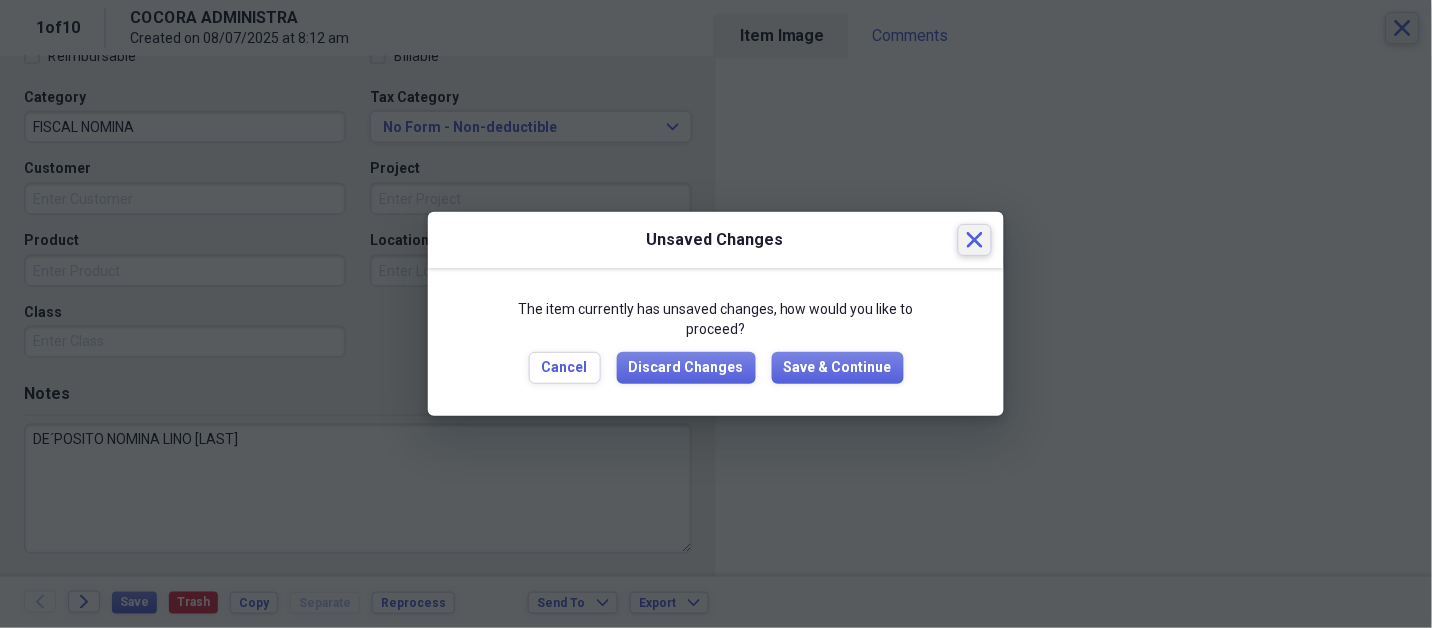 type 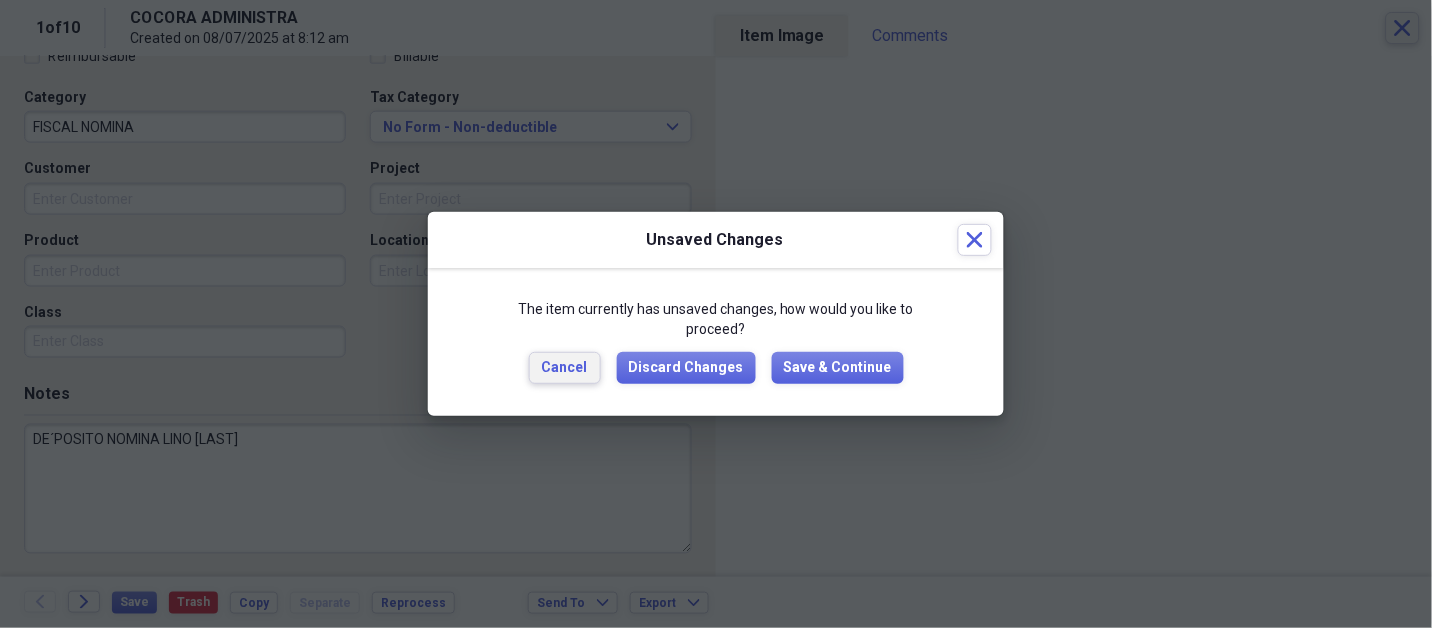 type 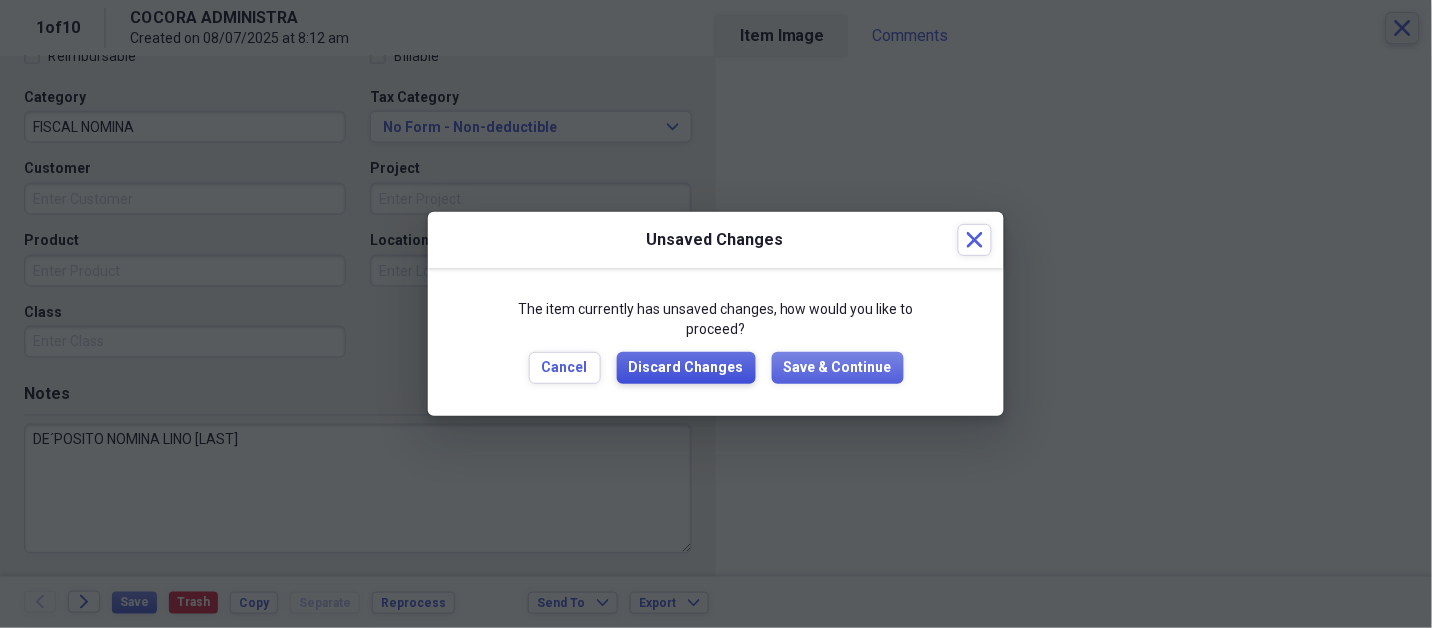 type 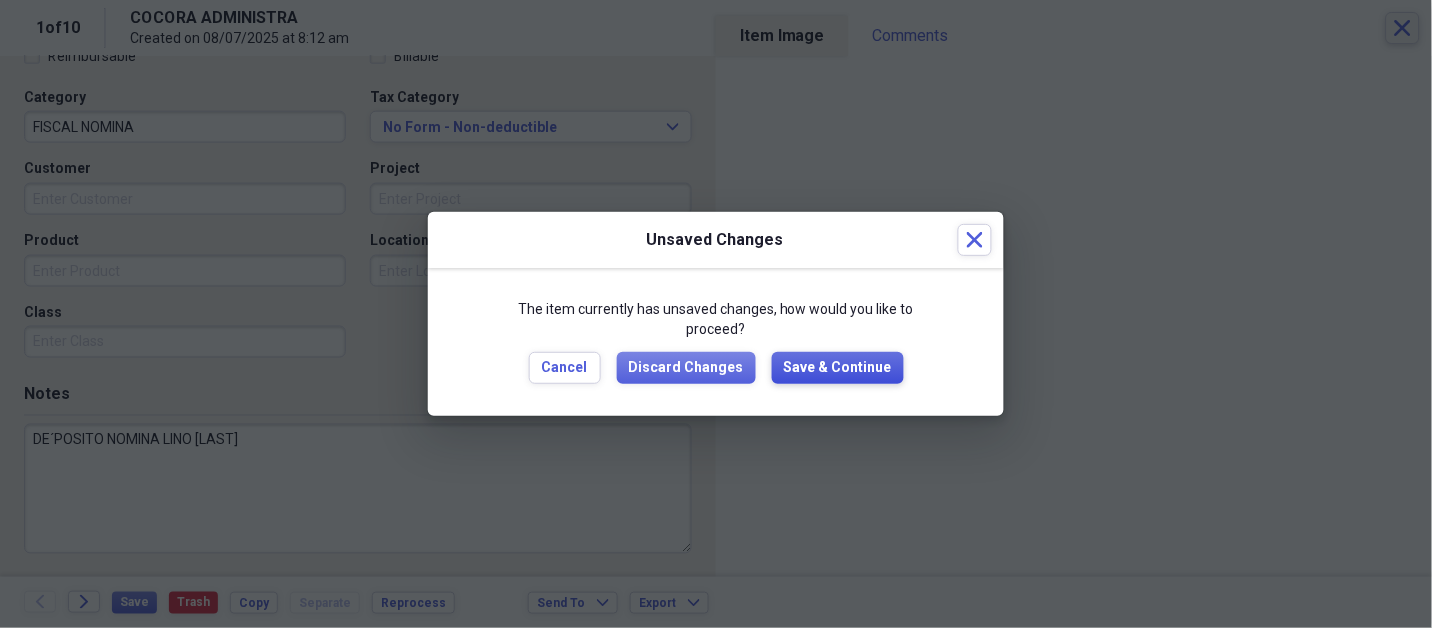 type 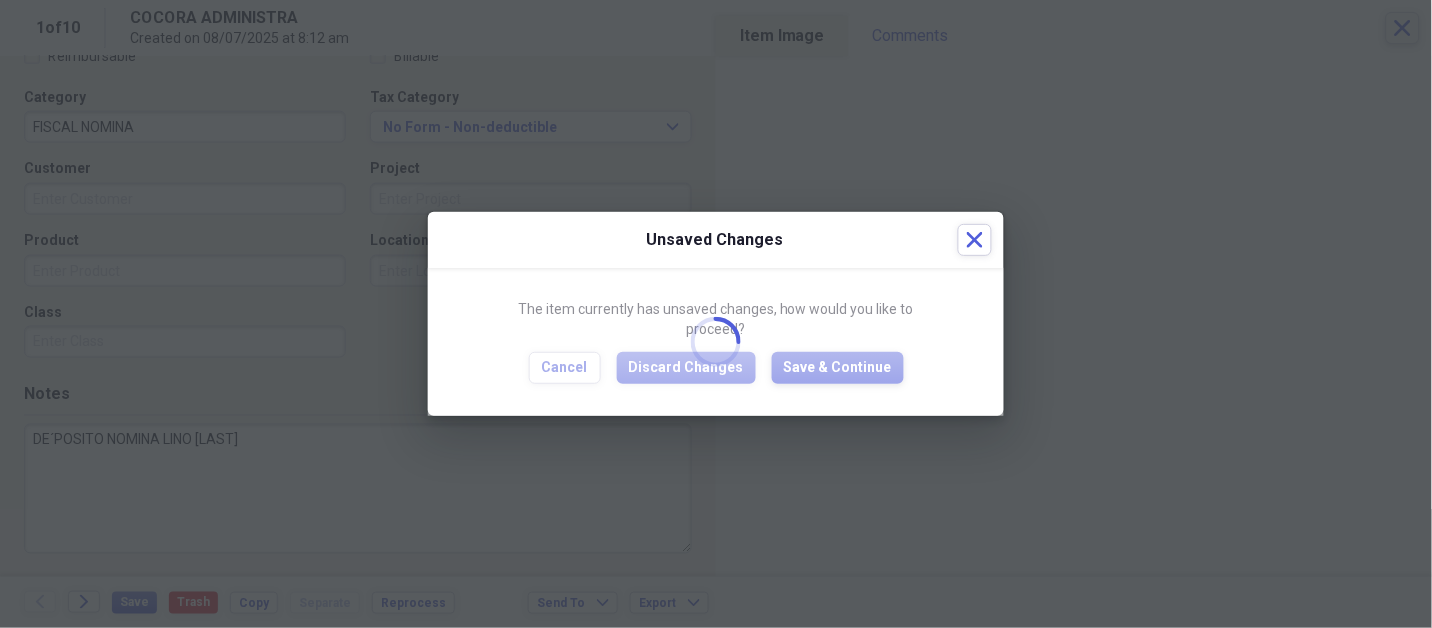 type on "DE´POSITO NOMINA LINO [LAST]" 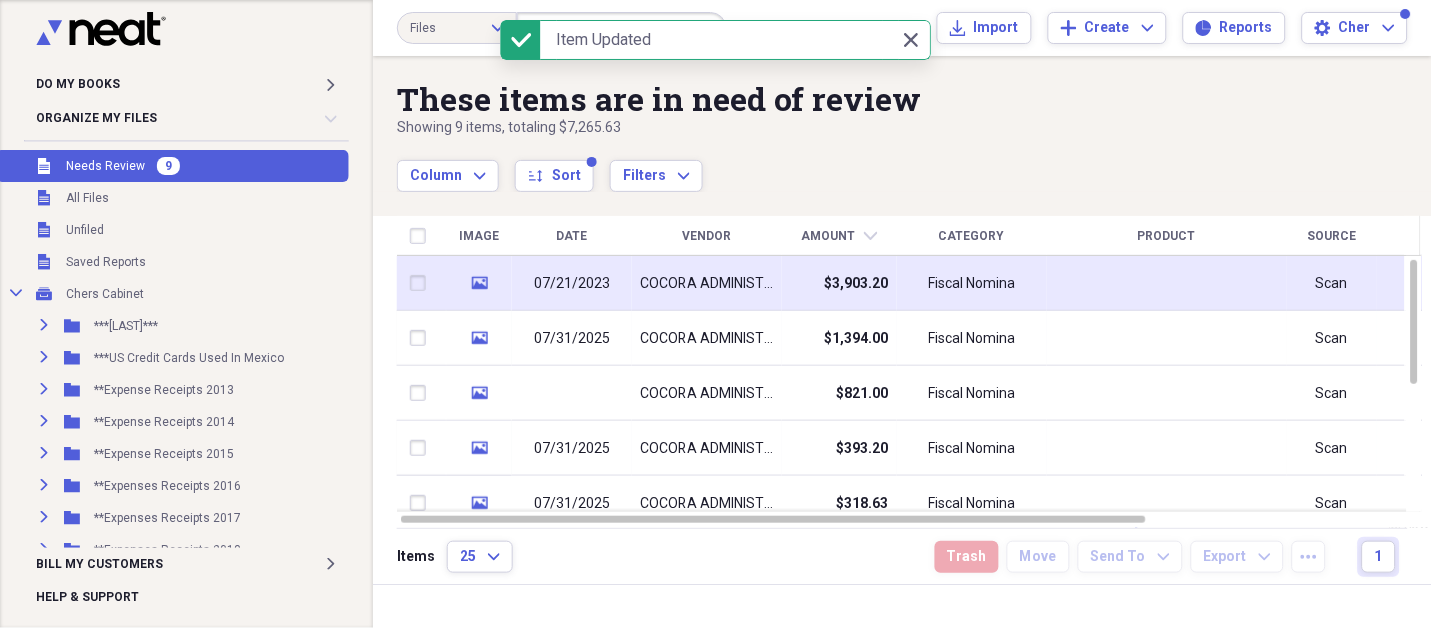 click on "COCORA ADMINISTRA" at bounding box center (707, 284) 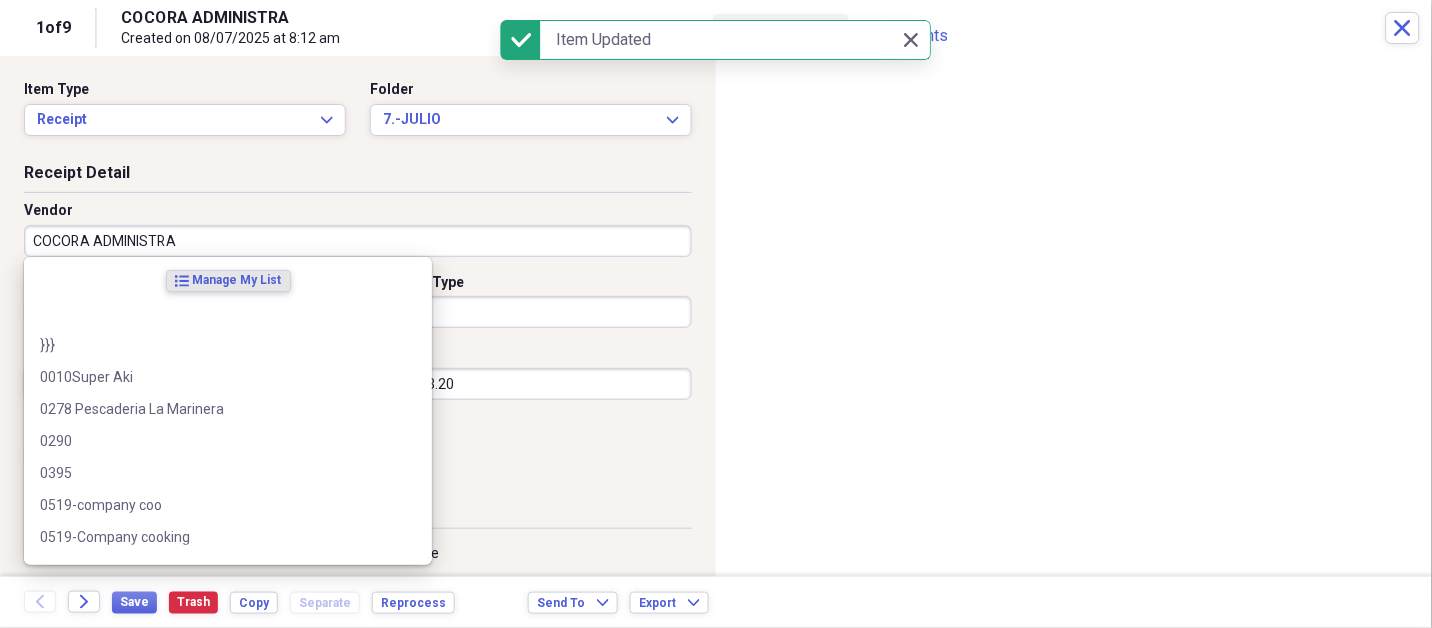 click on "COCORA ADMINISTRA" at bounding box center (358, 241) 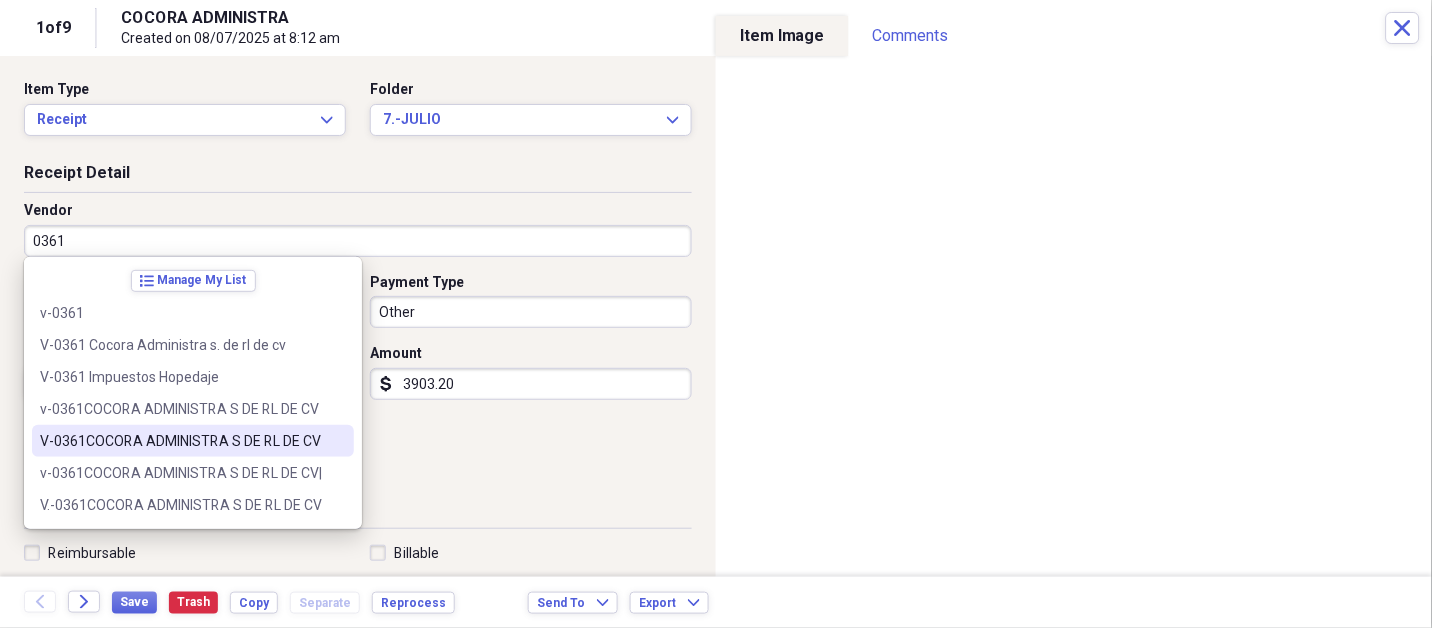 type on "V-0361COCORA ADMINISTRA S DE RL DE CV" 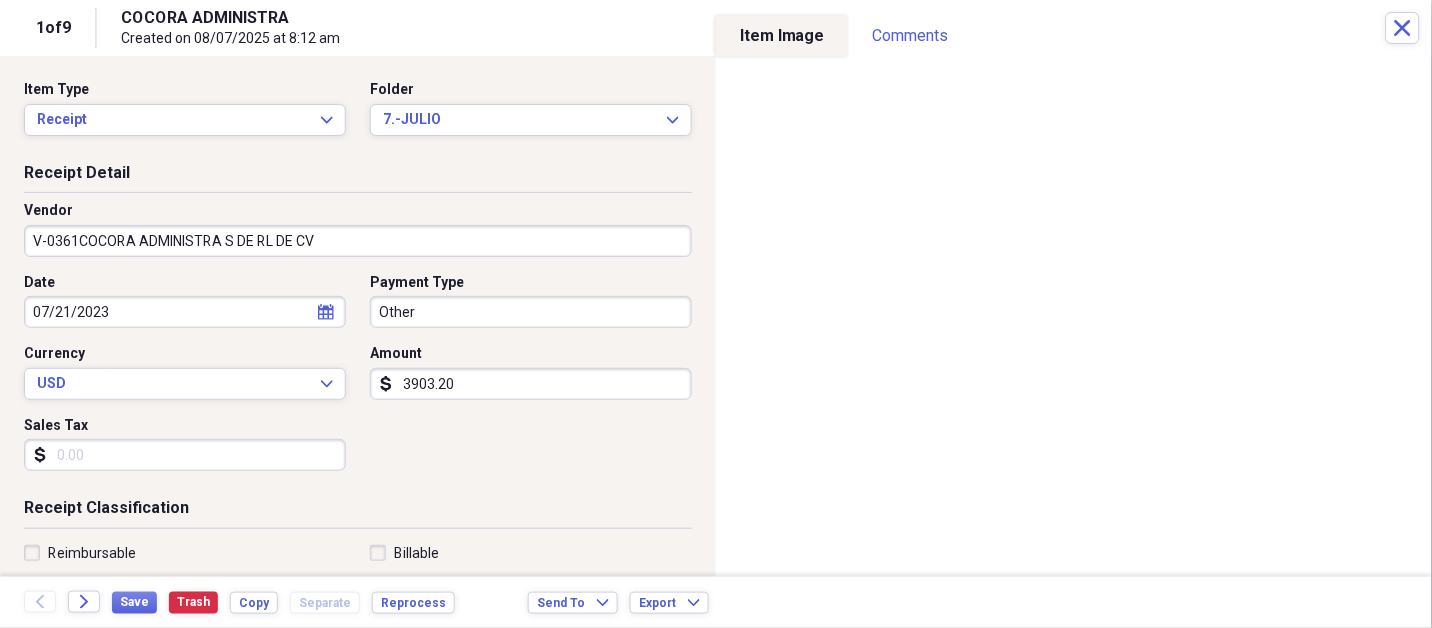 select on "6" 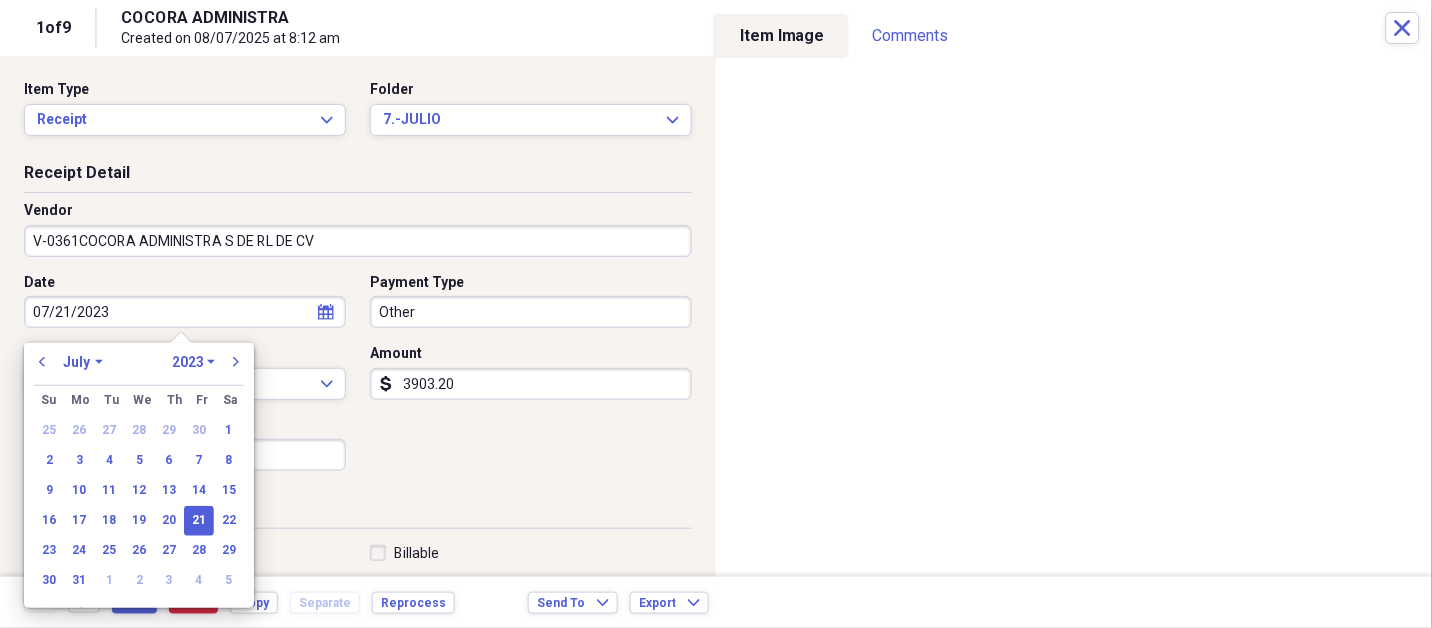type on "FISCAL NOMINA" 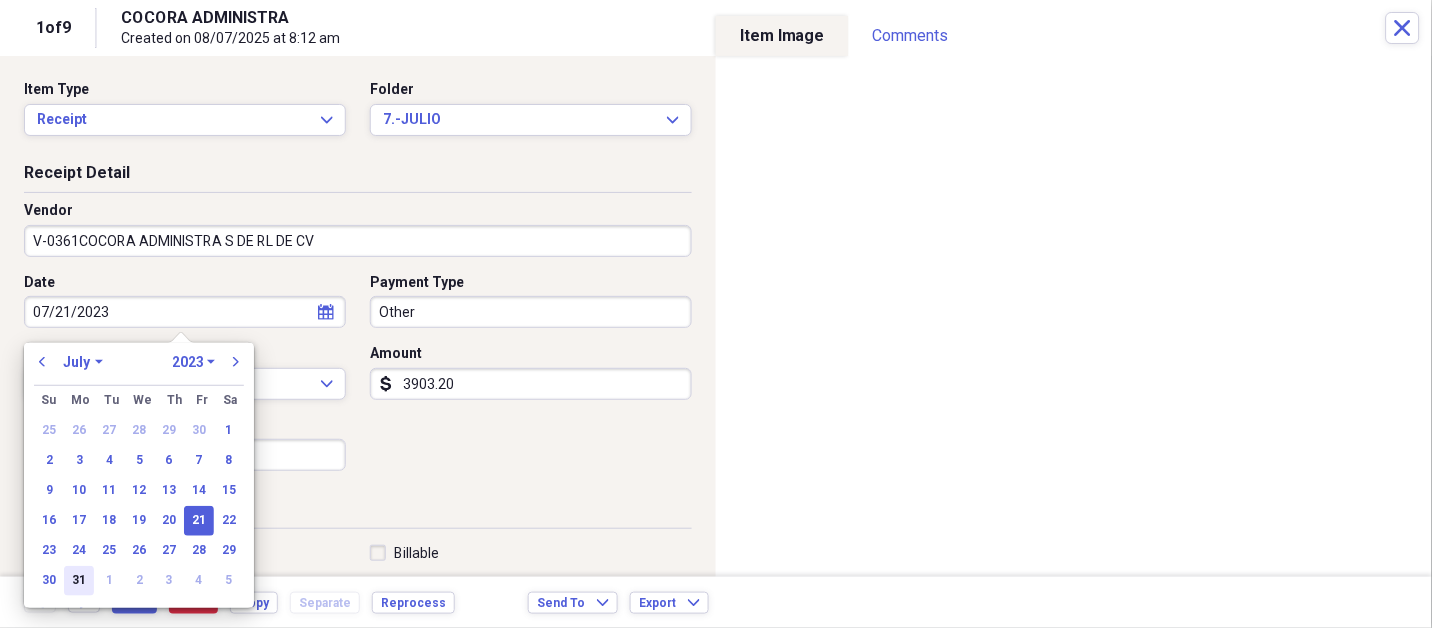 click on "31" at bounding box center [79, 581] 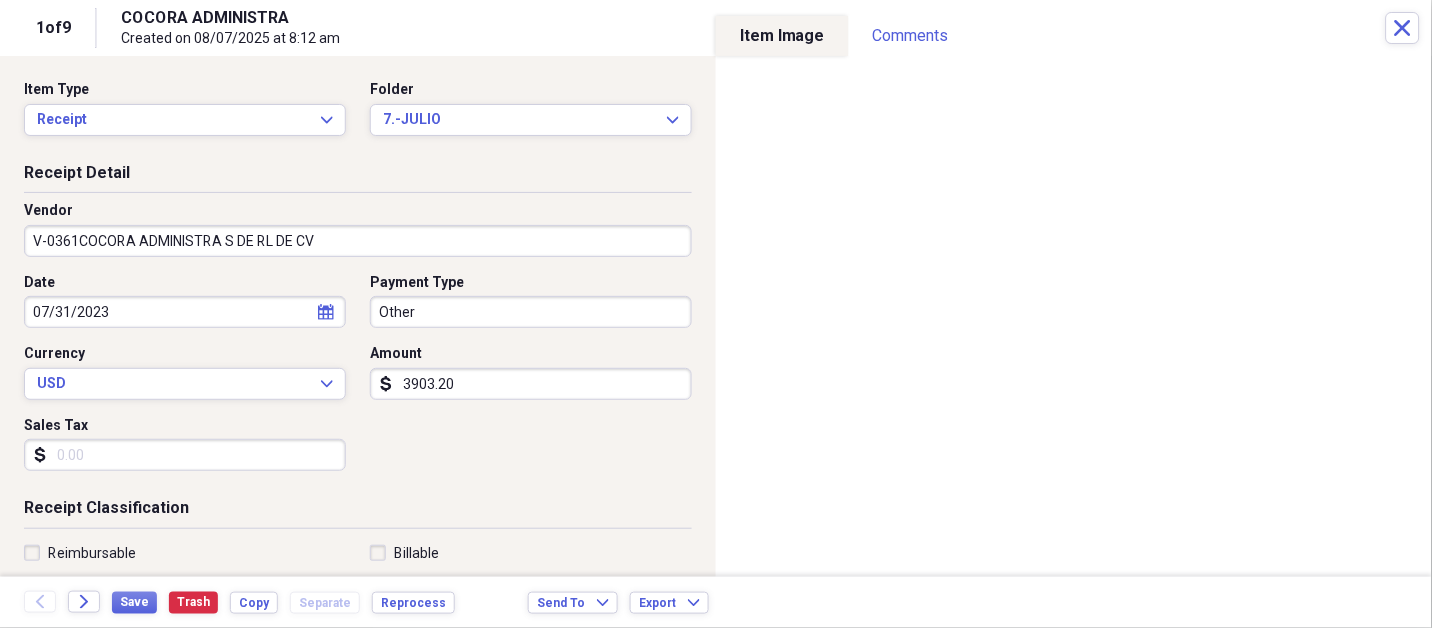 type 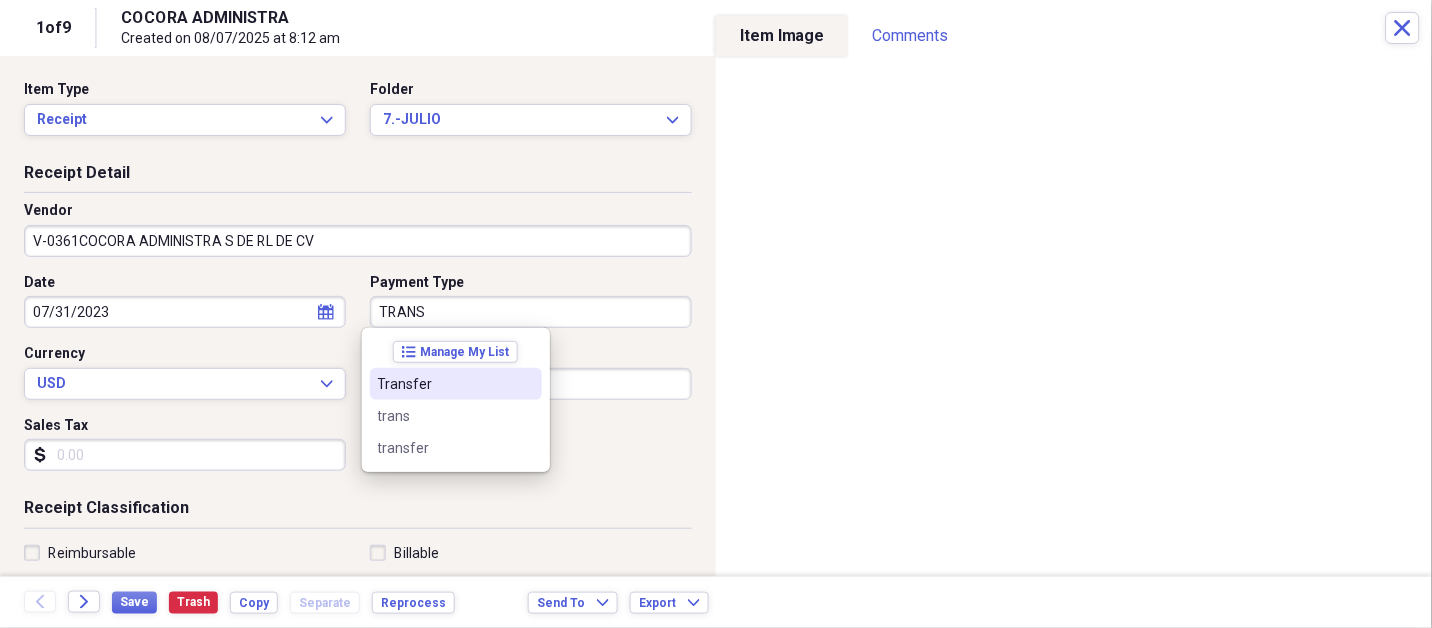 type on "Transfer" 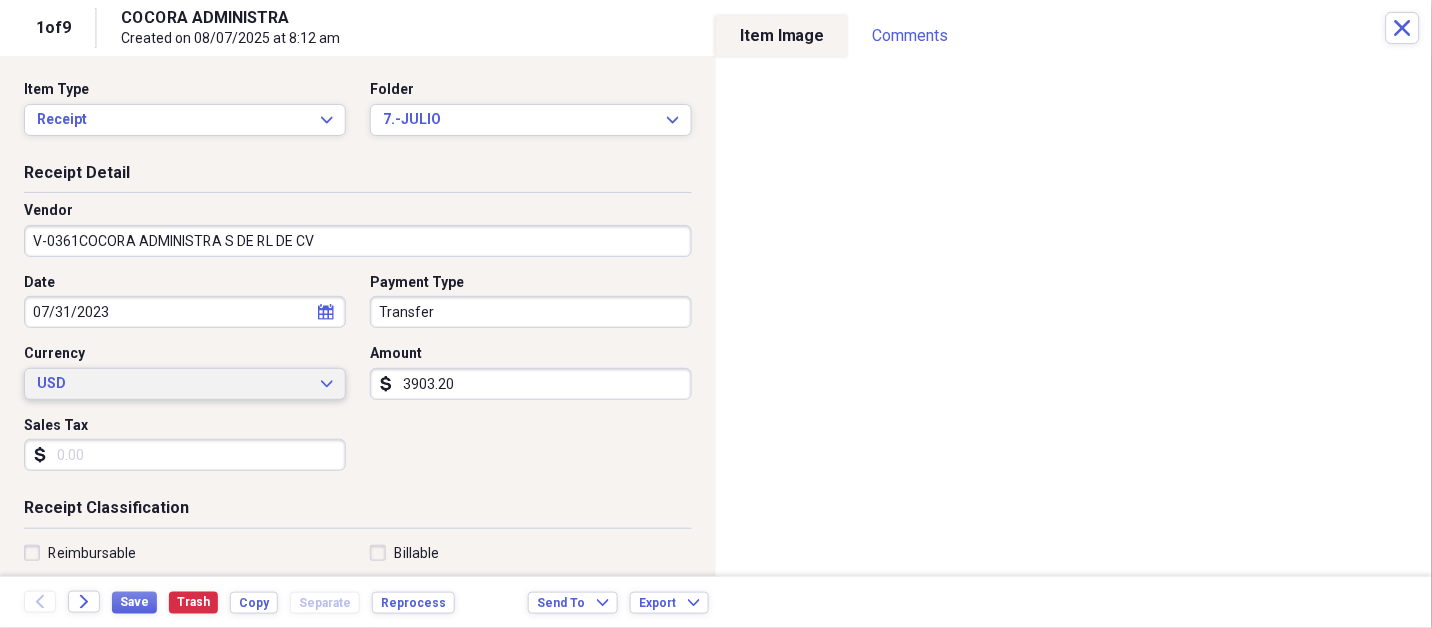 type 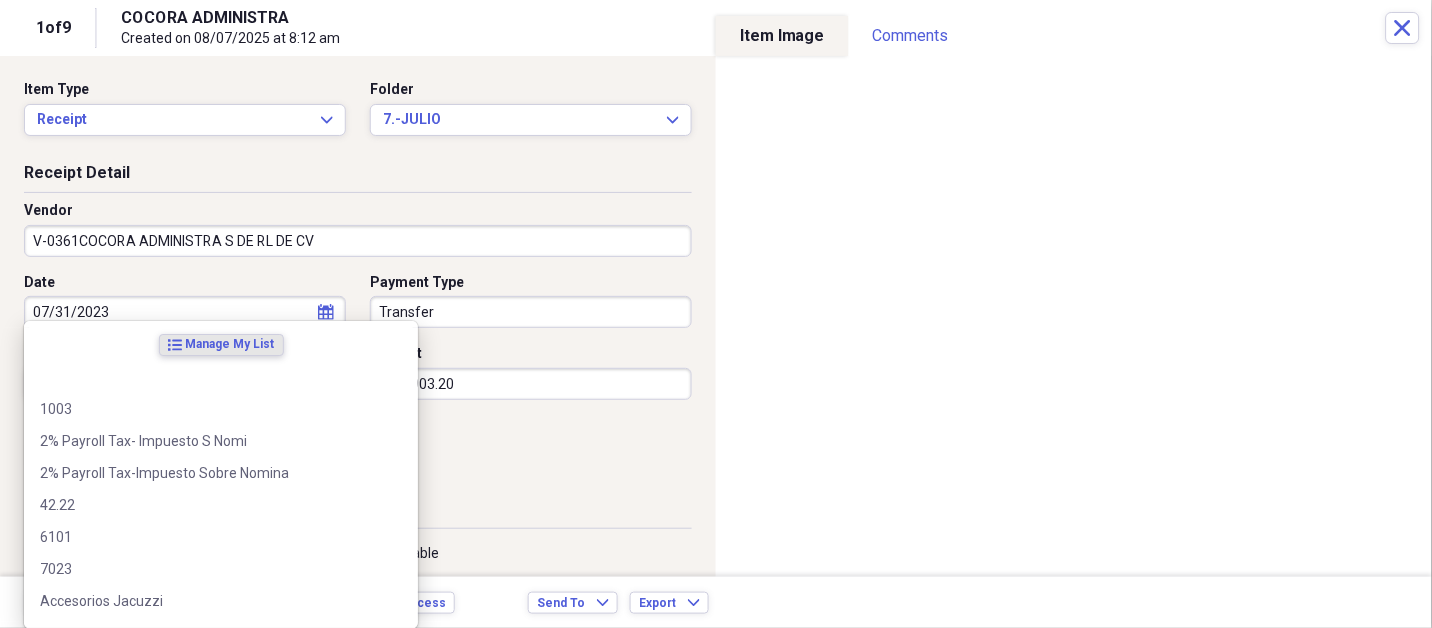 scroll, scrollTop: 307, scrollLeft: 0, axis: vertical 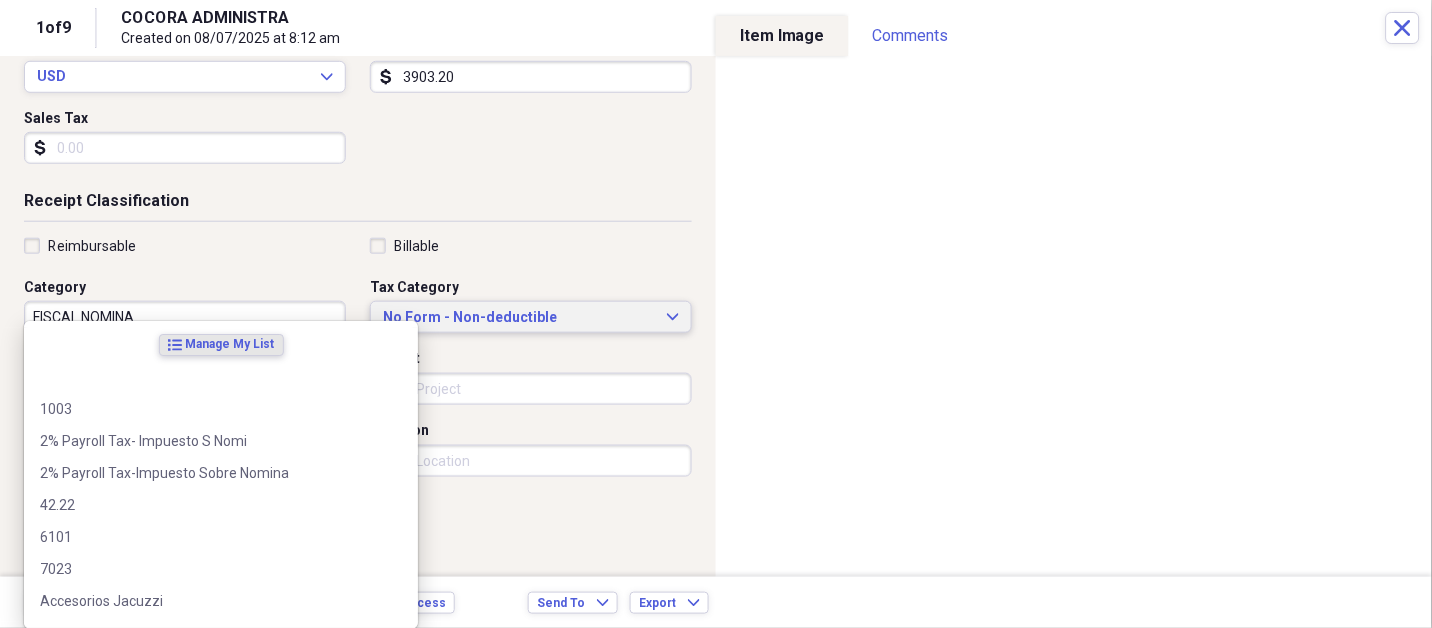 type 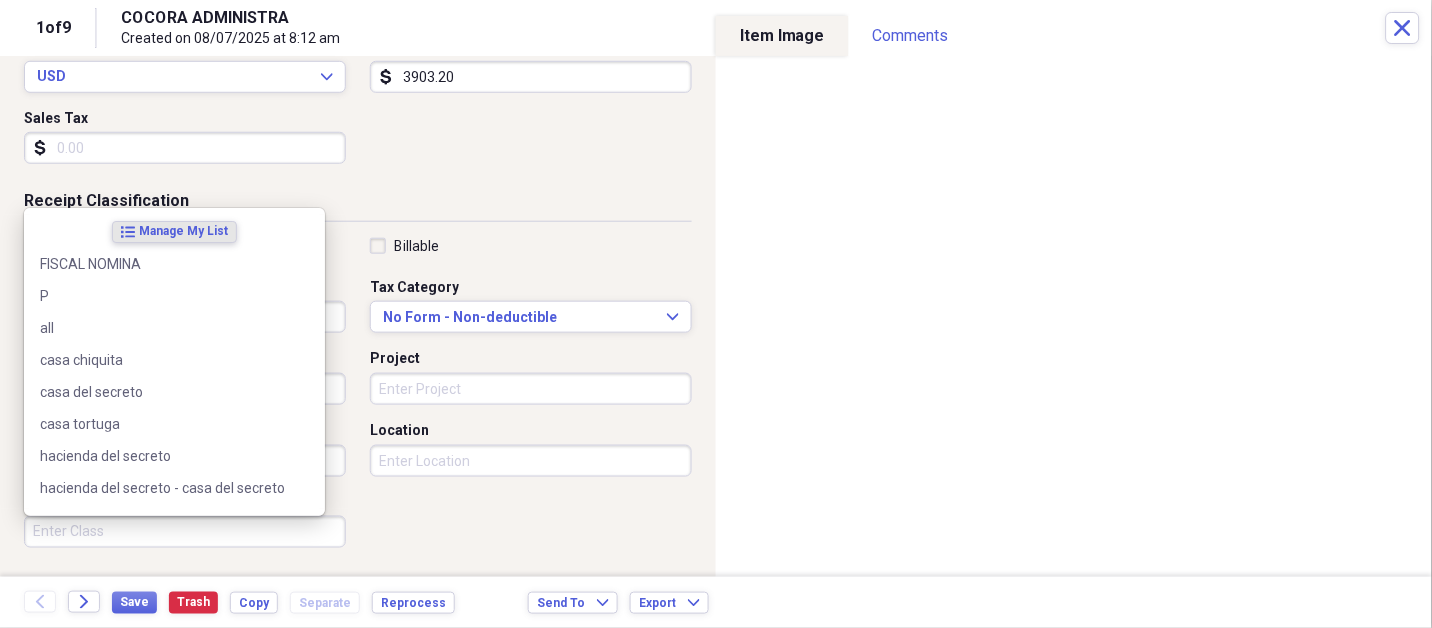 scroll, scrollTop: 497, scrollLeft: 0, axis: vertical 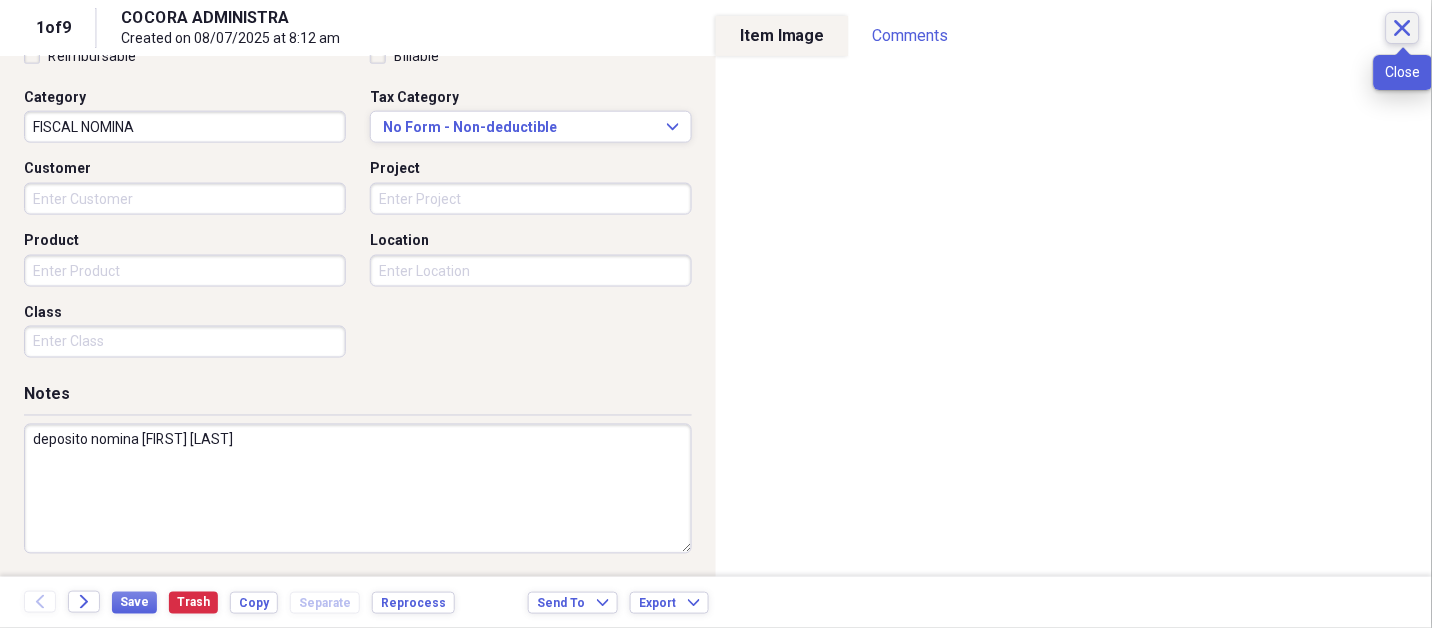 type on "deposito nomina [FIRST] [LAST]" 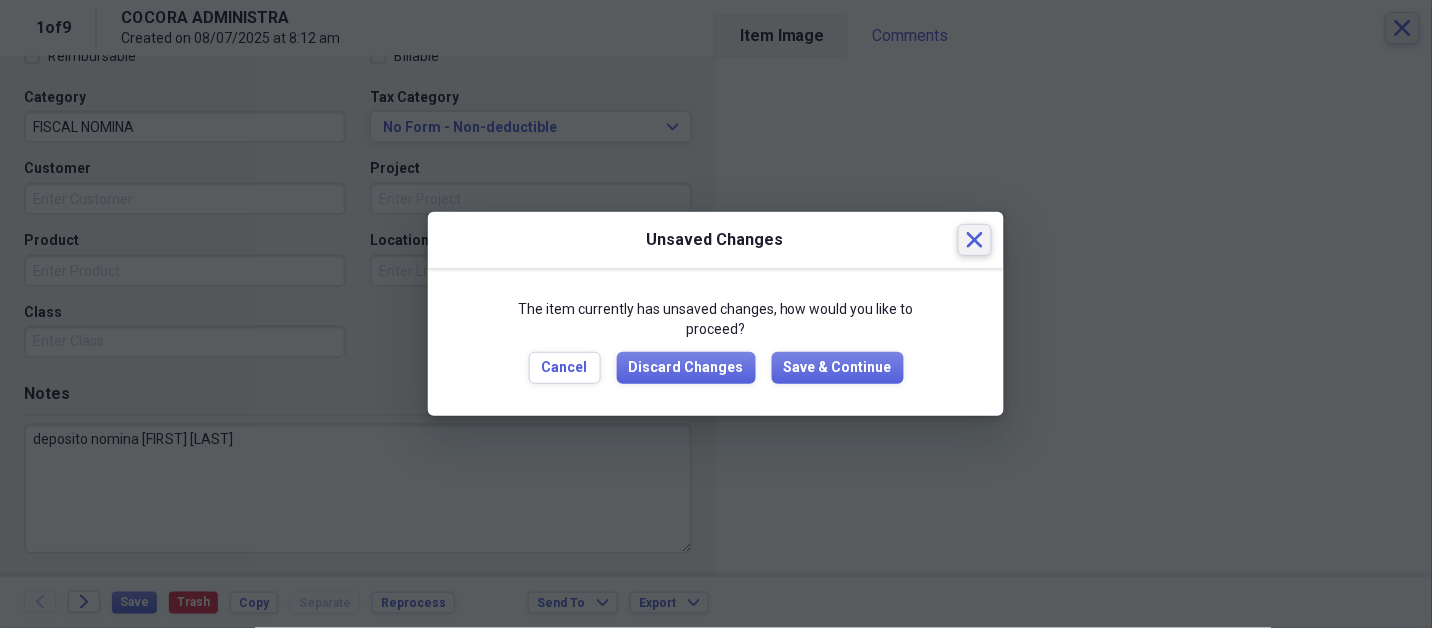 type 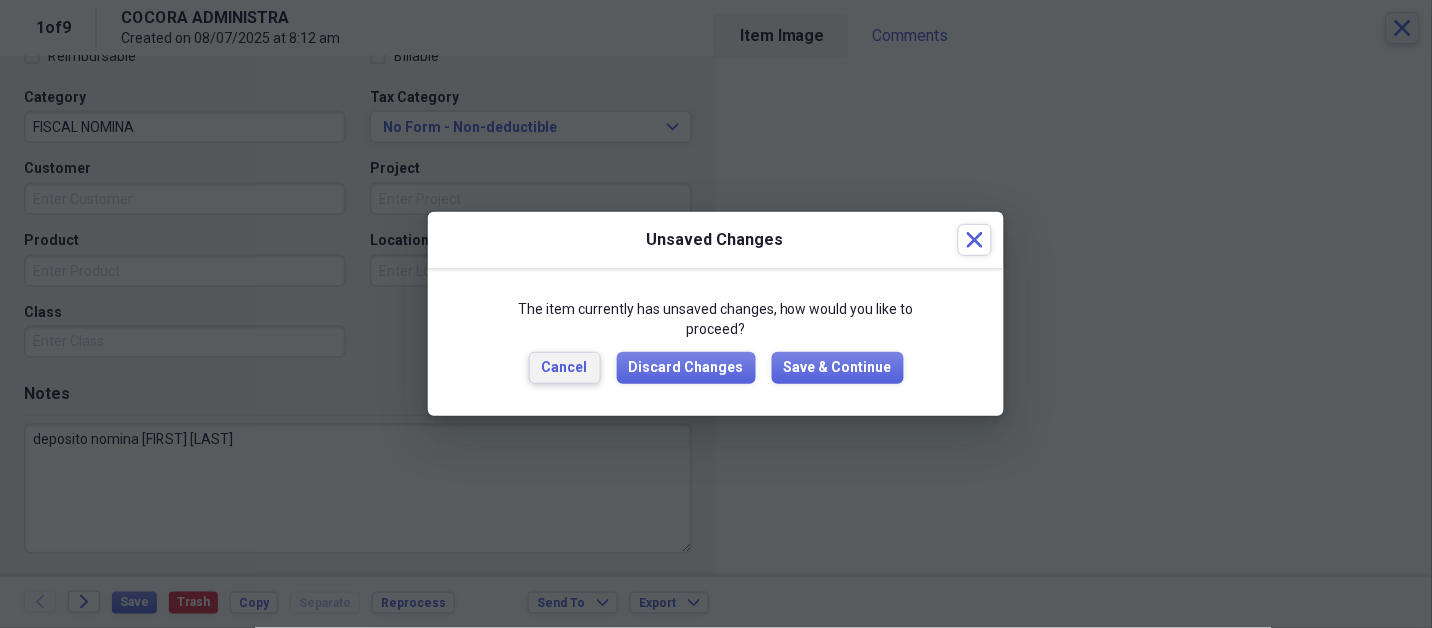 type 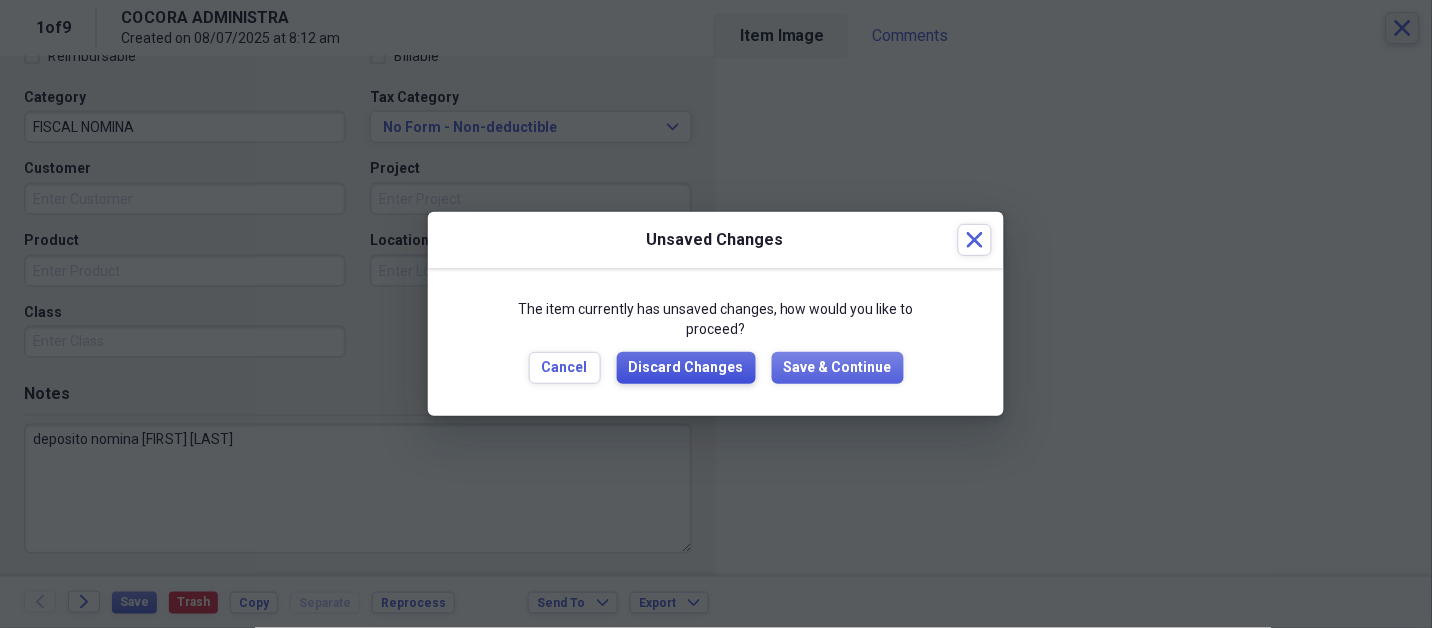 type 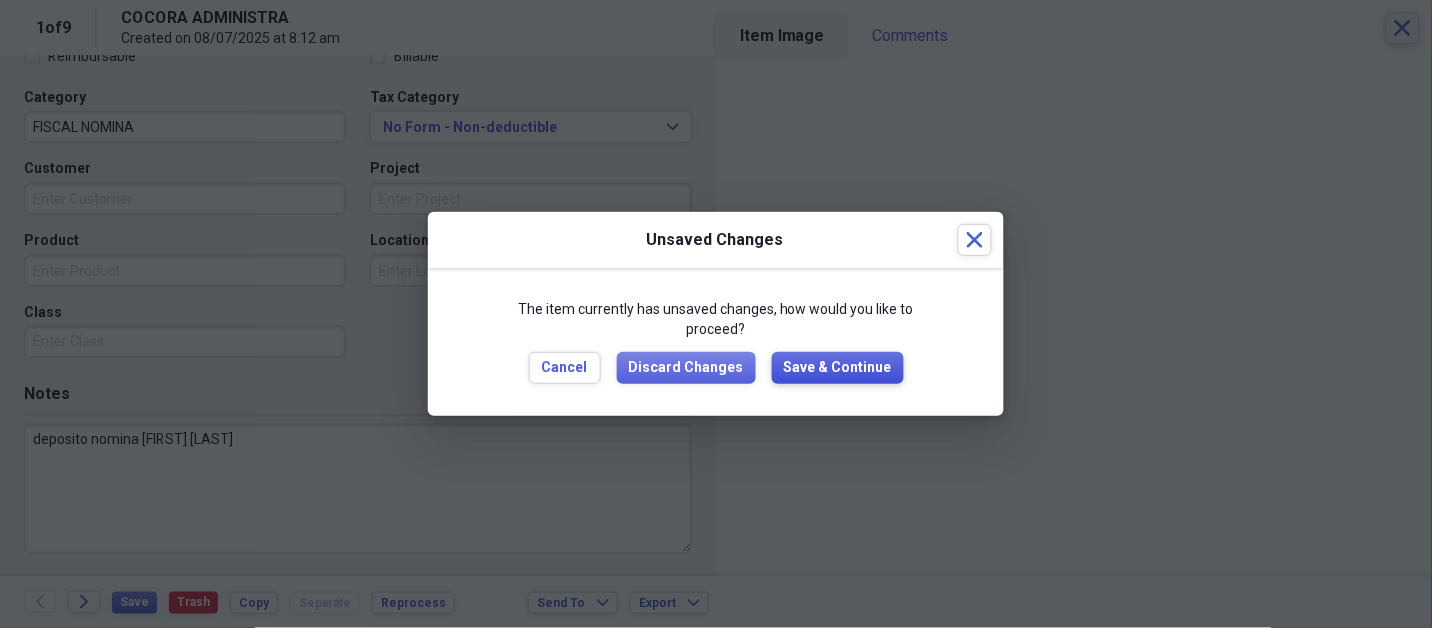 type 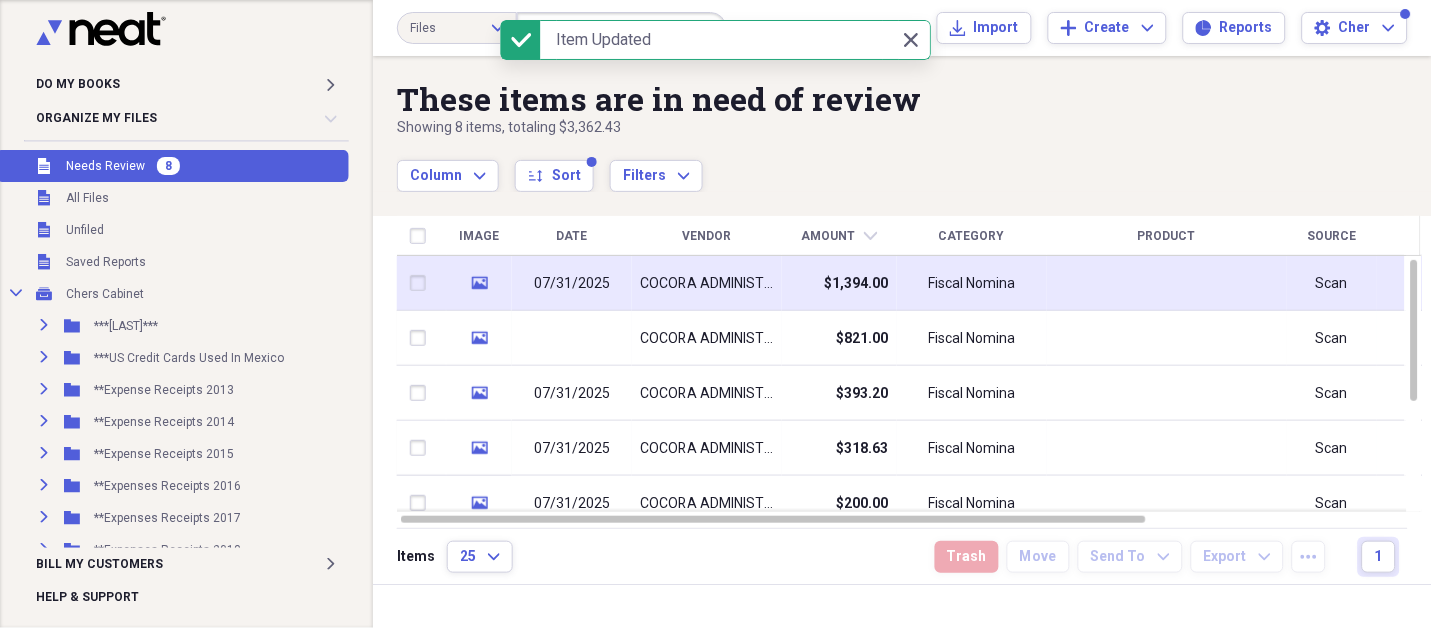 click on "COCORA ADMINISTRA" at bounding box center (707, 284) 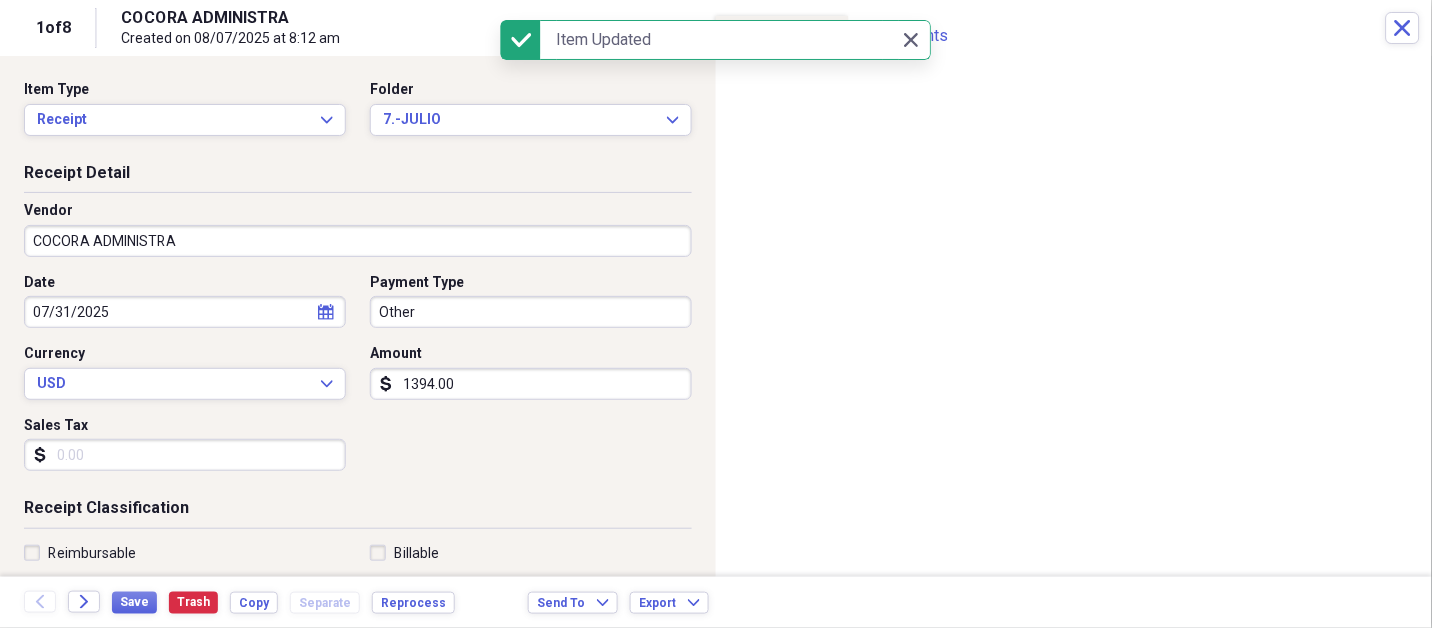 click on "COCORA ADMINISTRA" at bounding box center (358, 241) 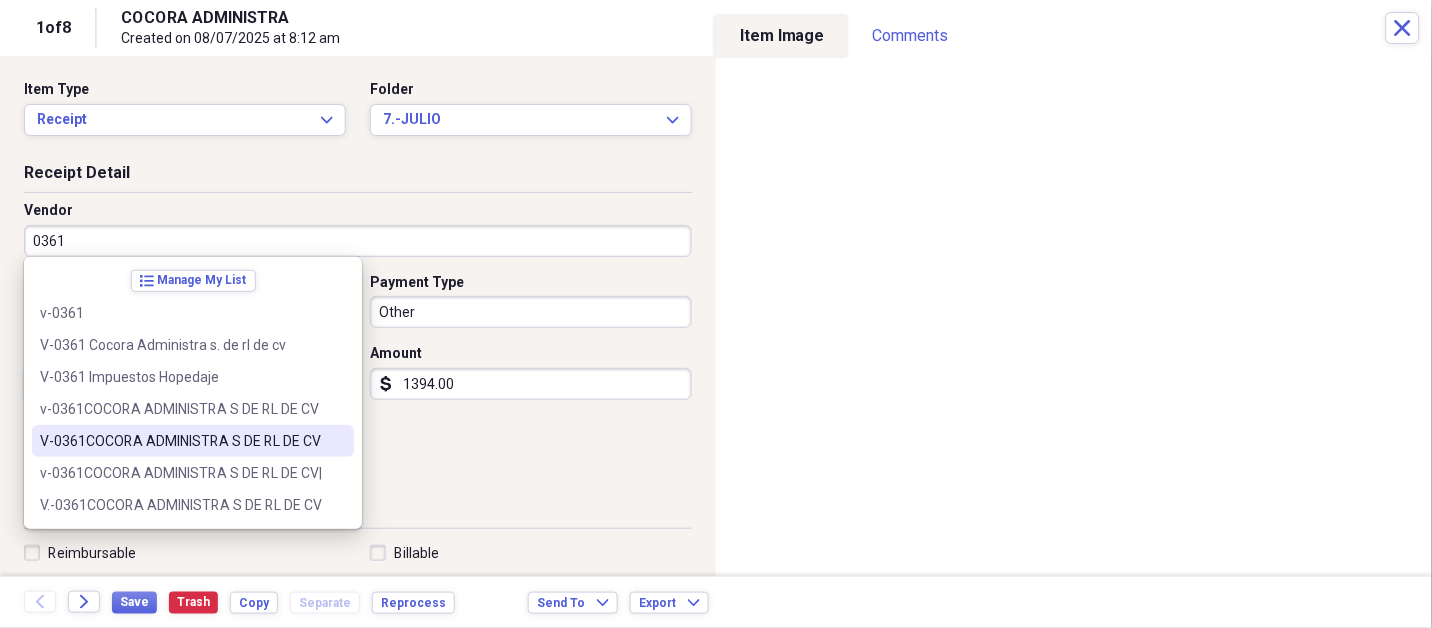 type on "V-0361COCORA ADMINISTRA S DE RL DE CV" 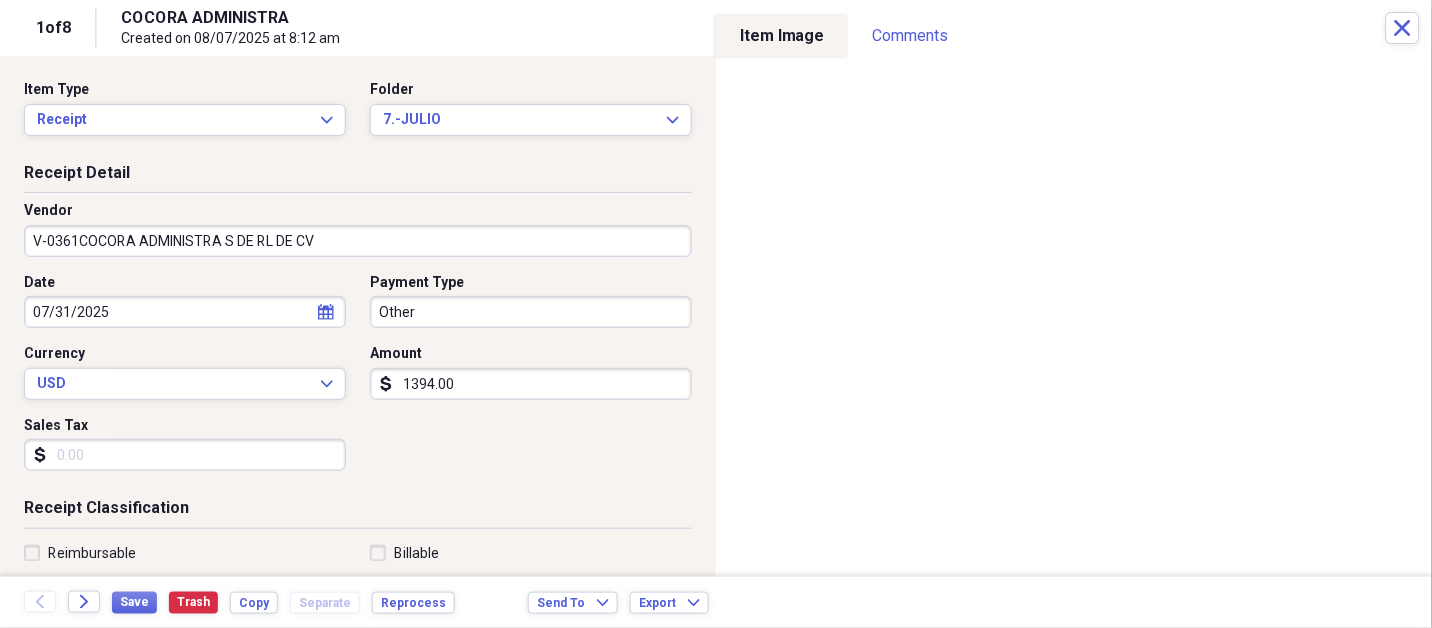 select on "6" 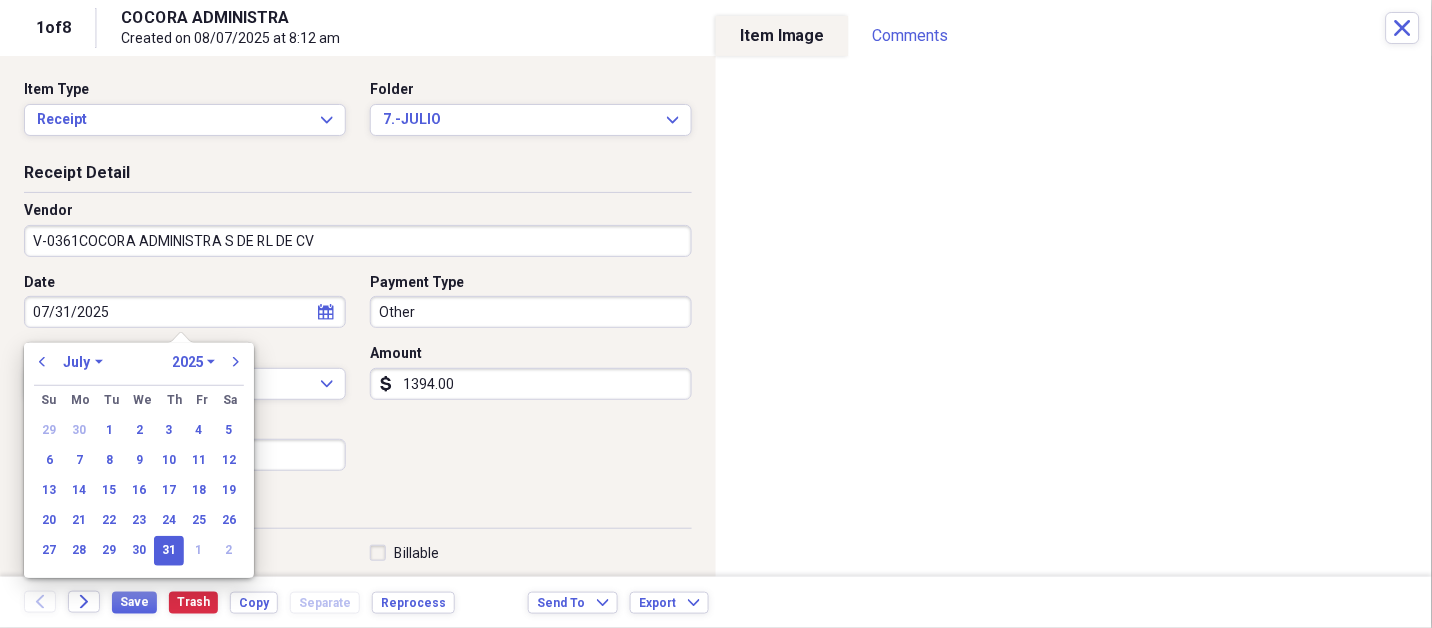 type on "FISCAL NOMINA" 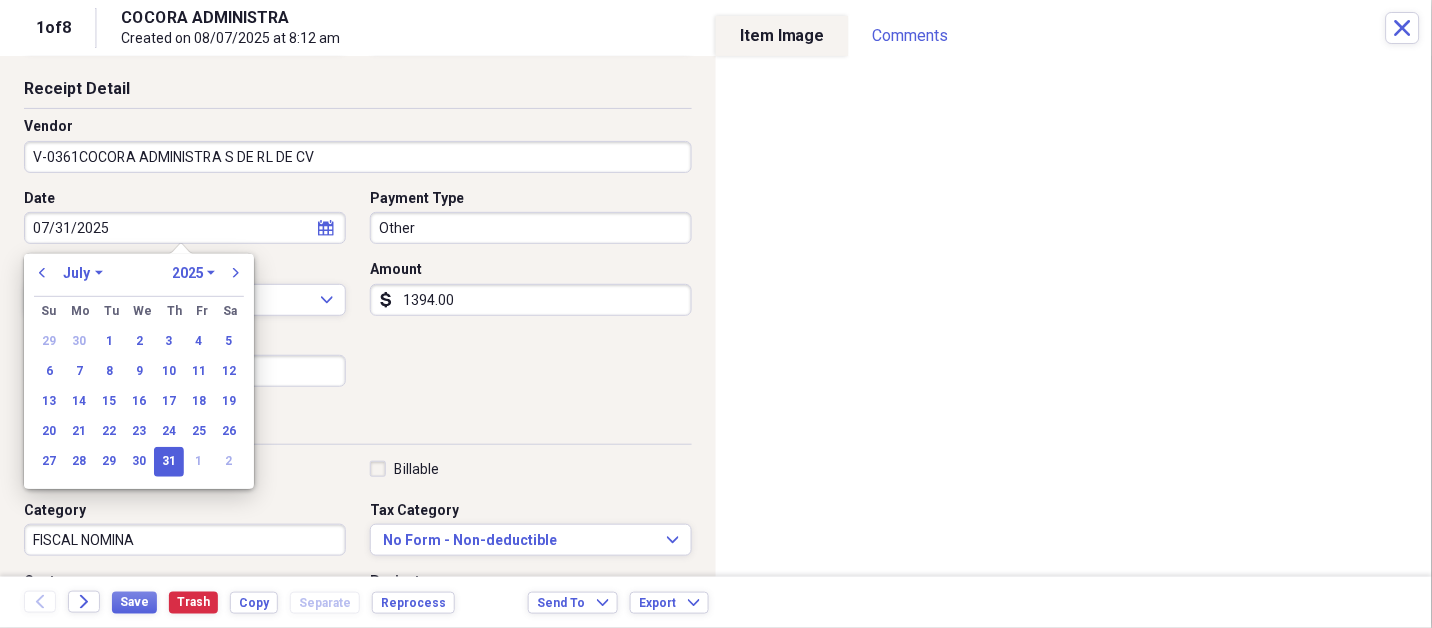 scroll, scrollTop: 90, scrollLeft: 0, axis: vertical 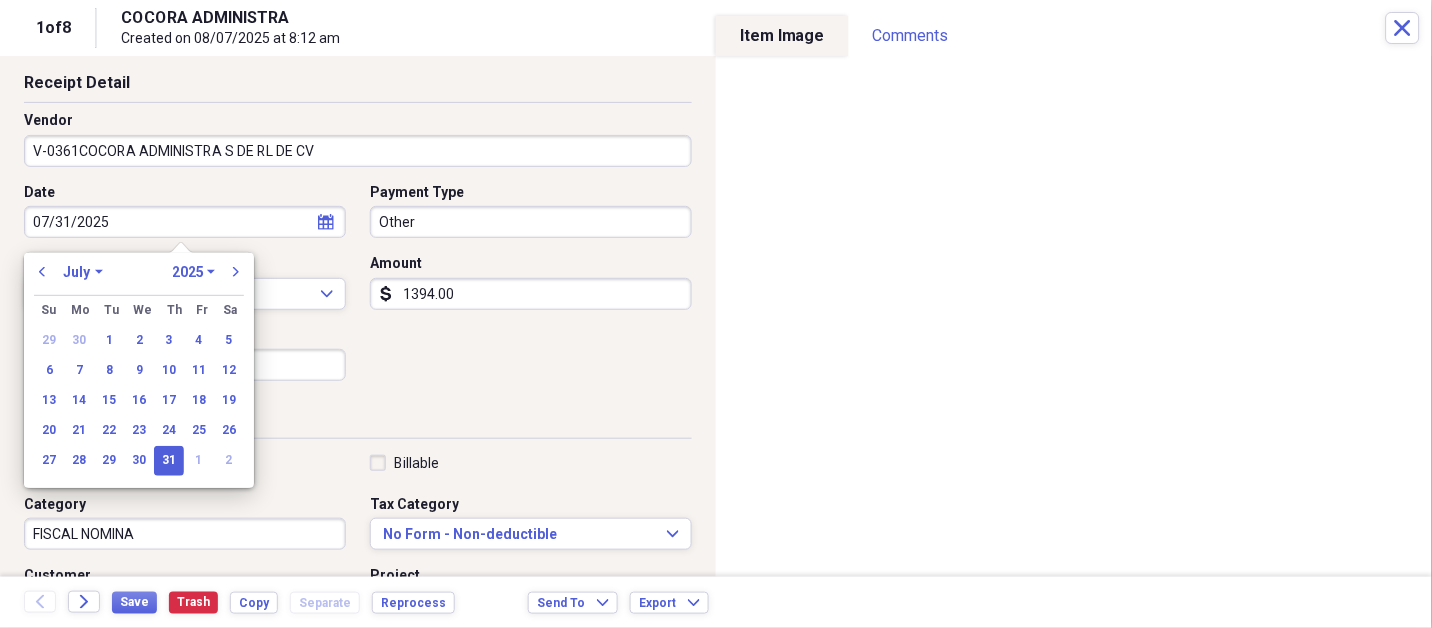 click on "31" at bounding box center [169, 461] 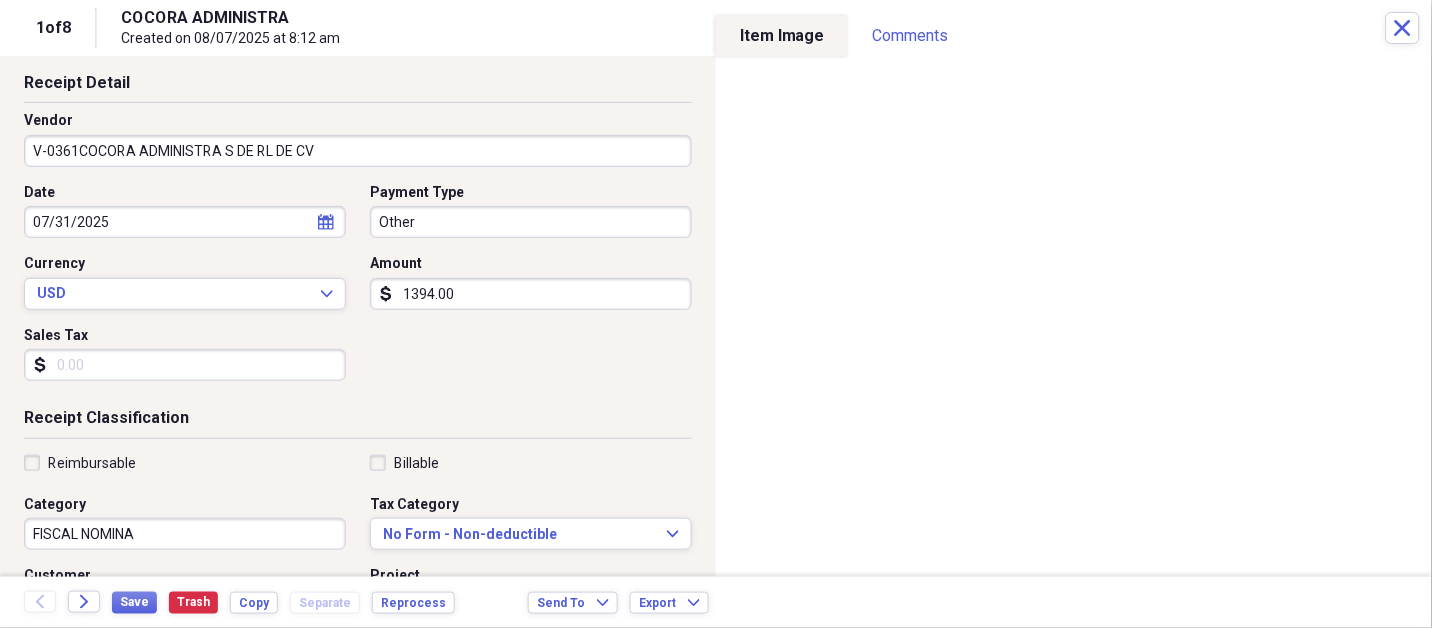 type 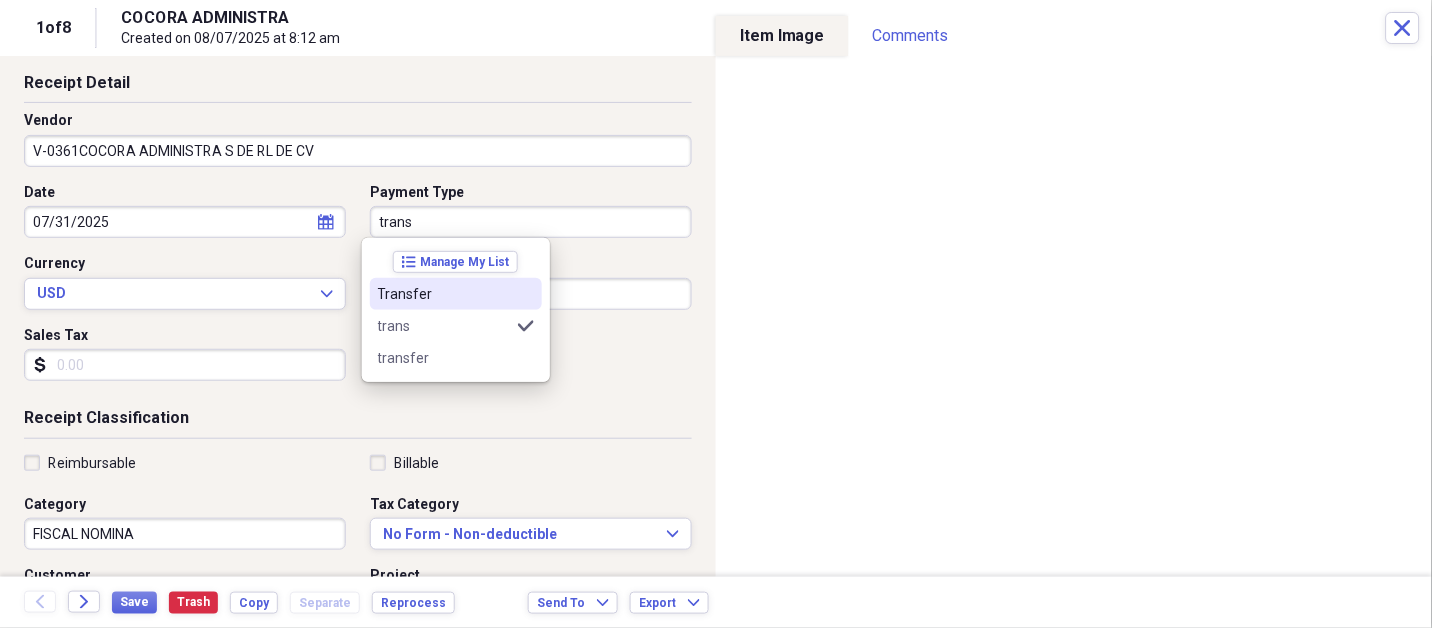 type on "Transfer" 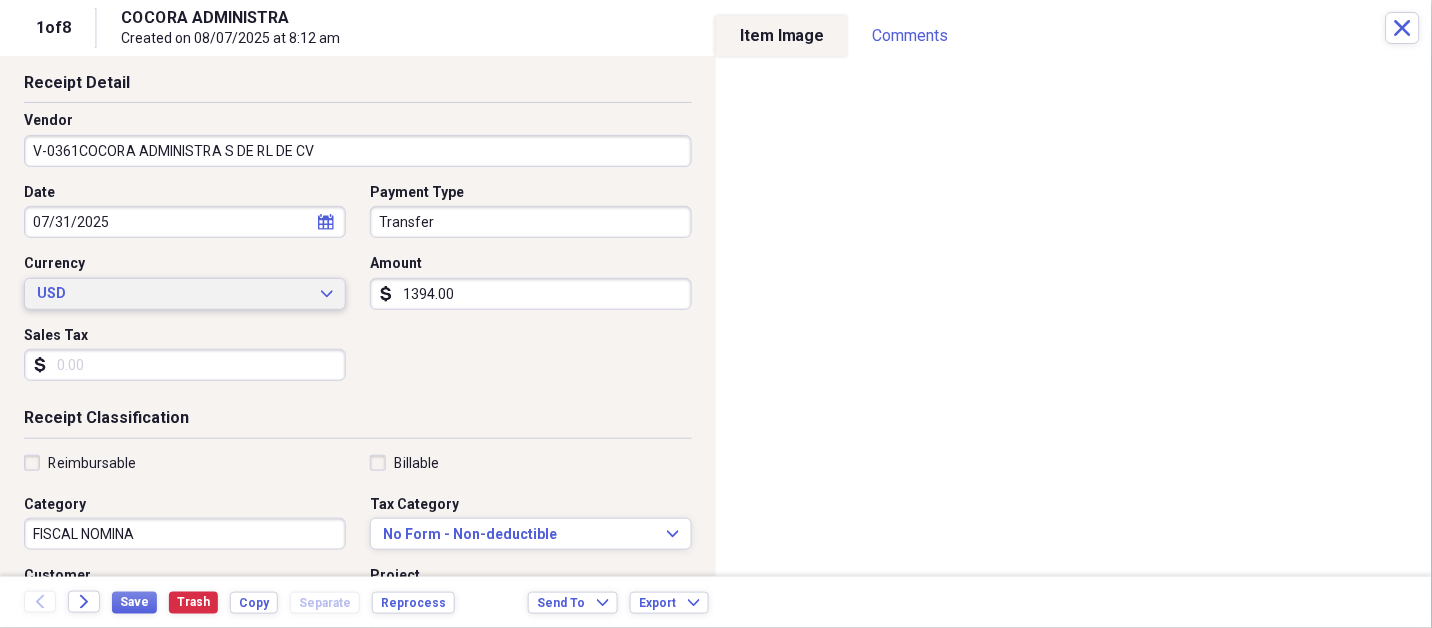 type 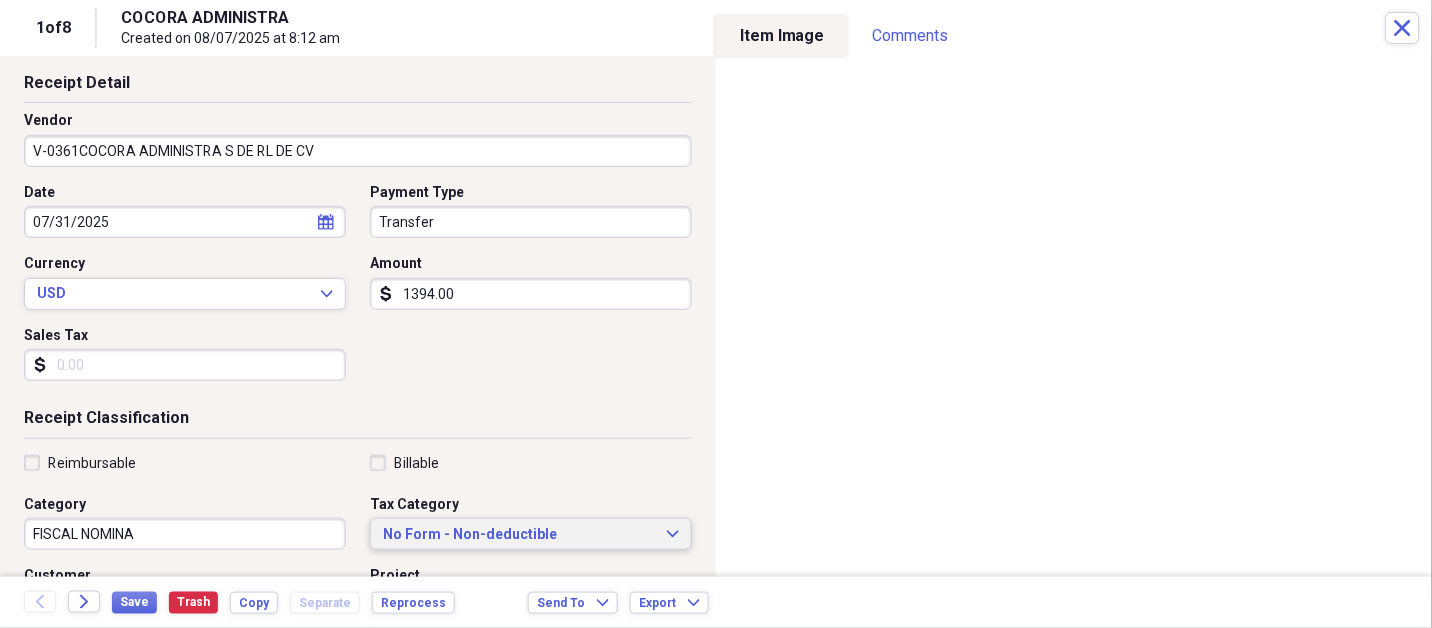 type 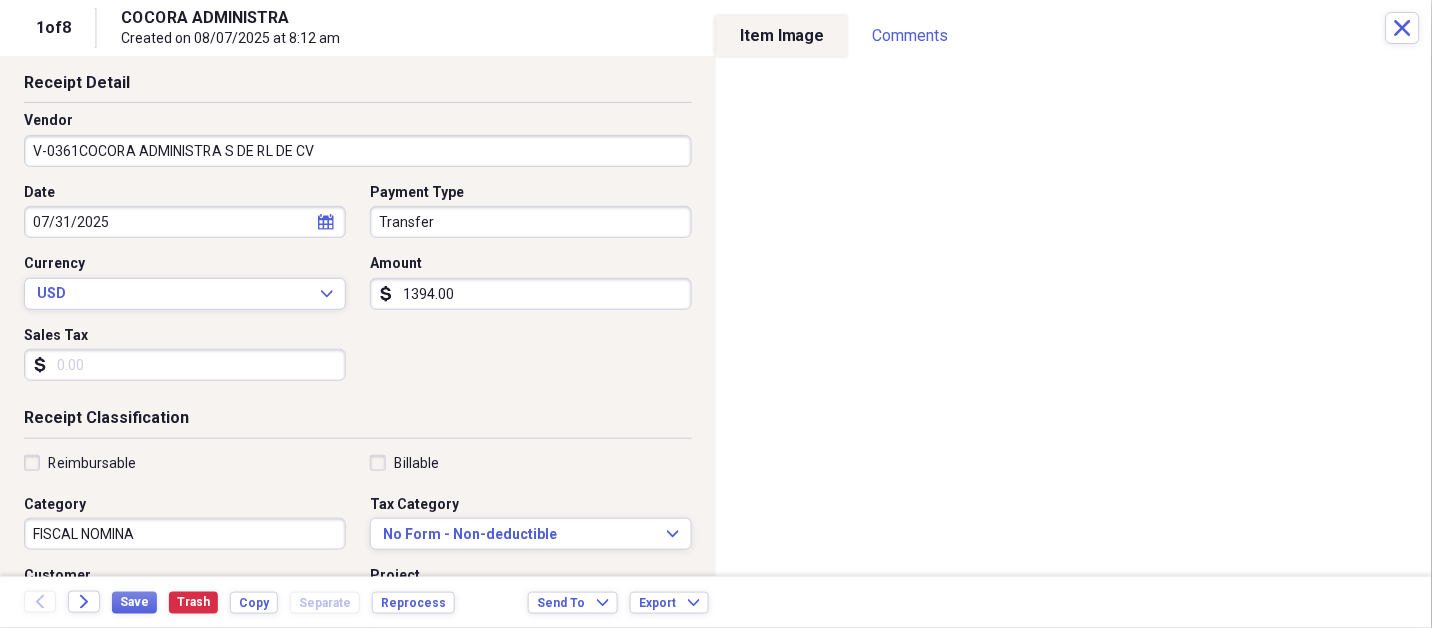 scroll, scrollTop: 378, scrollLeft: 0, axis: vertical 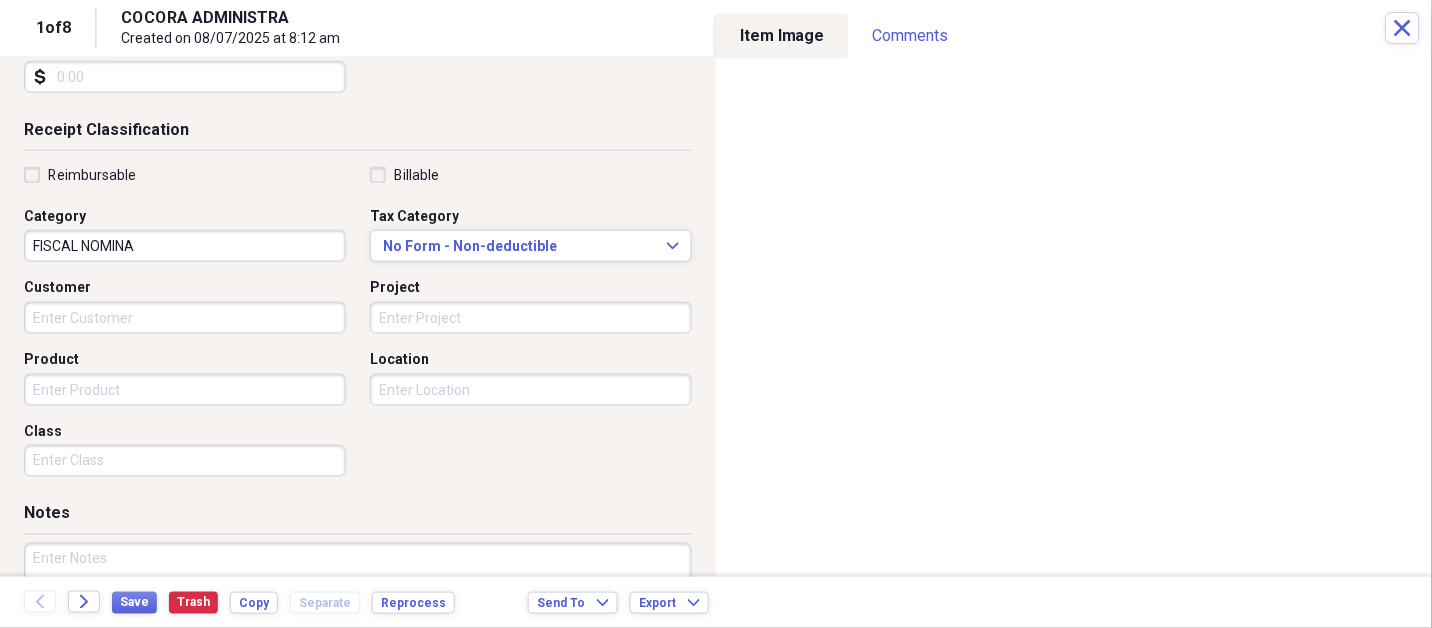 click at bounding box center (358, 608) 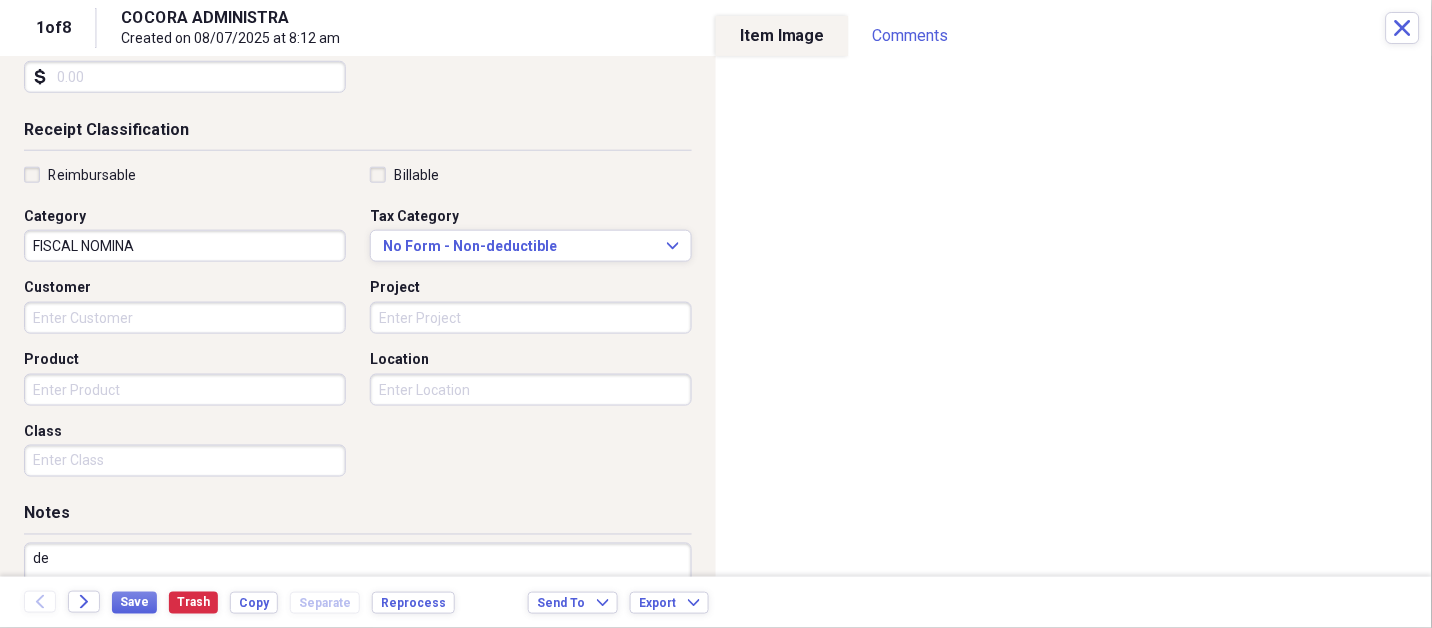 type on "d" 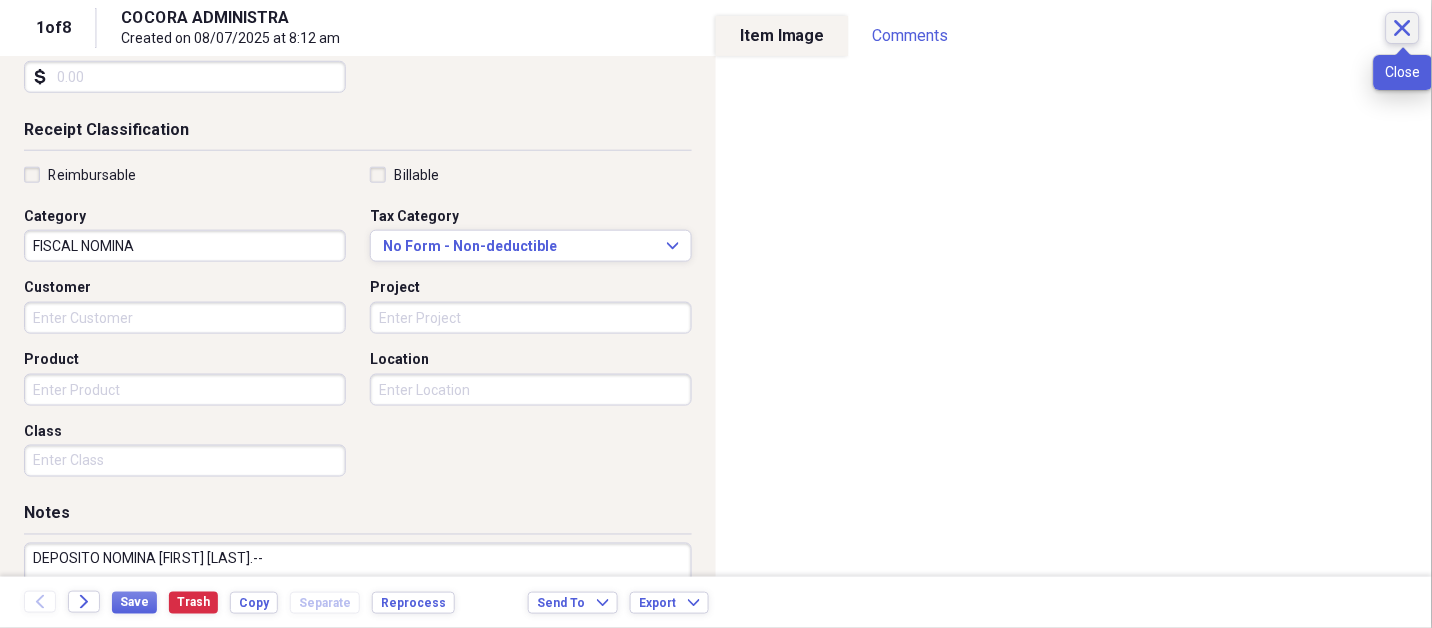 type on "DEPOSITO NOMINA [FIRST] [LAST].--" 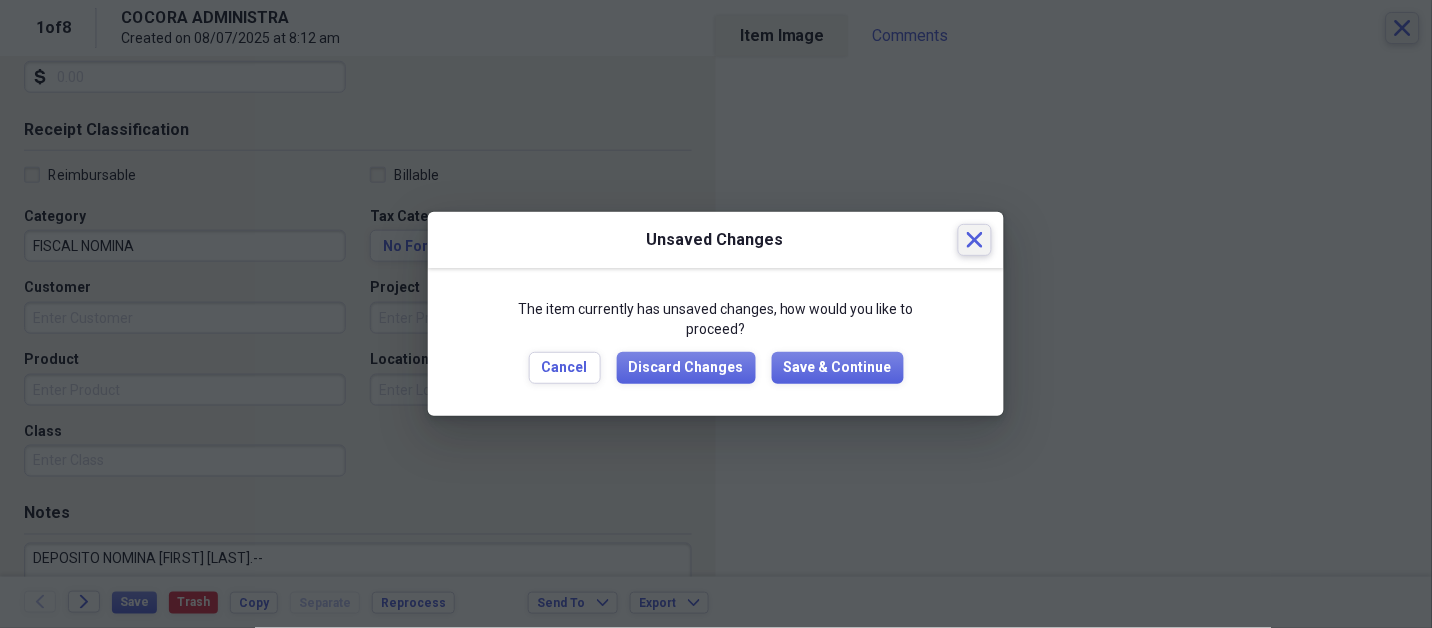 type 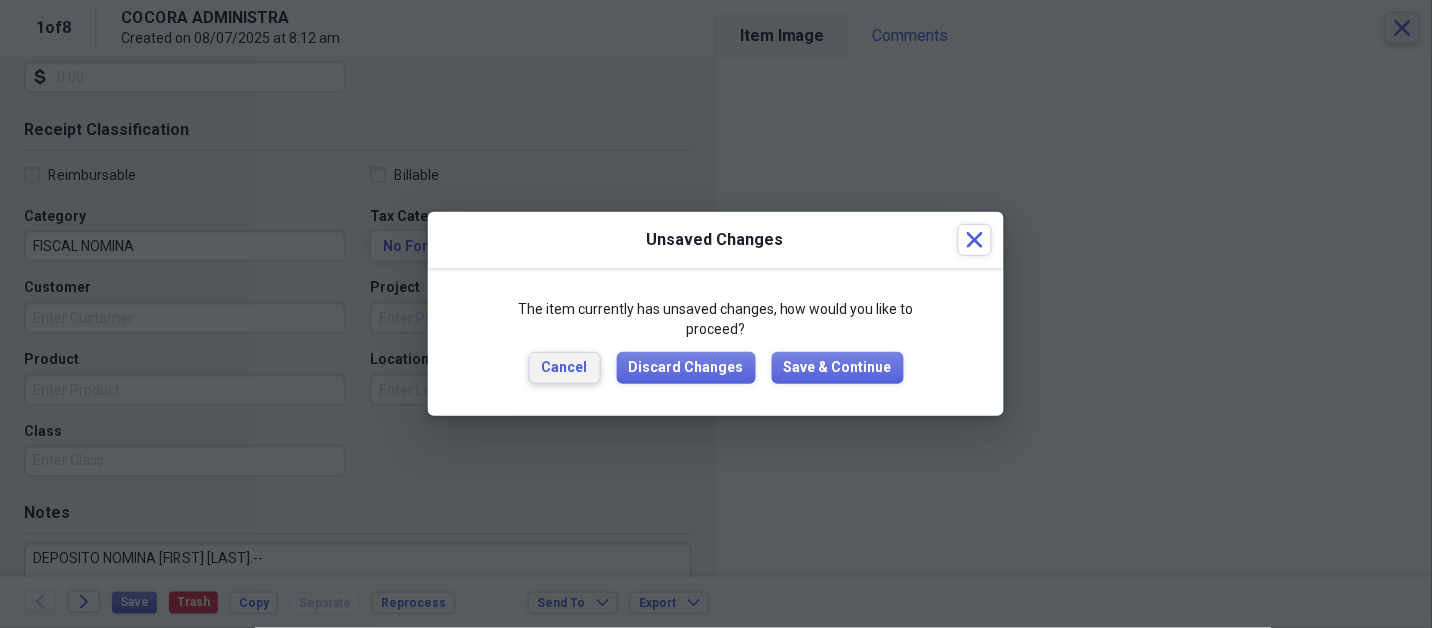 type 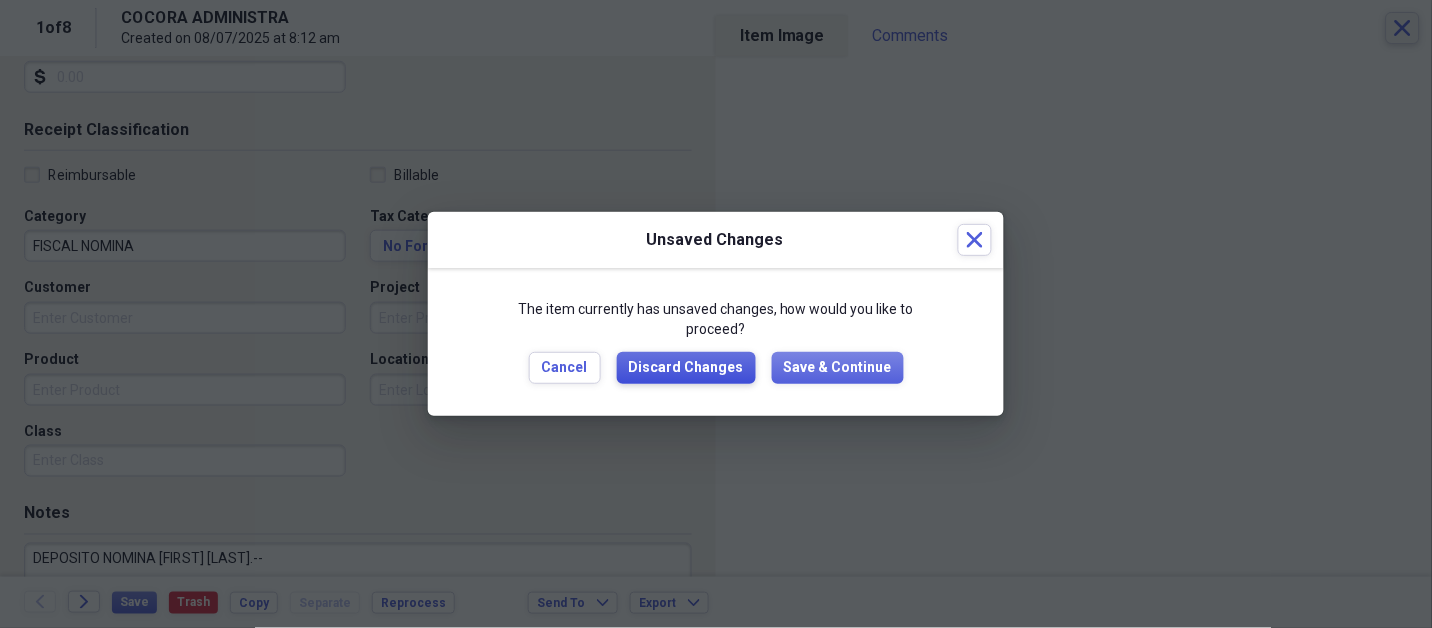 type 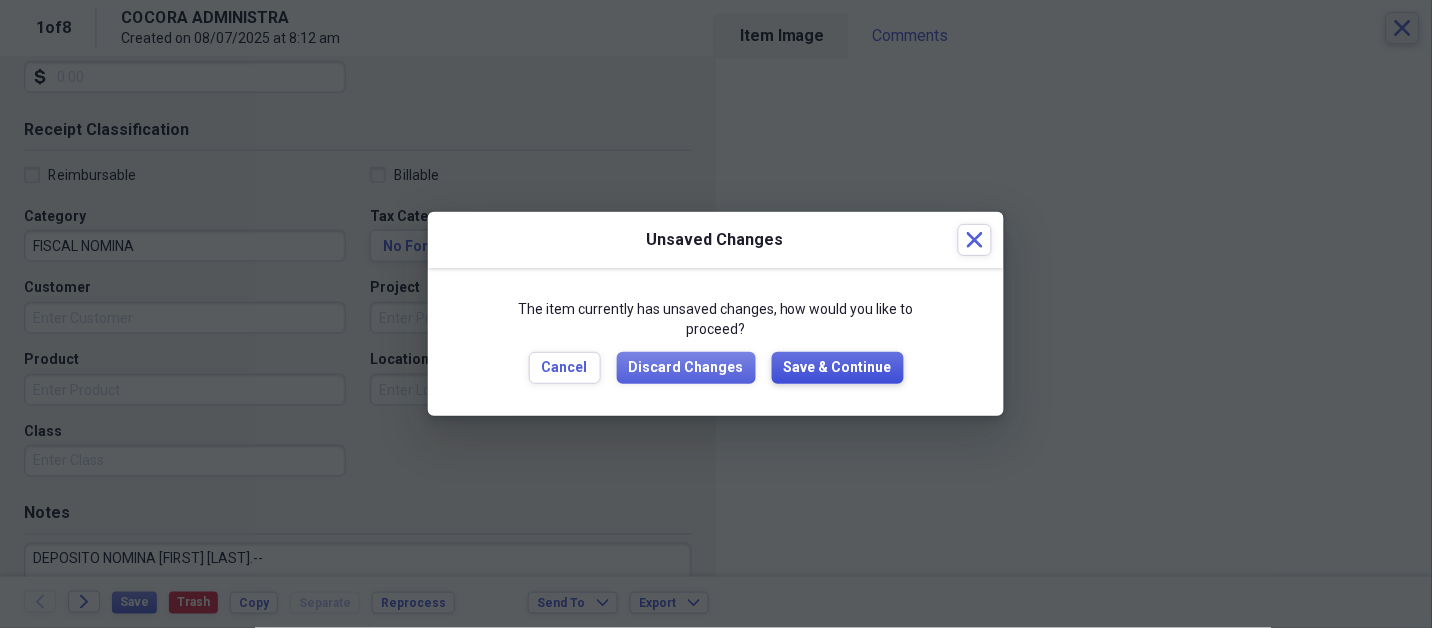 type 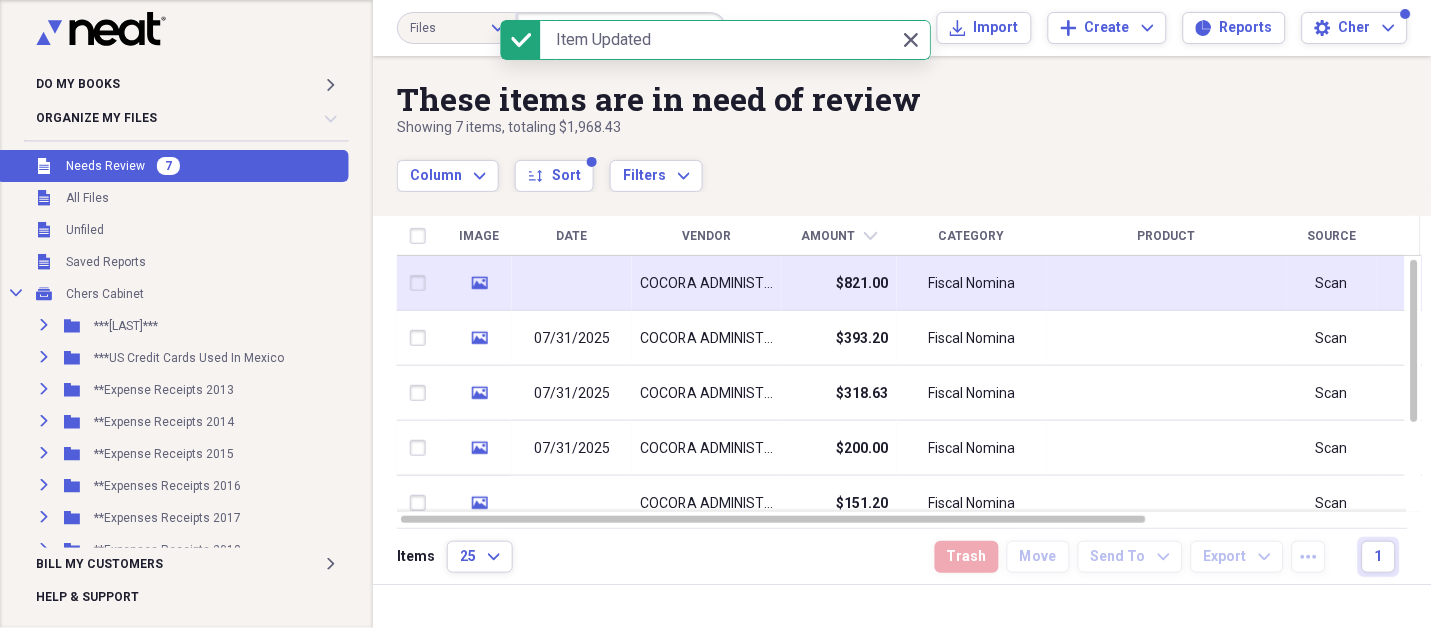 click on "COCORA ADMINISTRA" at bounding box center (707, 284) 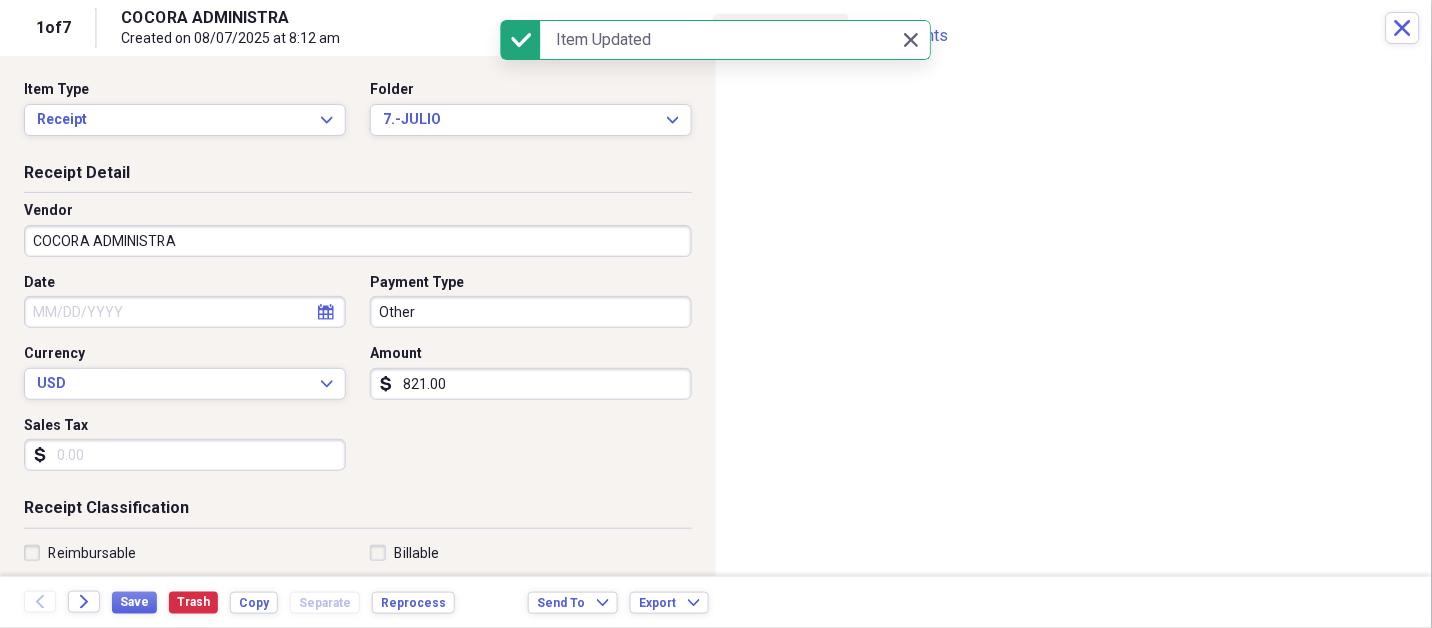 click on "Vendor COCORA ADMINISTRA" at bounding box center (358, 229) 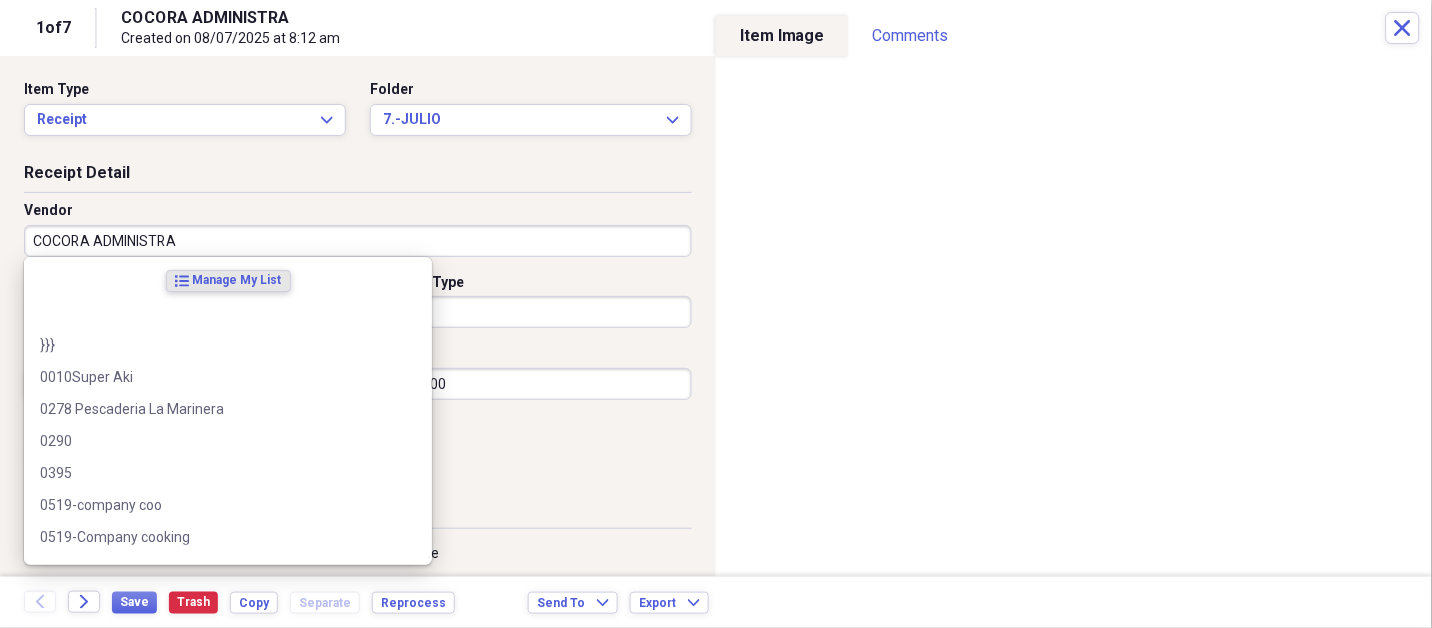 click on "COCORA ADMINISTRA" at bounding box center [358, 241] 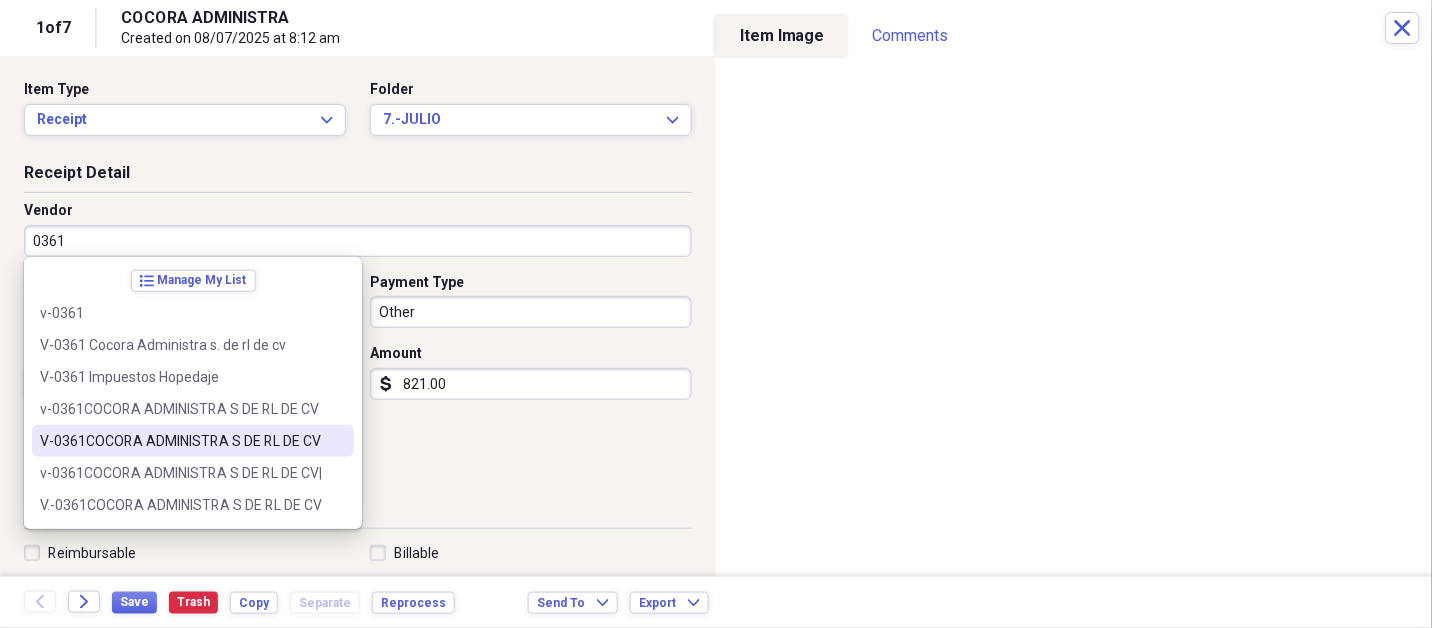 type on "V-0361COCORA ADMINISTRA S DE RL DE CV" 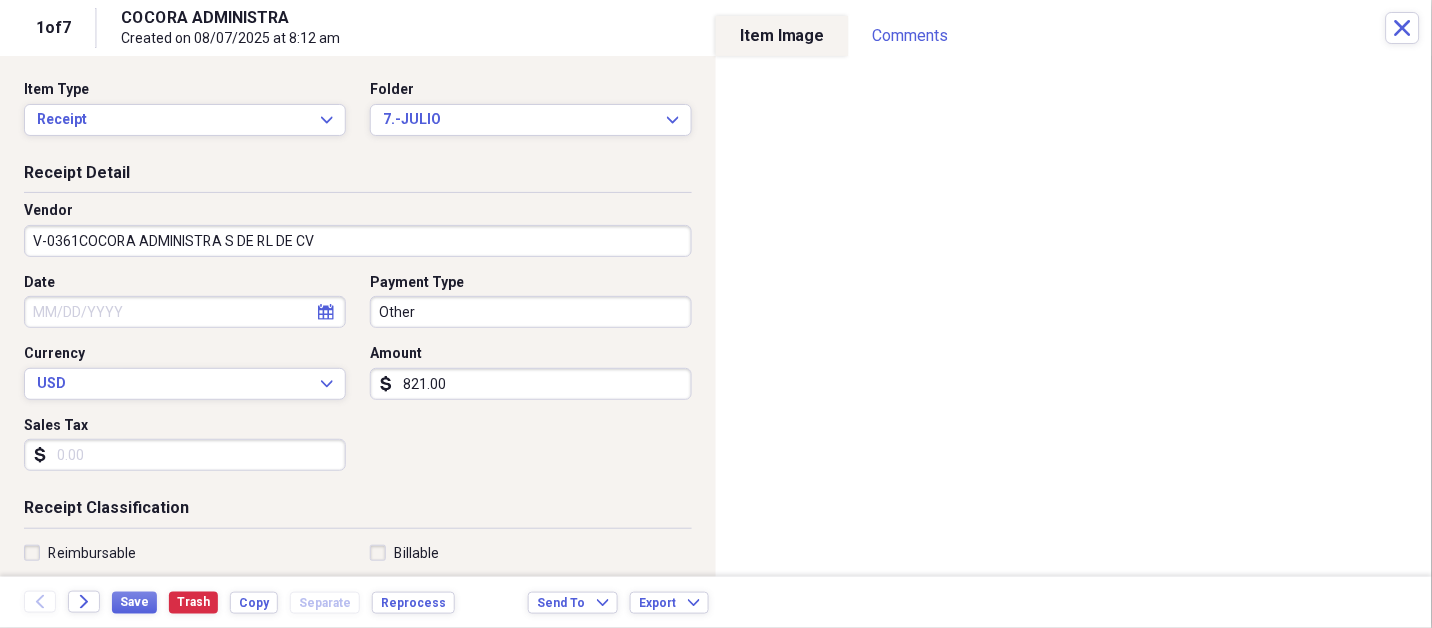 type on "FISCAL NOMINA" 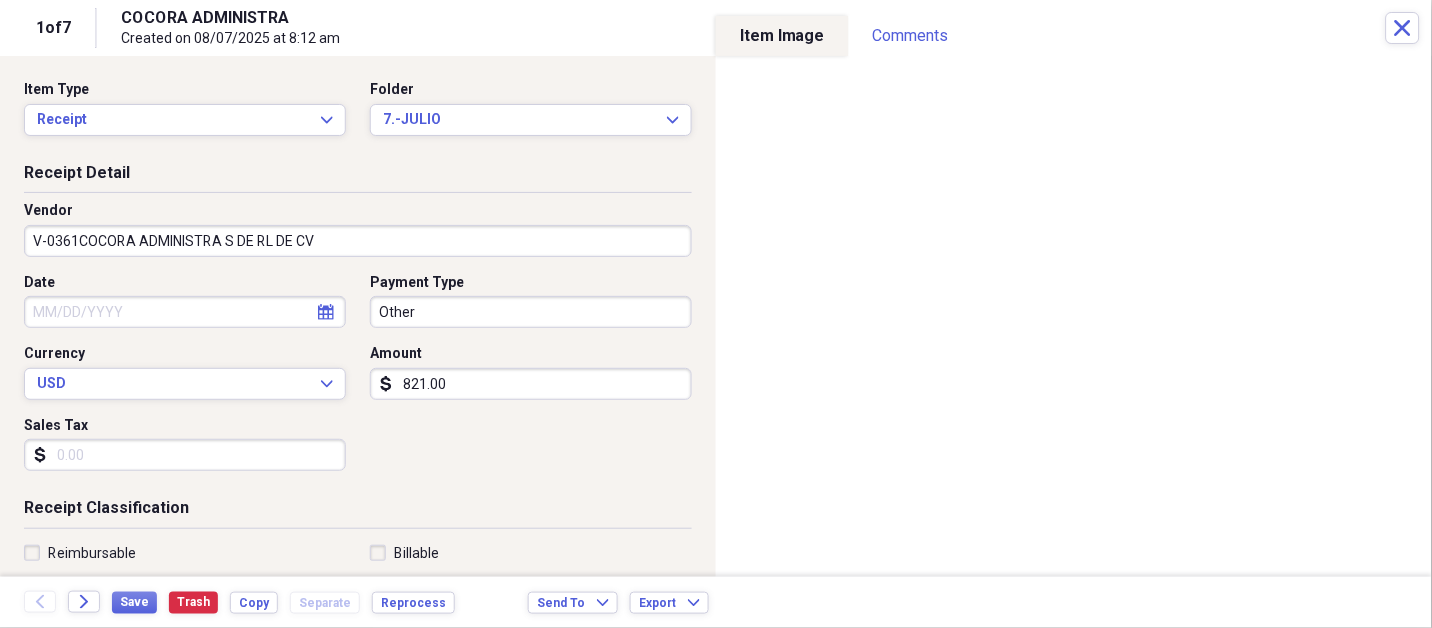 select on "7" 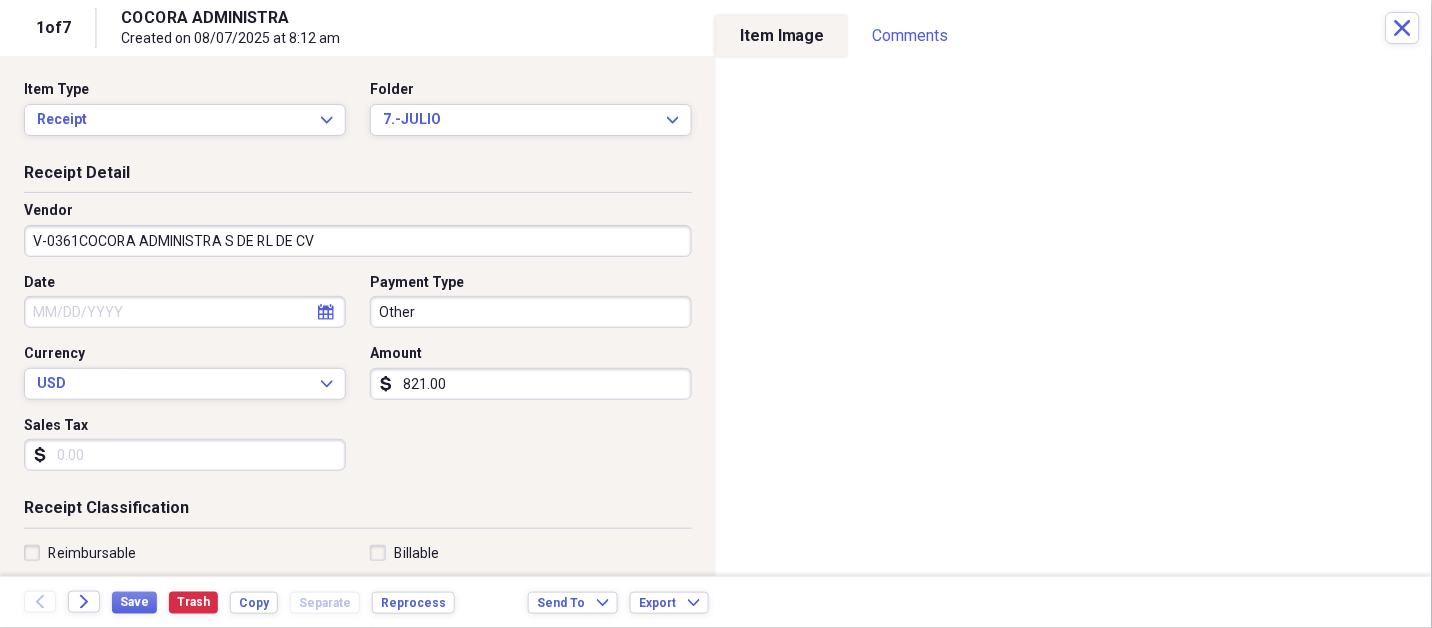 select on "2025" 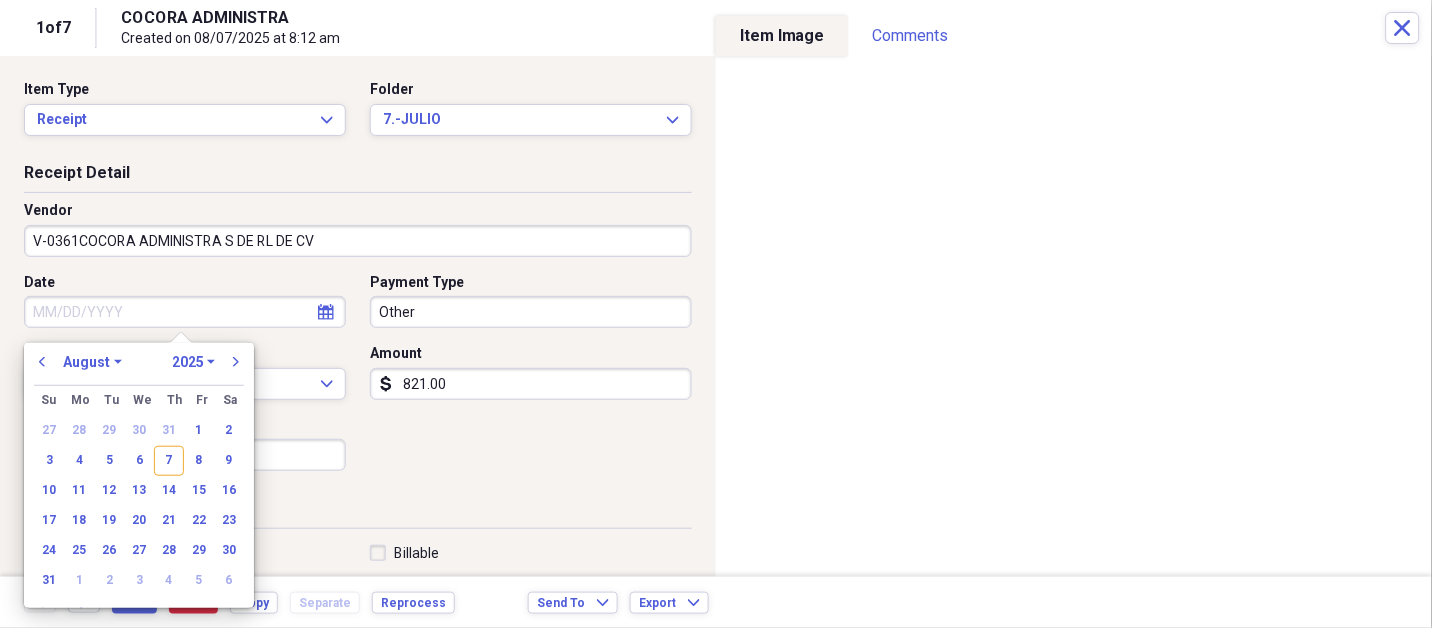 click on "January February March April May June July August September October November December" at bounding box center (92, 362) 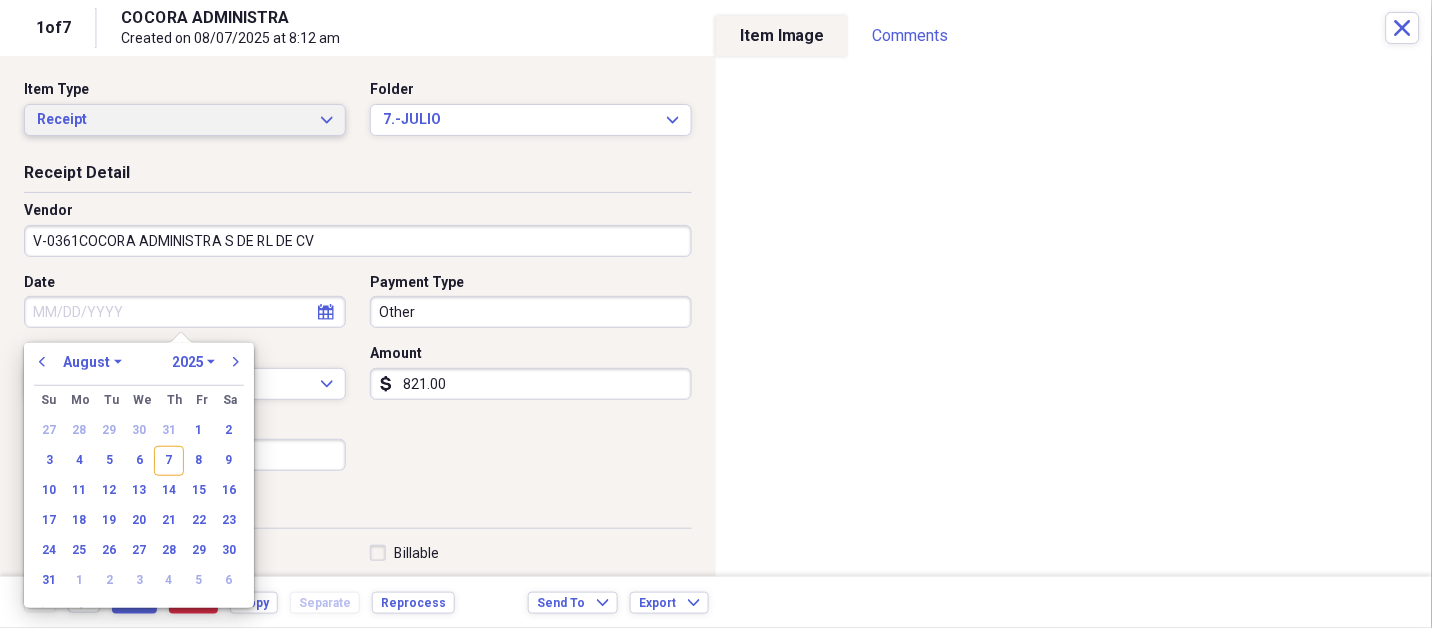 select on "6" 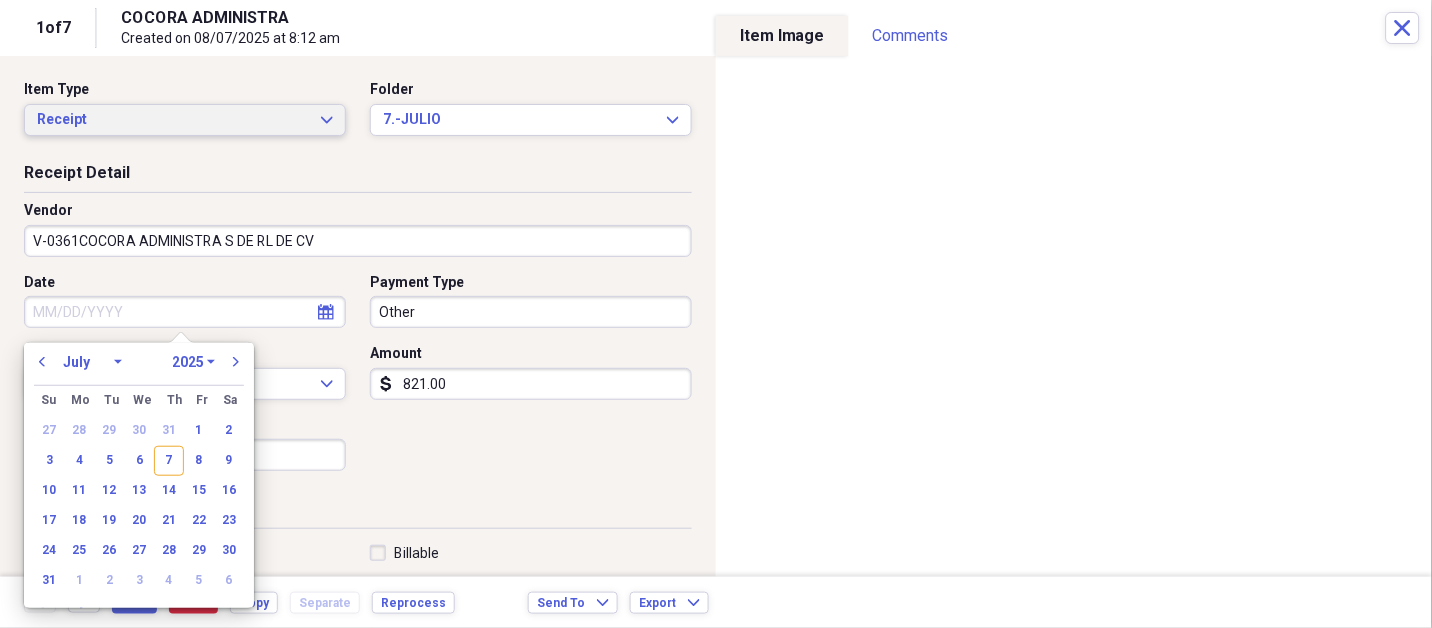click on "January February March April May June July August September October November December" at bounding box center [92, 362] 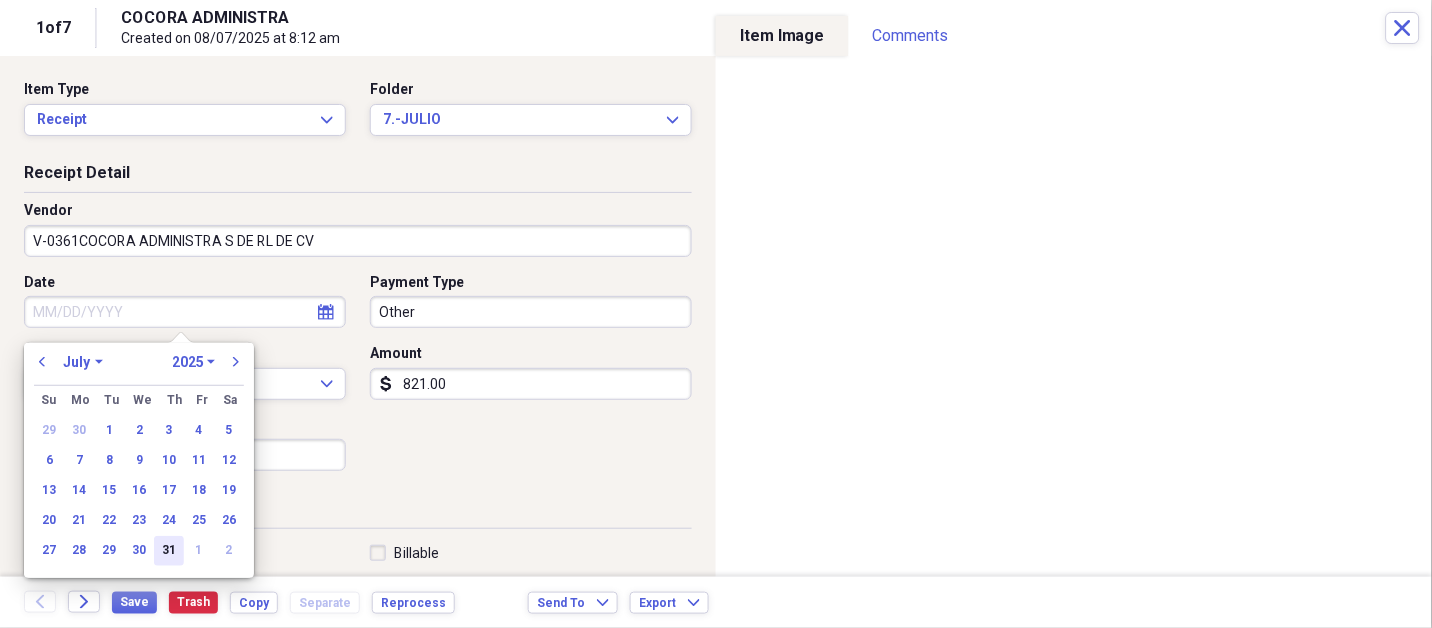 click on "31" at bounding box center (169, 551) 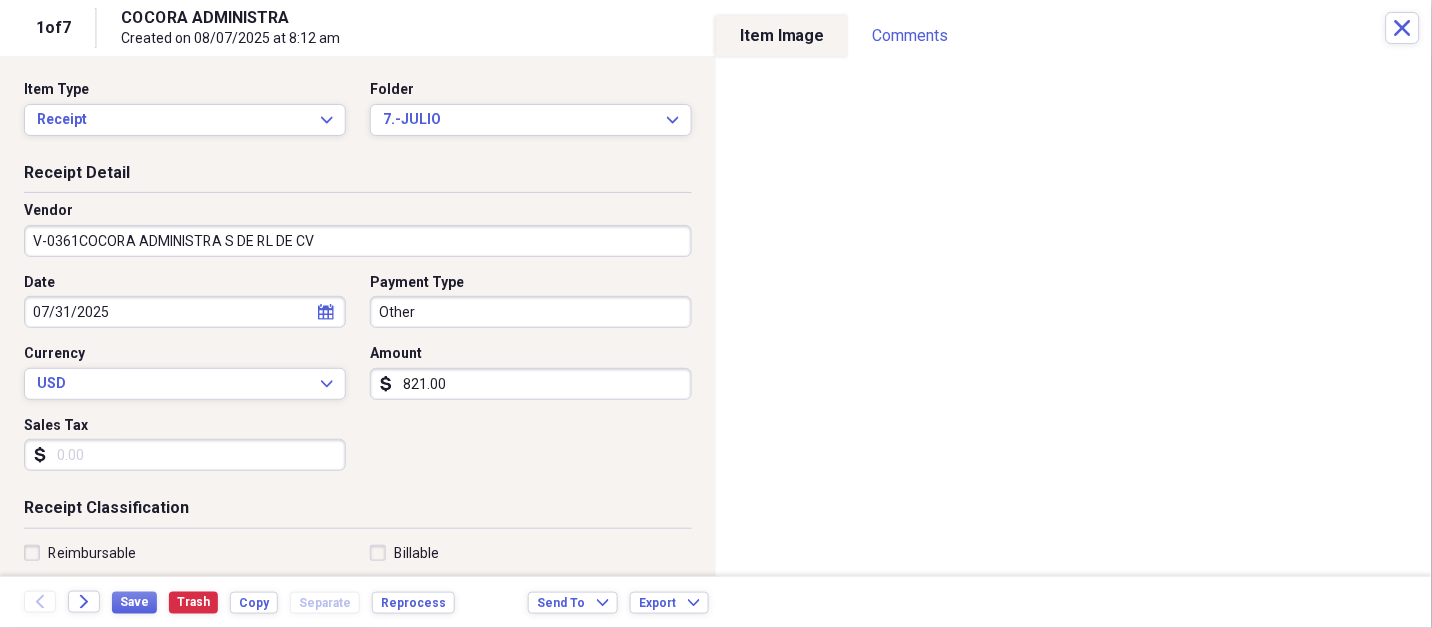 type 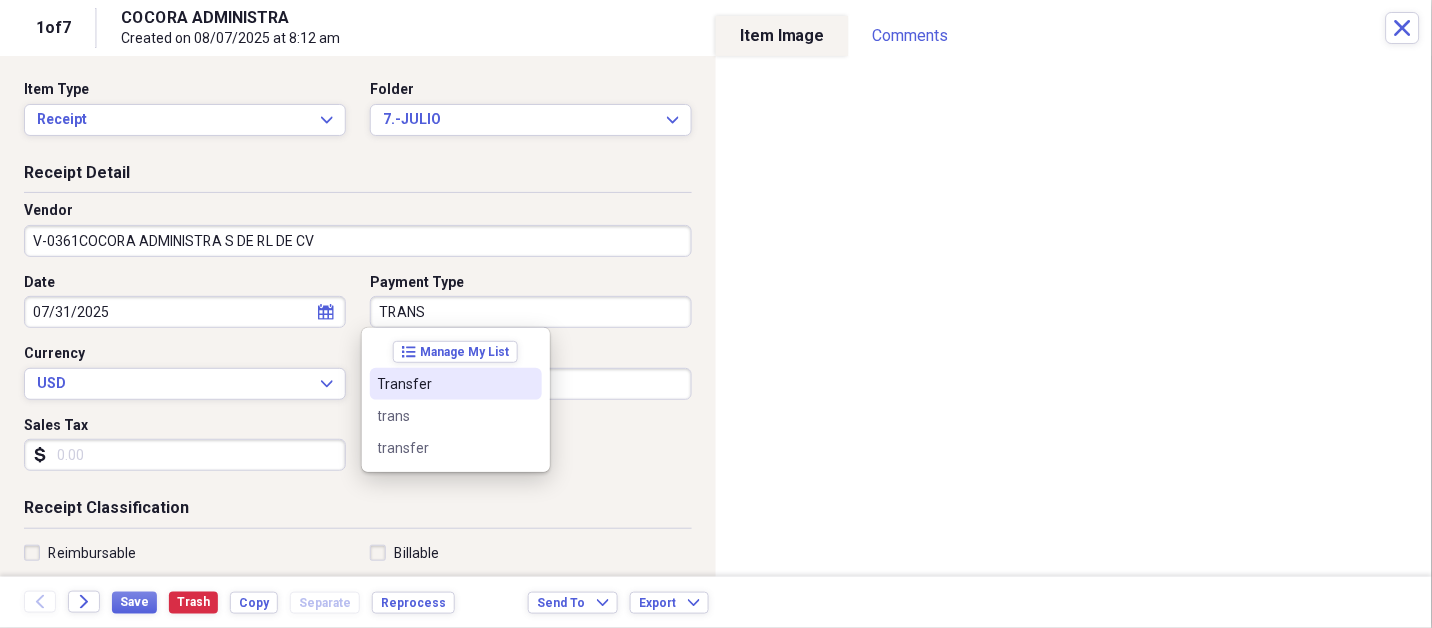 click on "Transfer" at bounding box center (444, 384) 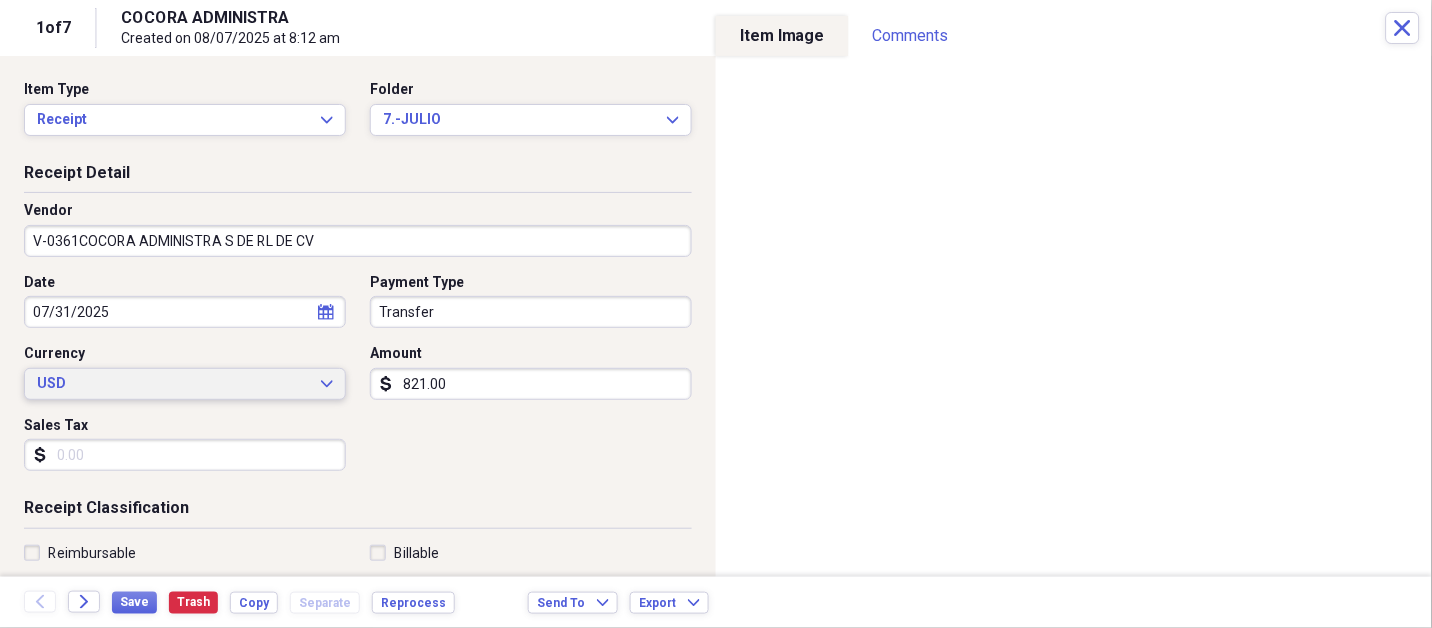 type 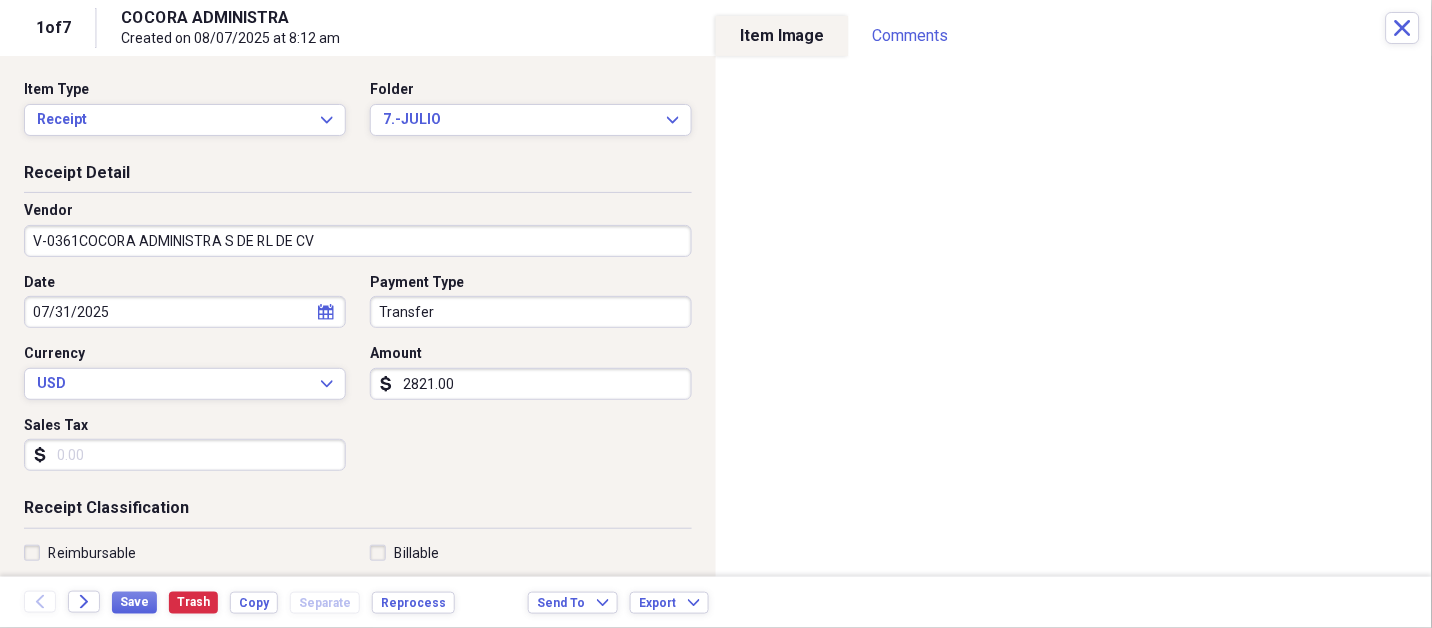type on "2821.00" 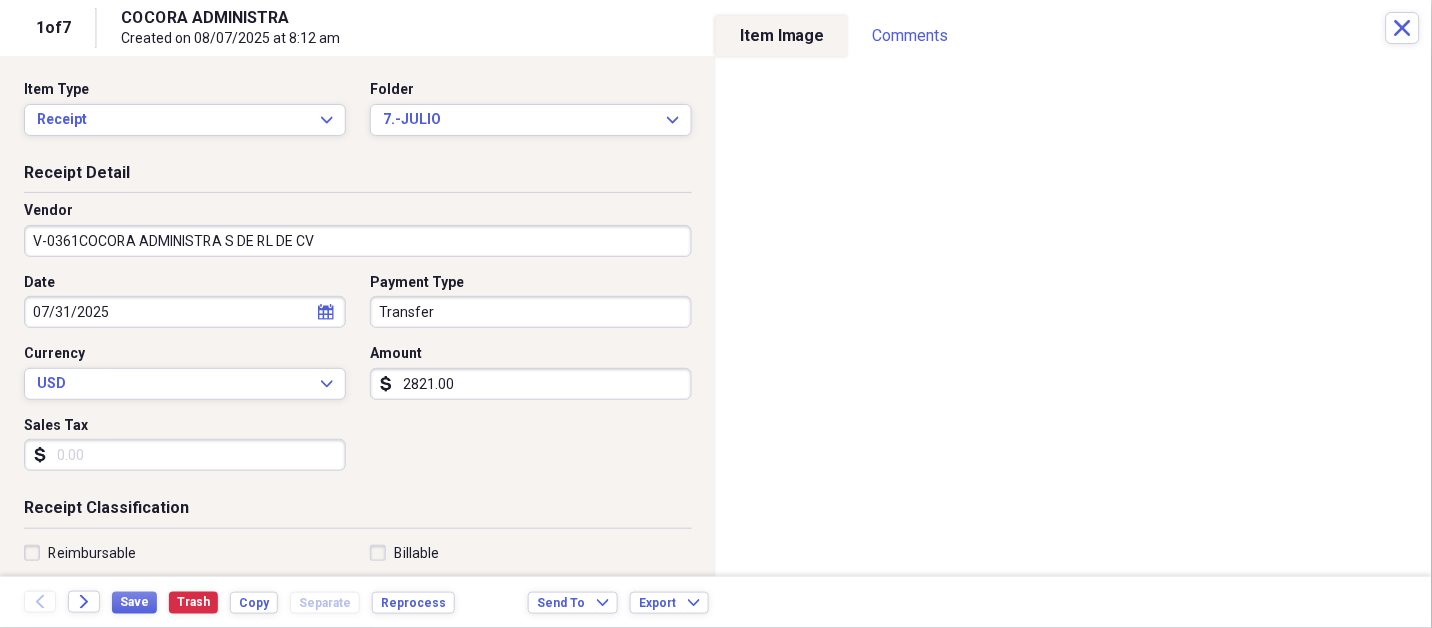 scroll, scrollTop: 307, scrollLeft: 0, axis: vertical 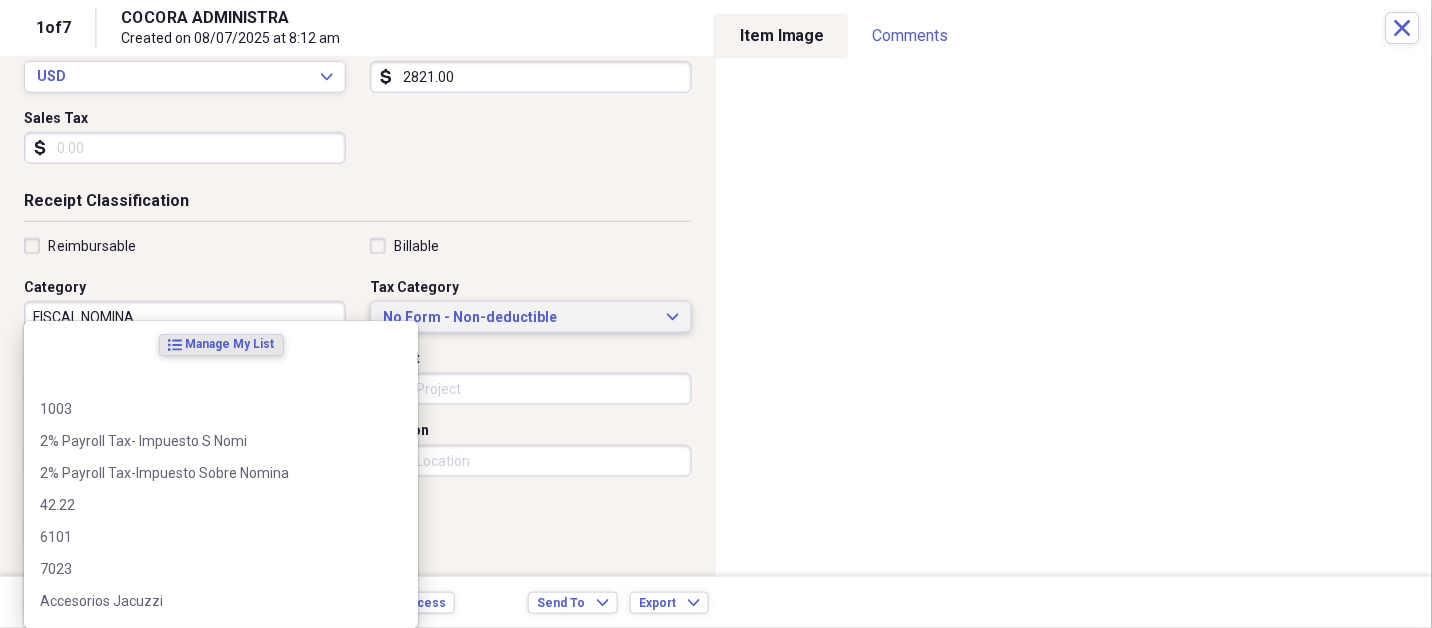type 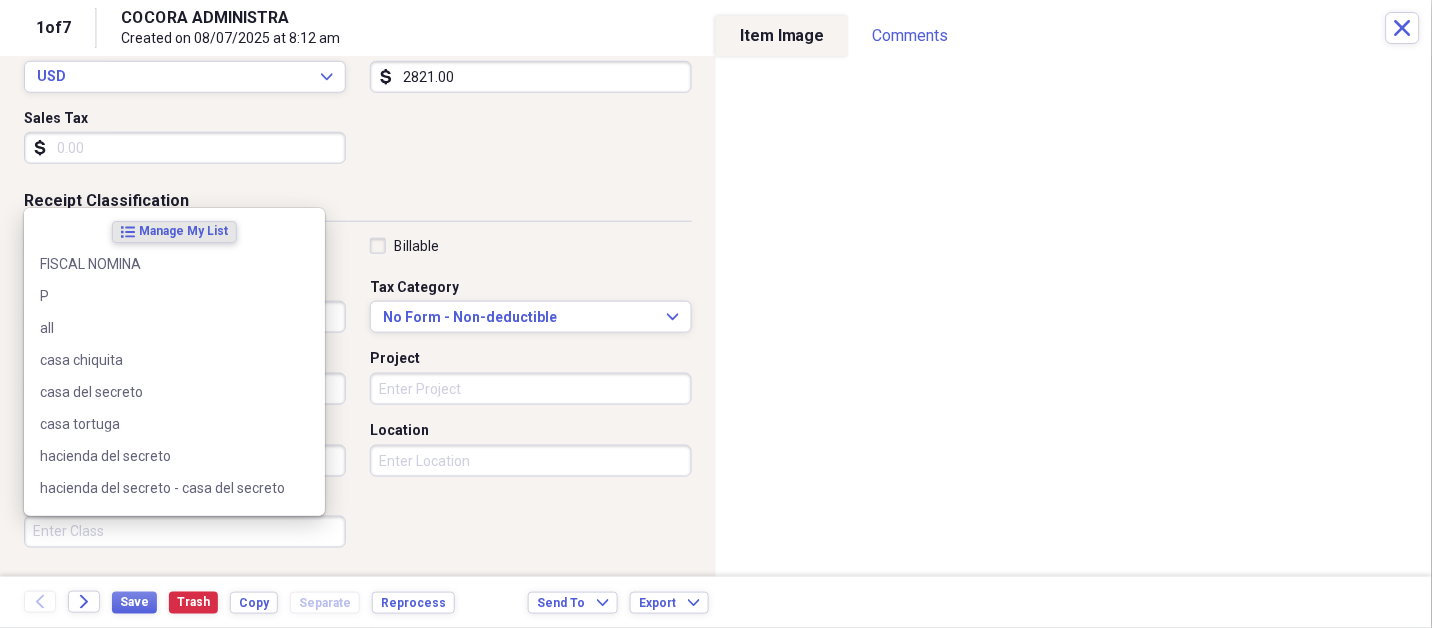 scroll, scrollTop: 497, scrollLeft: 0, axis: vertical 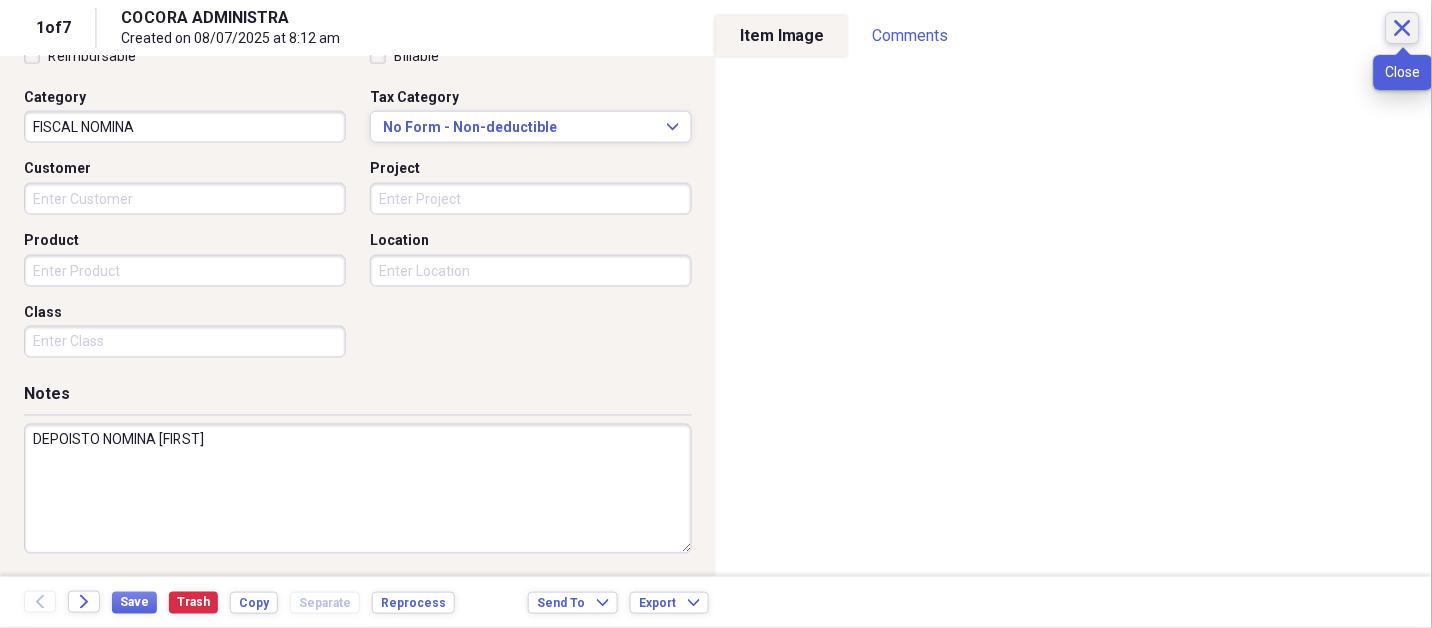 type on "DEPOISTO NOMINA [FIRST]" 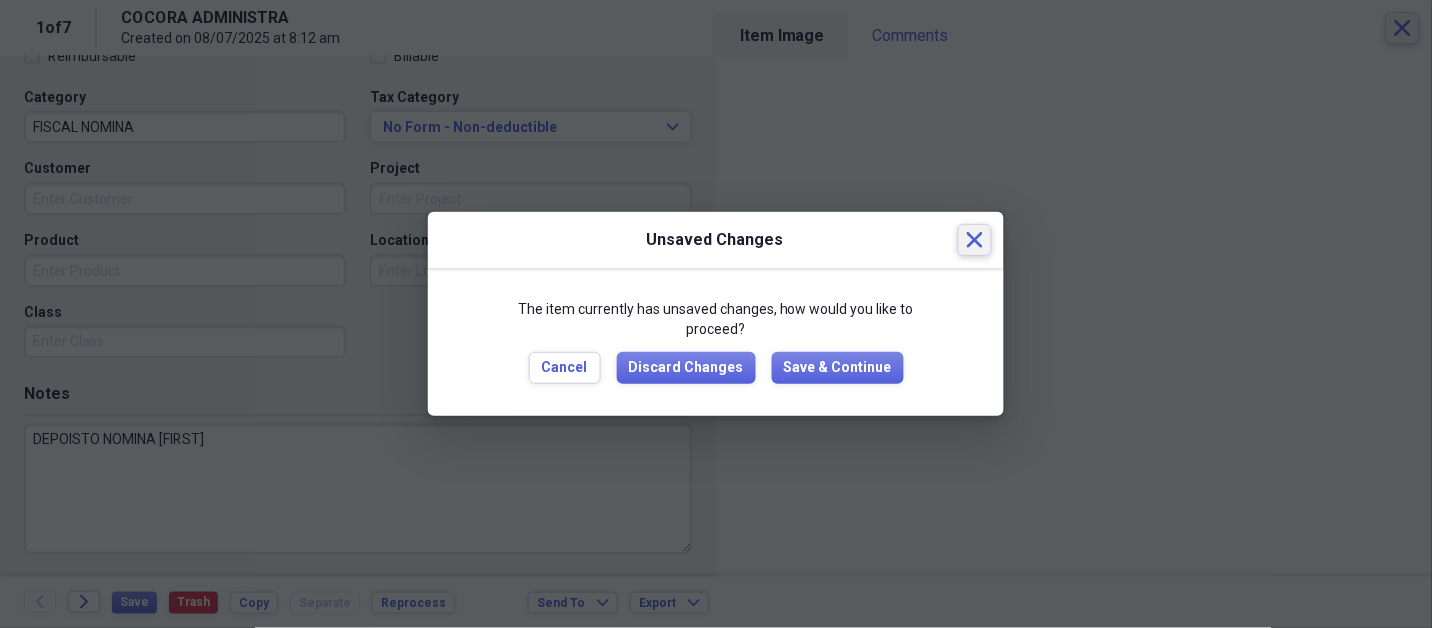 type 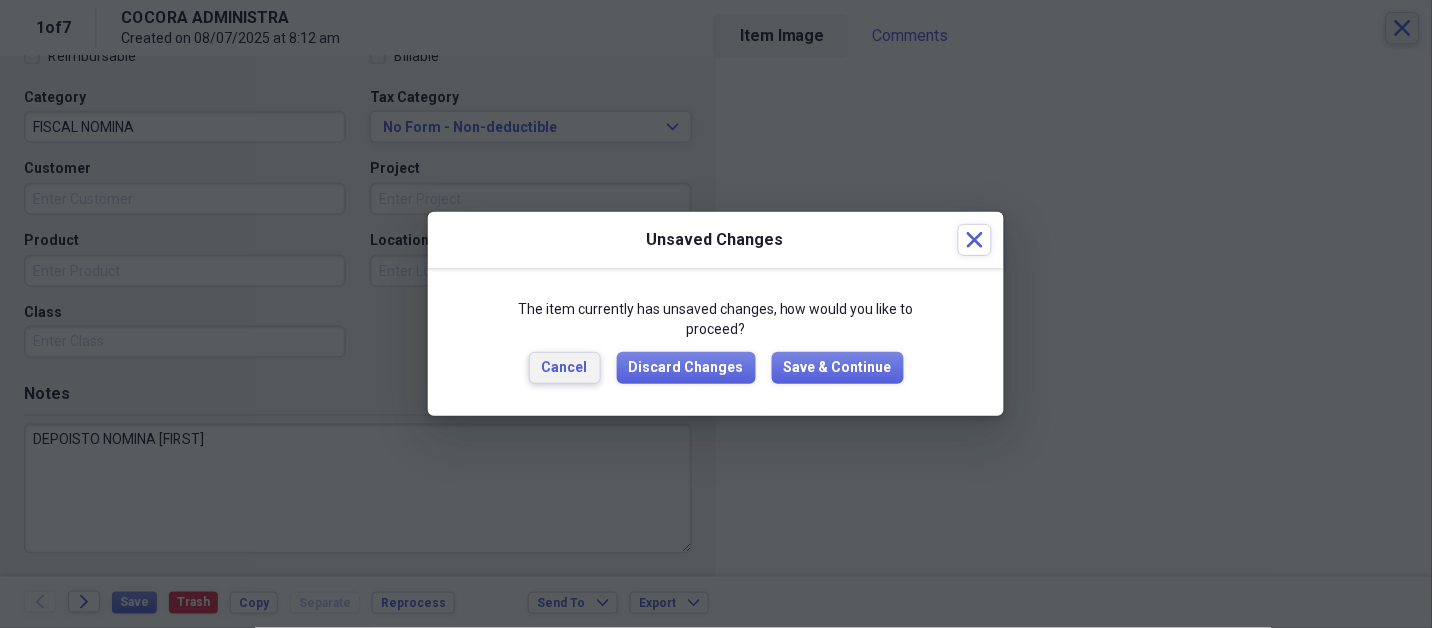 type 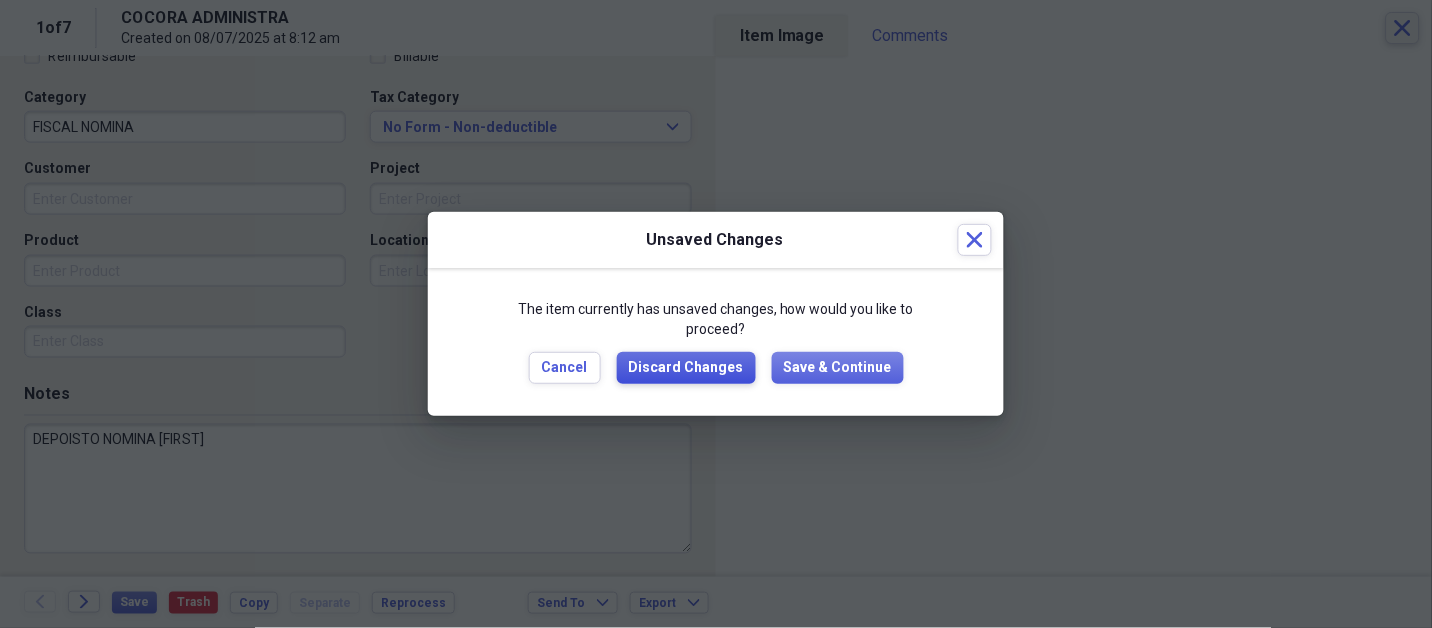type 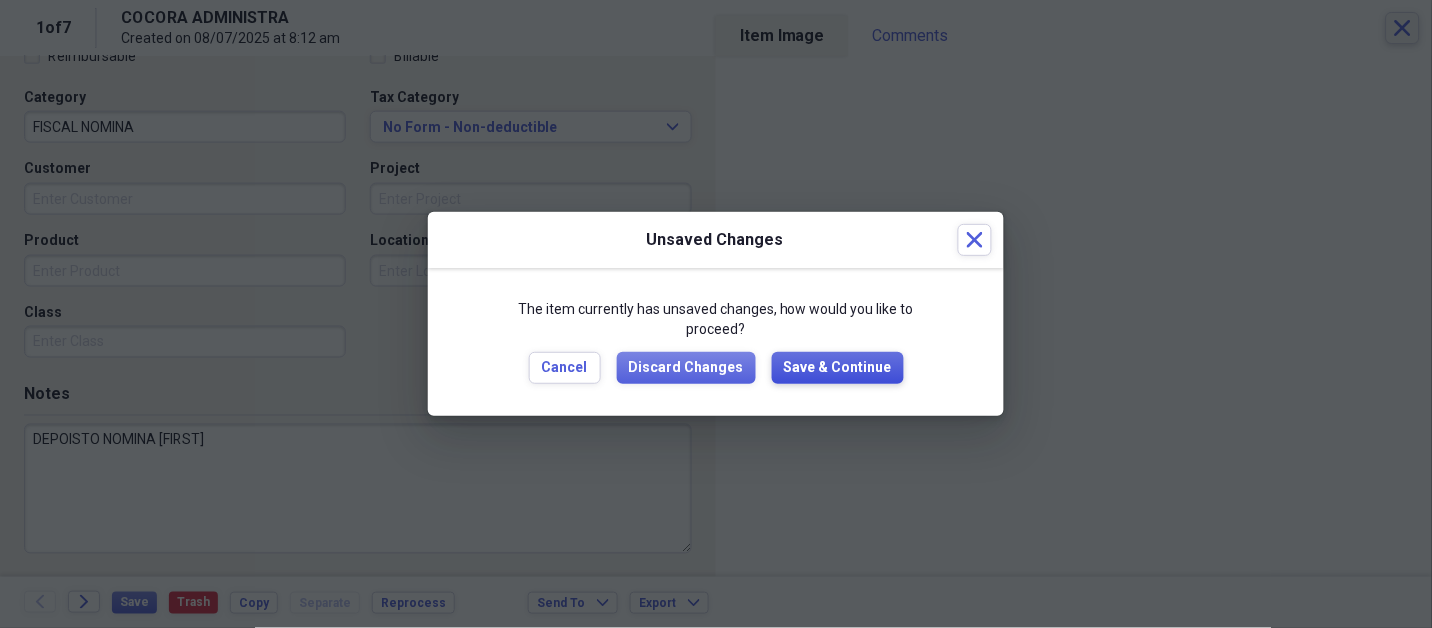 type 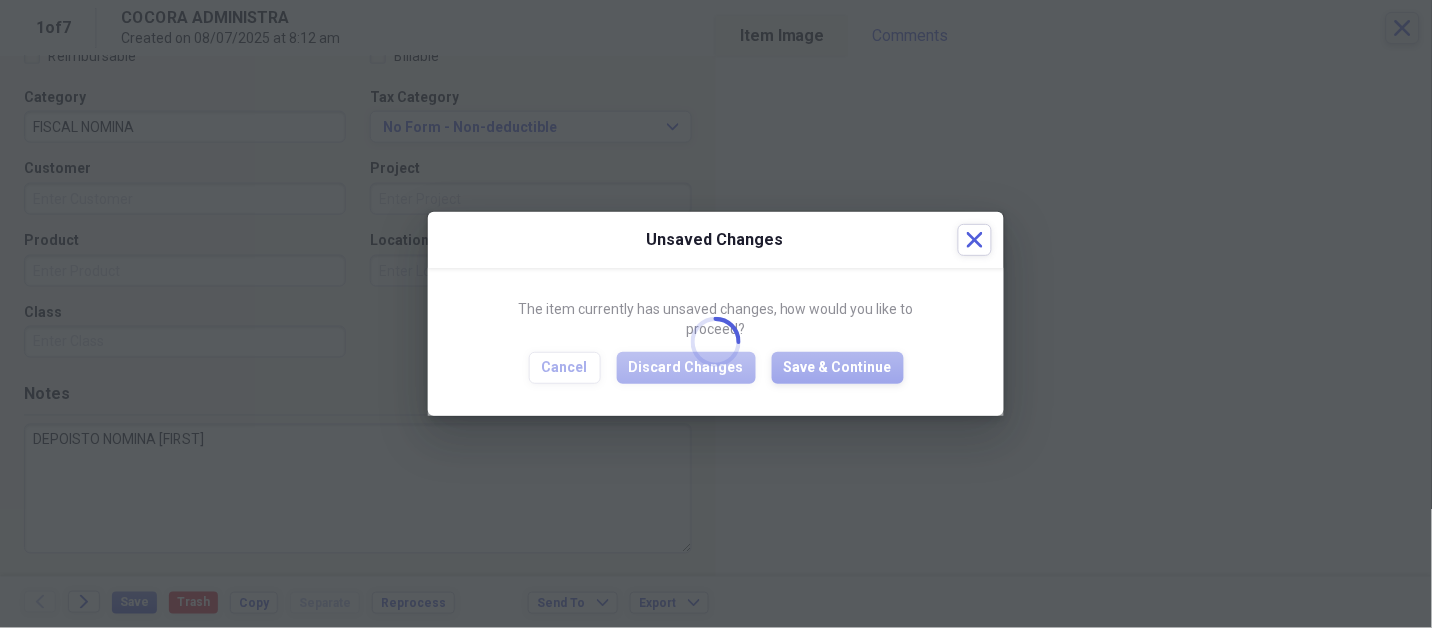 type on "DEPOISTO NOMINA [FIRST]" 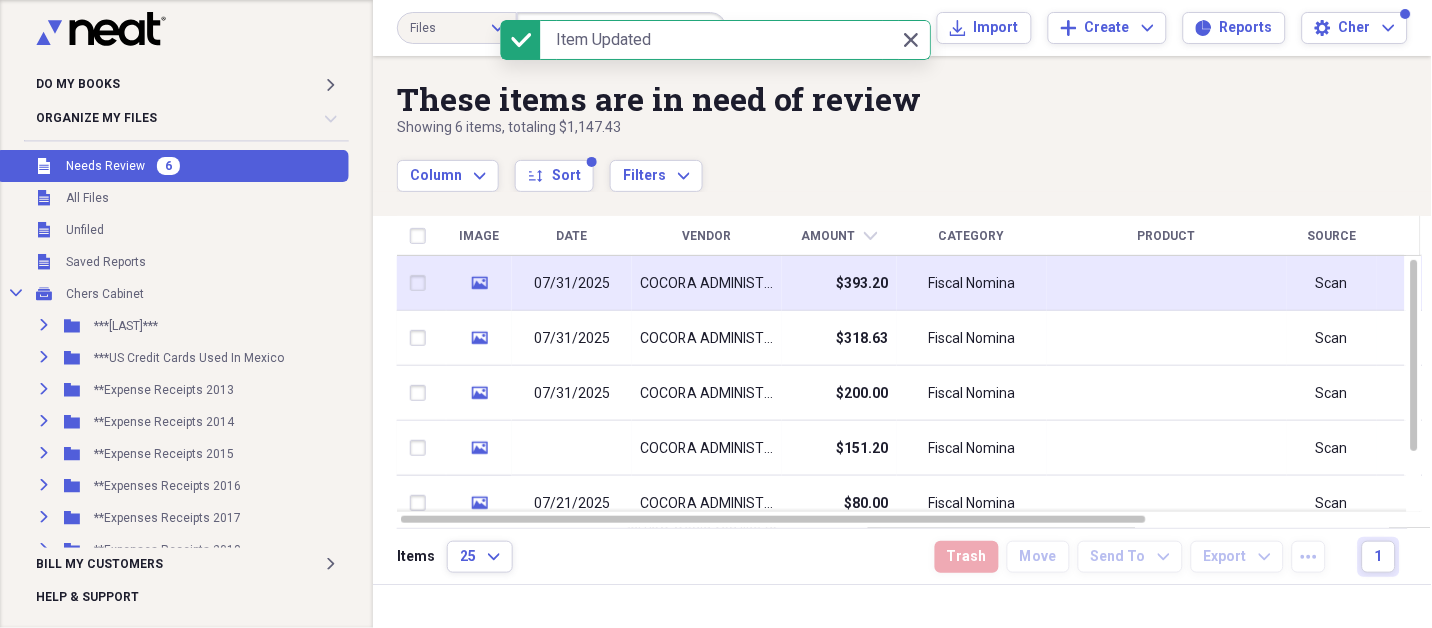 click on "COCORA ADMINISTRA" at bounding box center [707, 284] 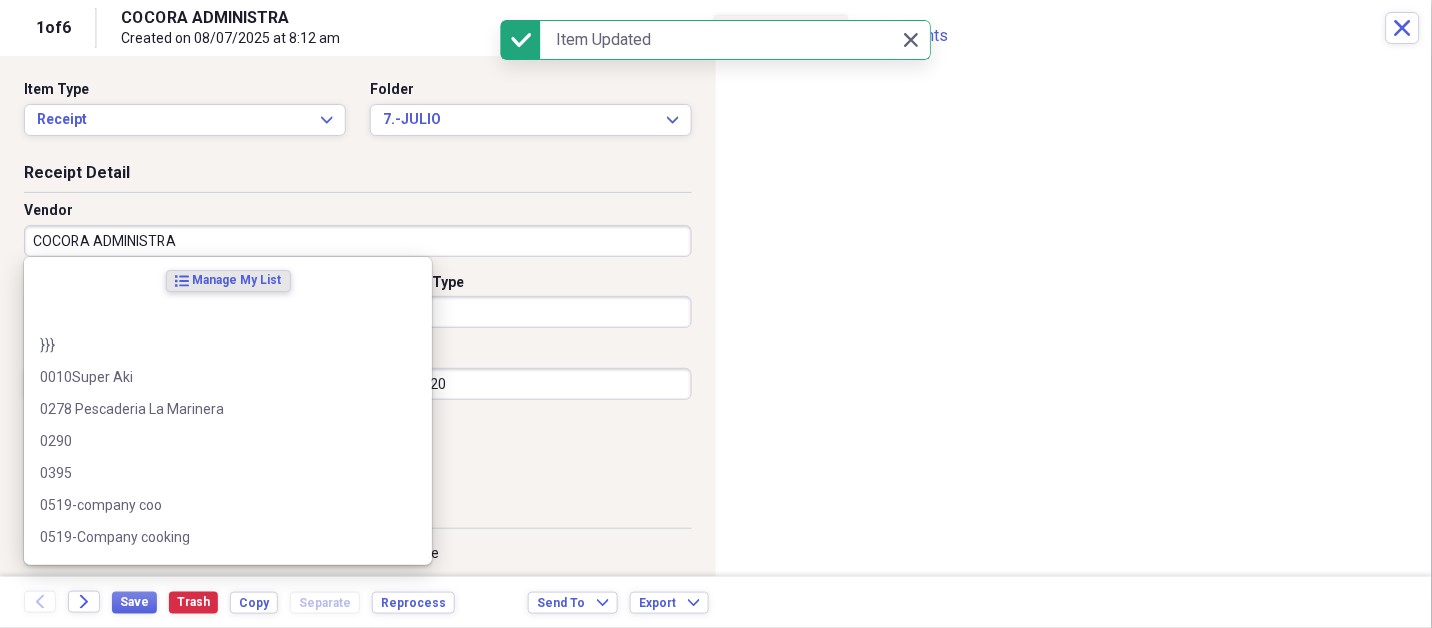 click on "COCORA ADMINISTRA" at bounding box center [358, 241] 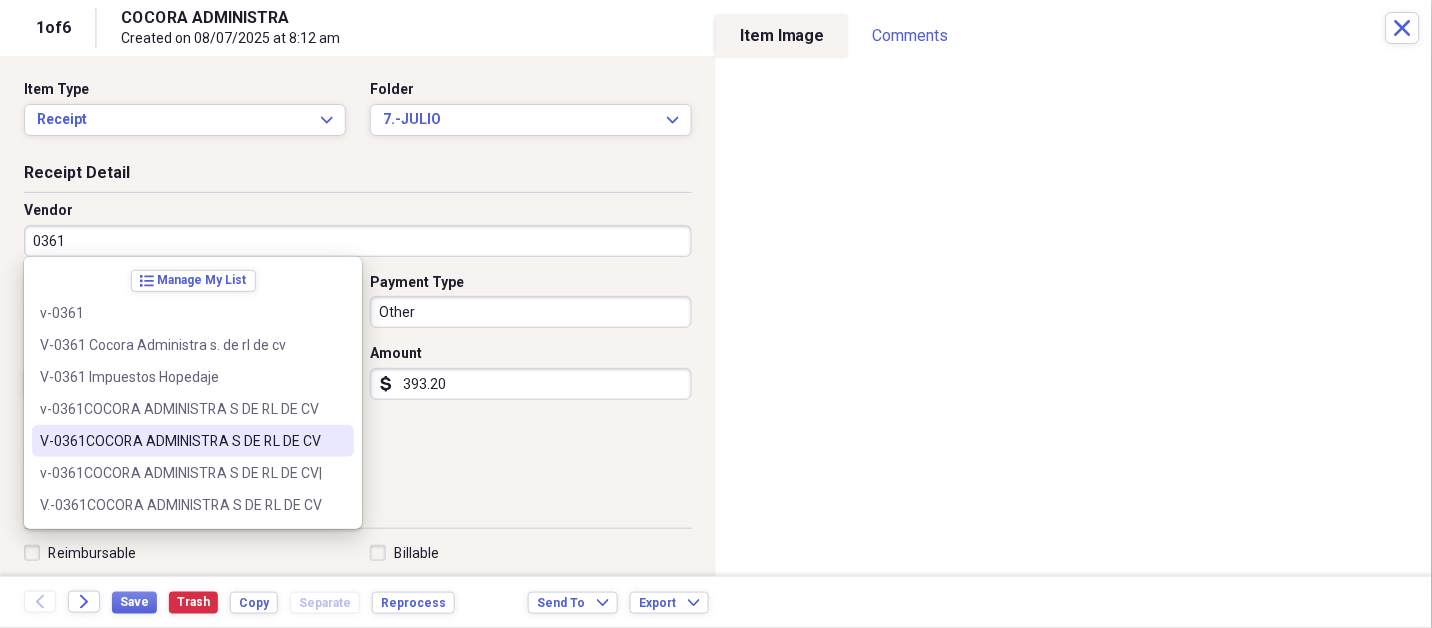 type on "V-0361COCORA ADMINISTRA S DE RL DE CV" 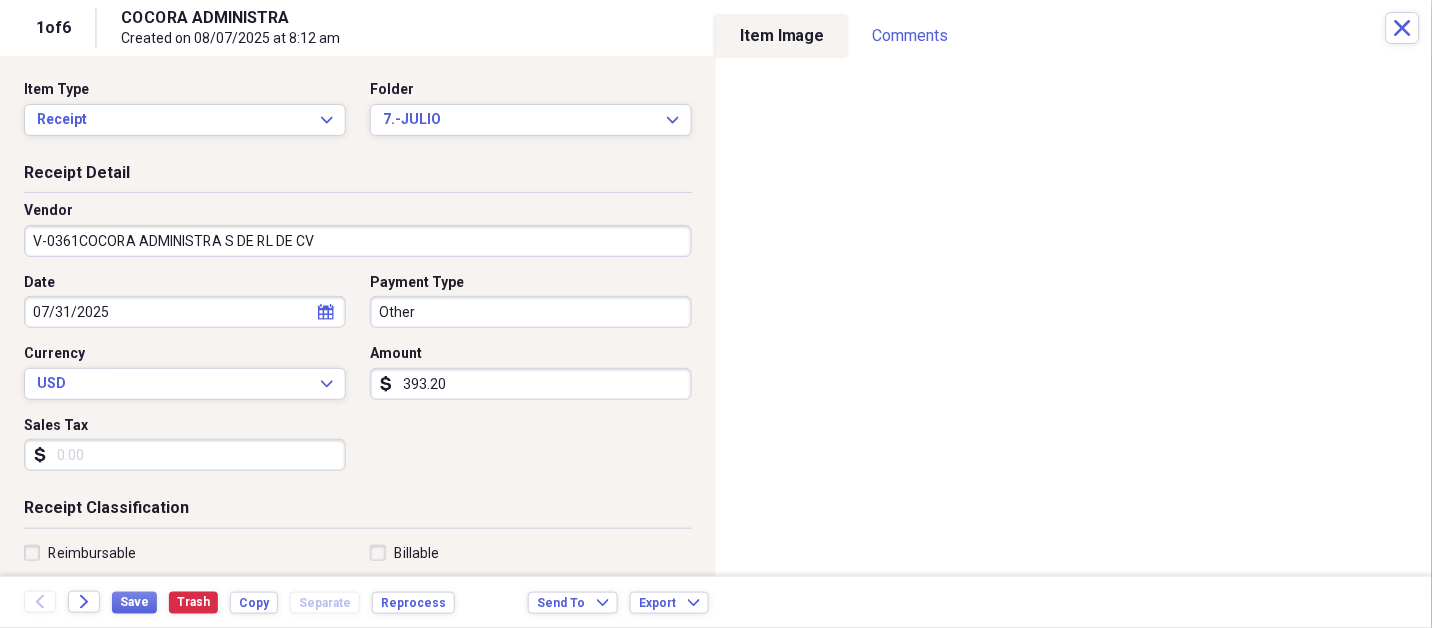 type on "FISCAL NOMINA" 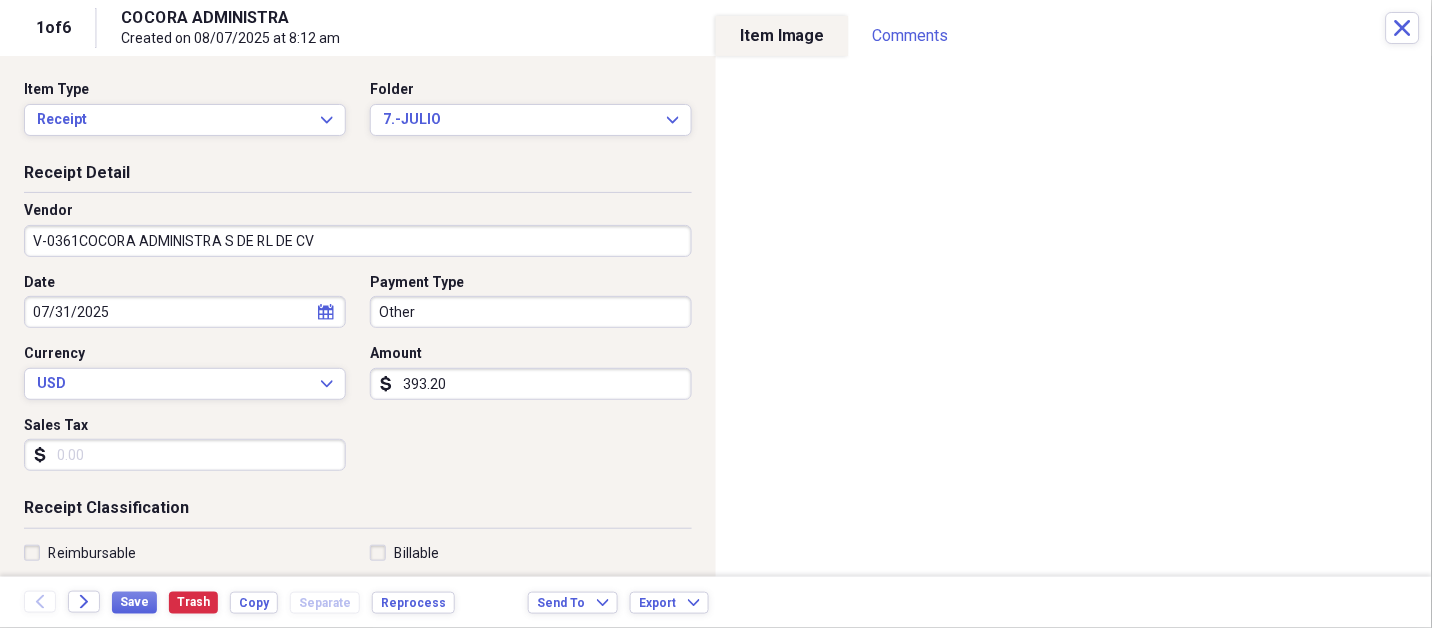 select on "6" 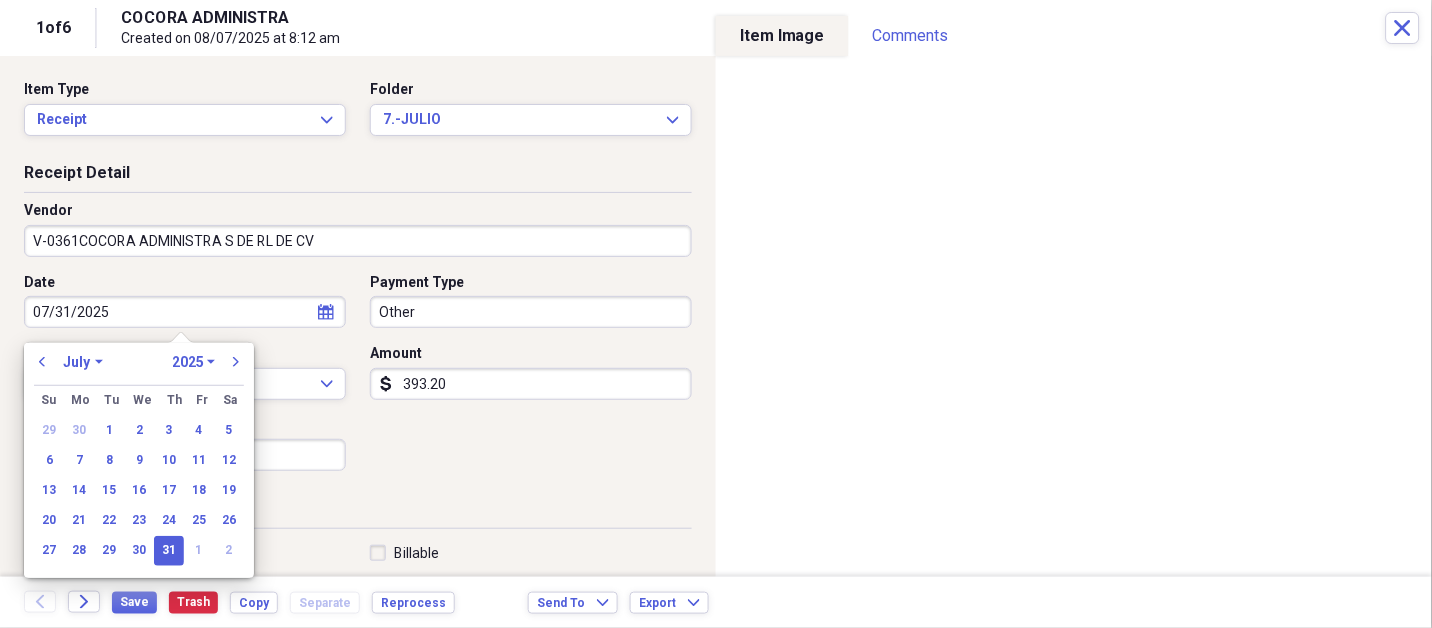type 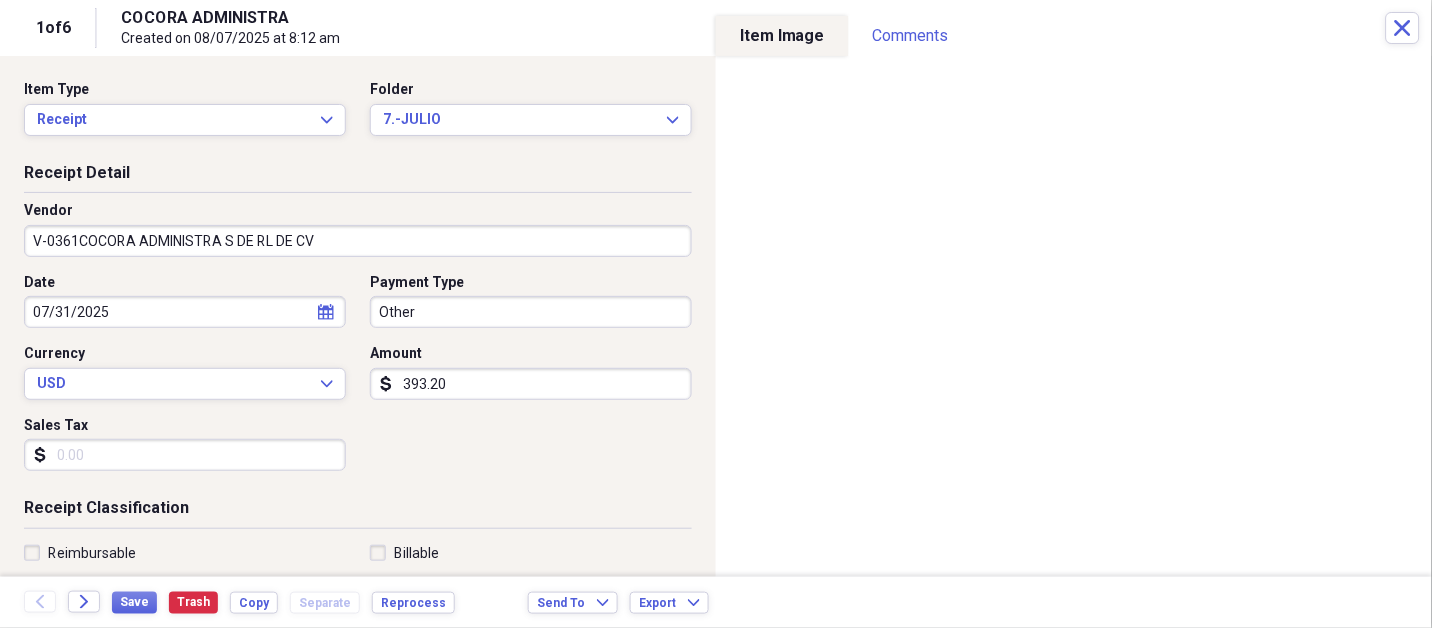 type 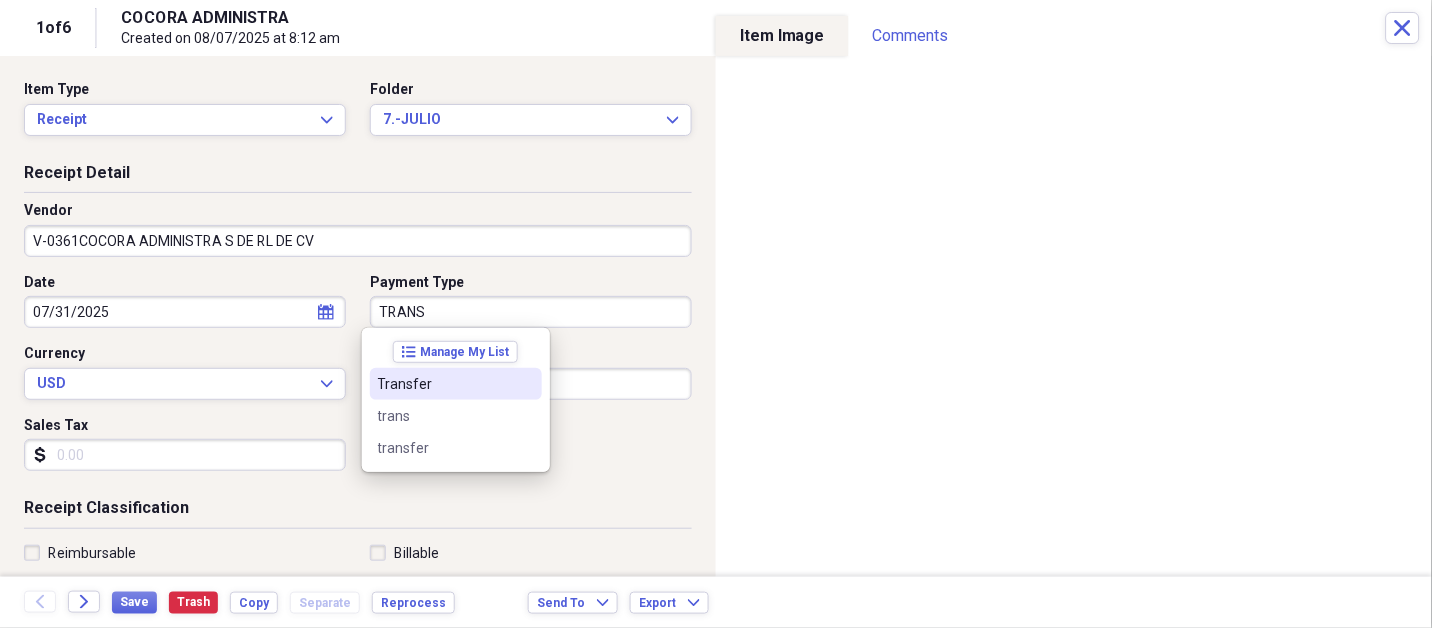 type on "Transfer" 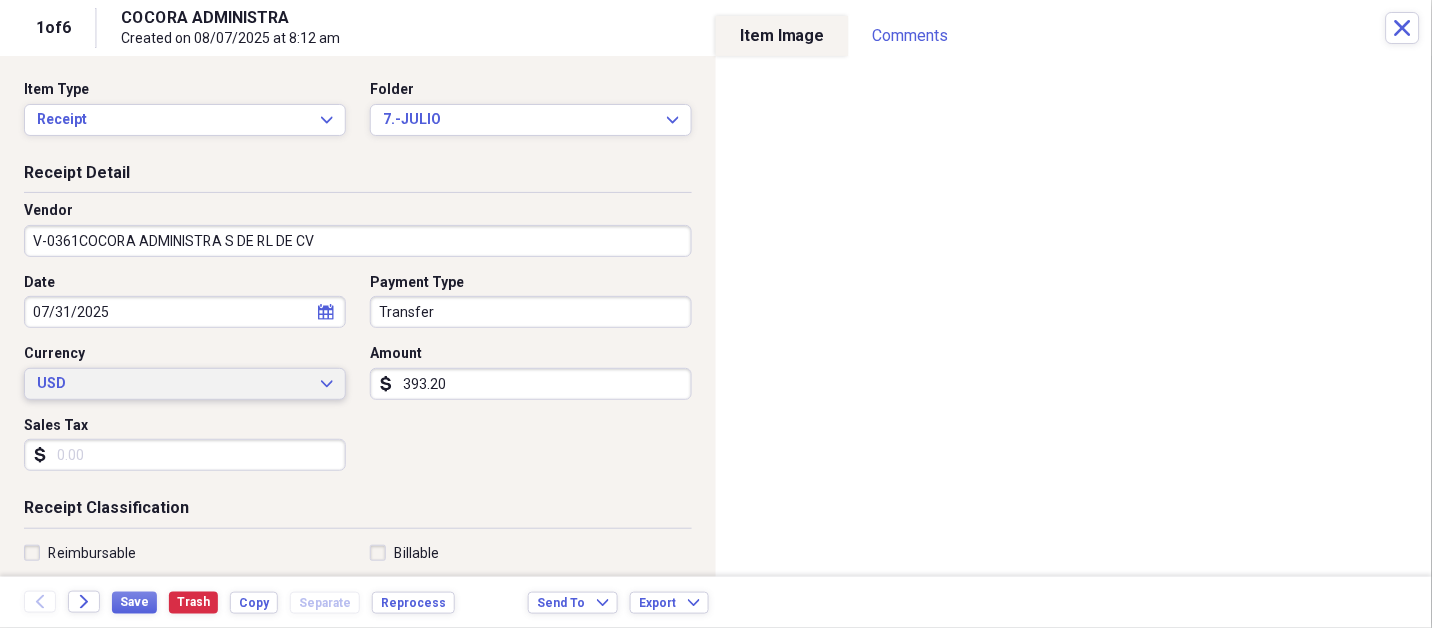 type 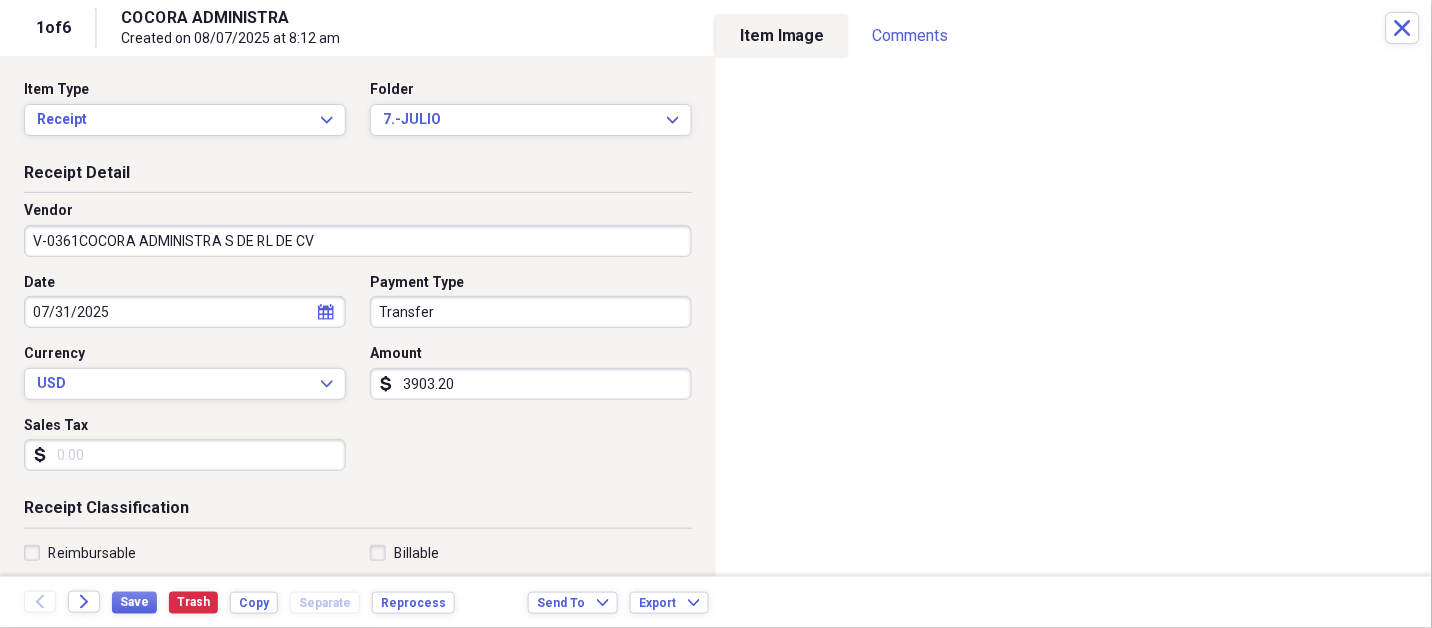 type on "3903.20" 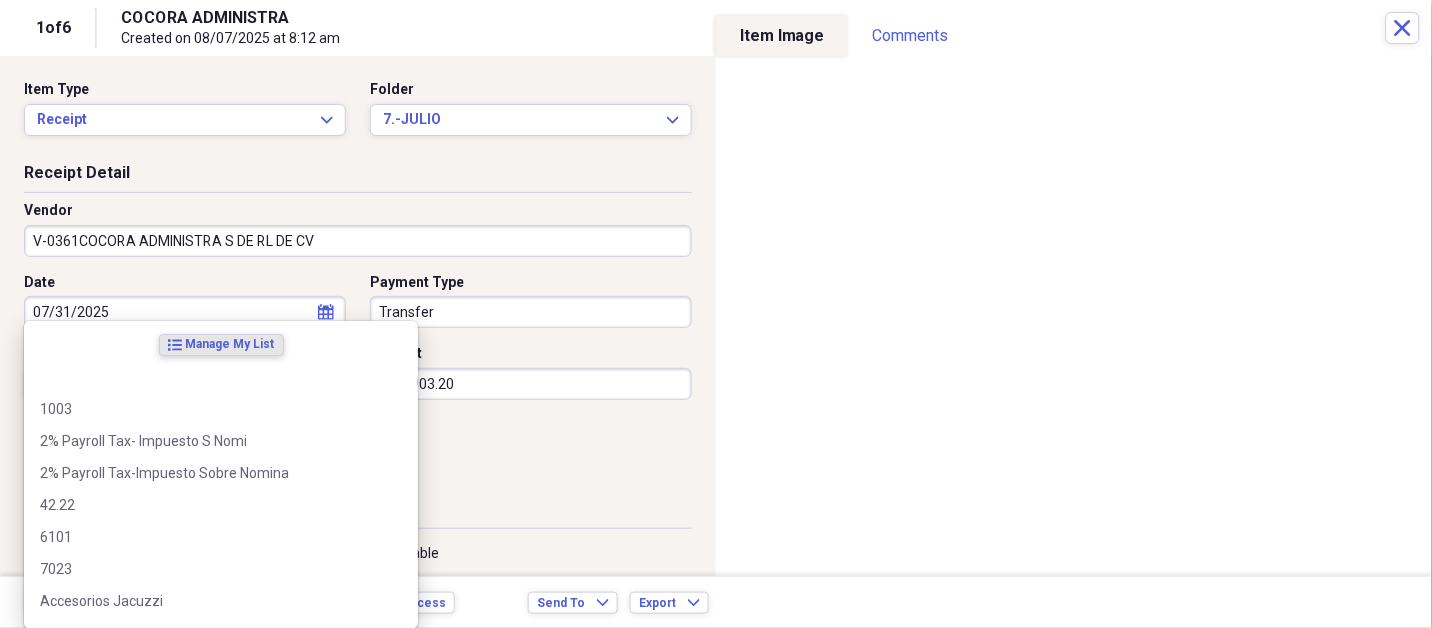 scroll, scrollTop: 307, scrollLeft: 0, axis: vertical 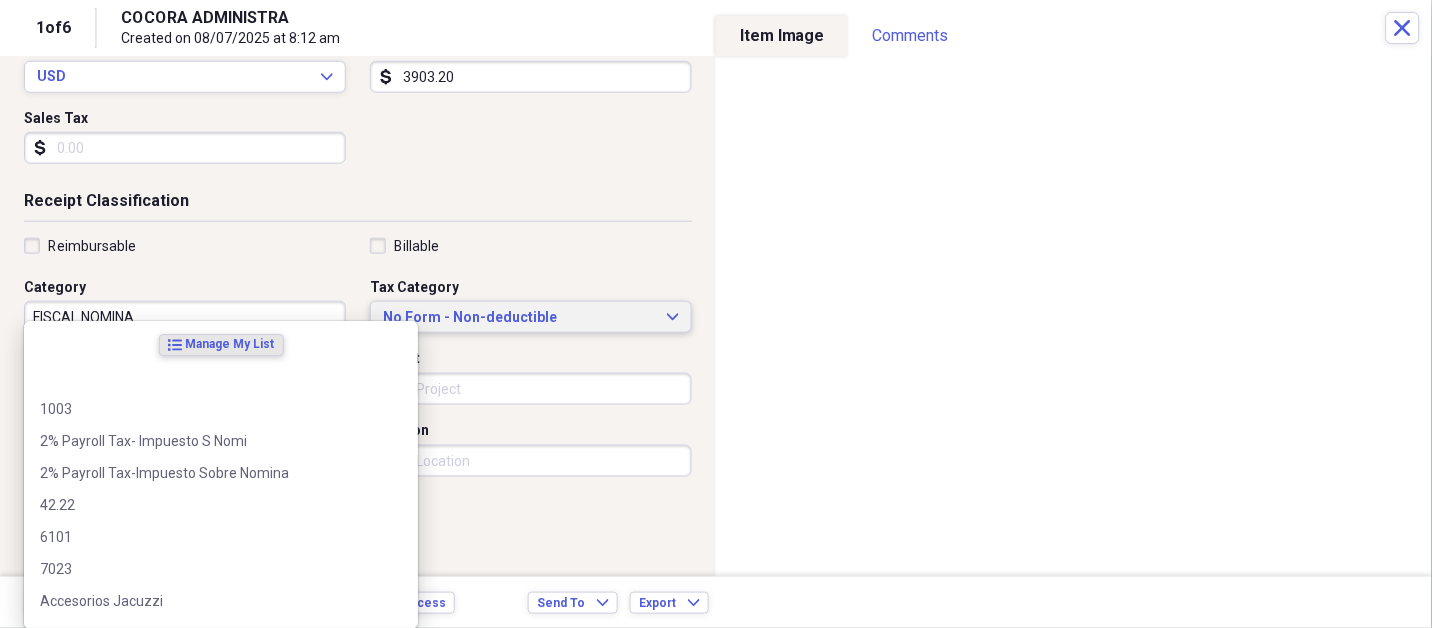 type 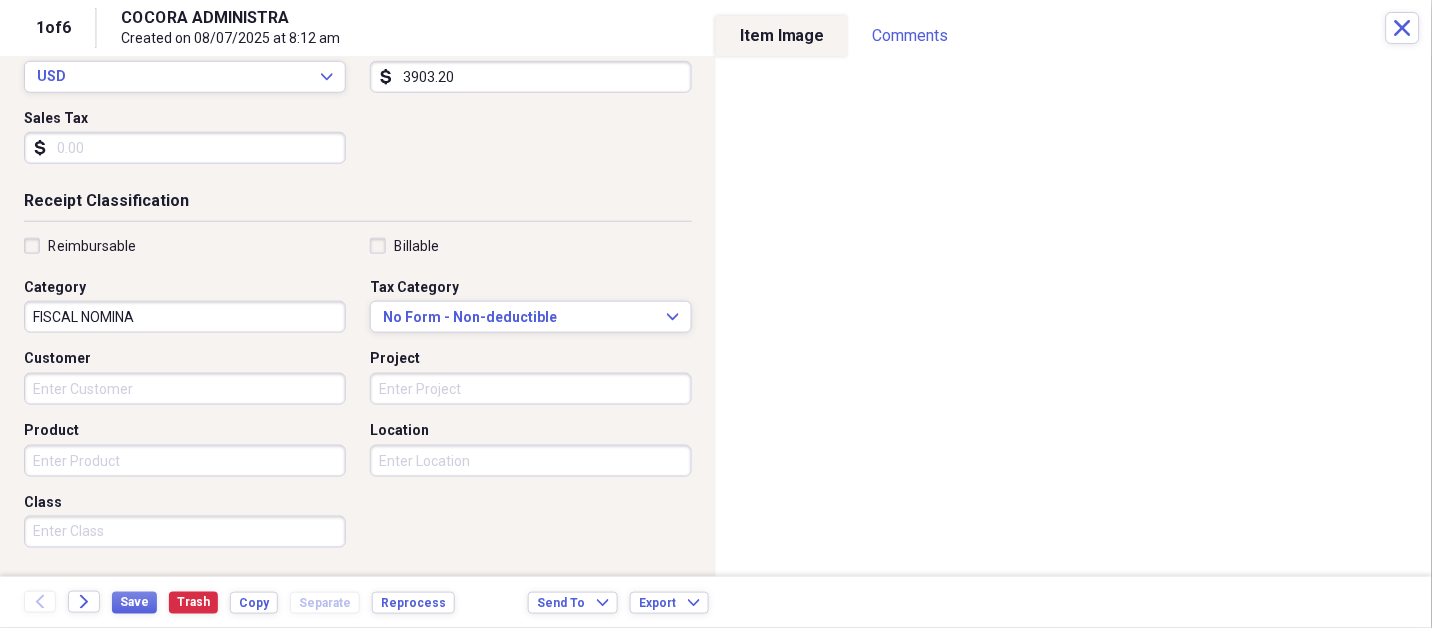 scroll, scrollTop: 497, scrollLeft: 0, axis: vertical 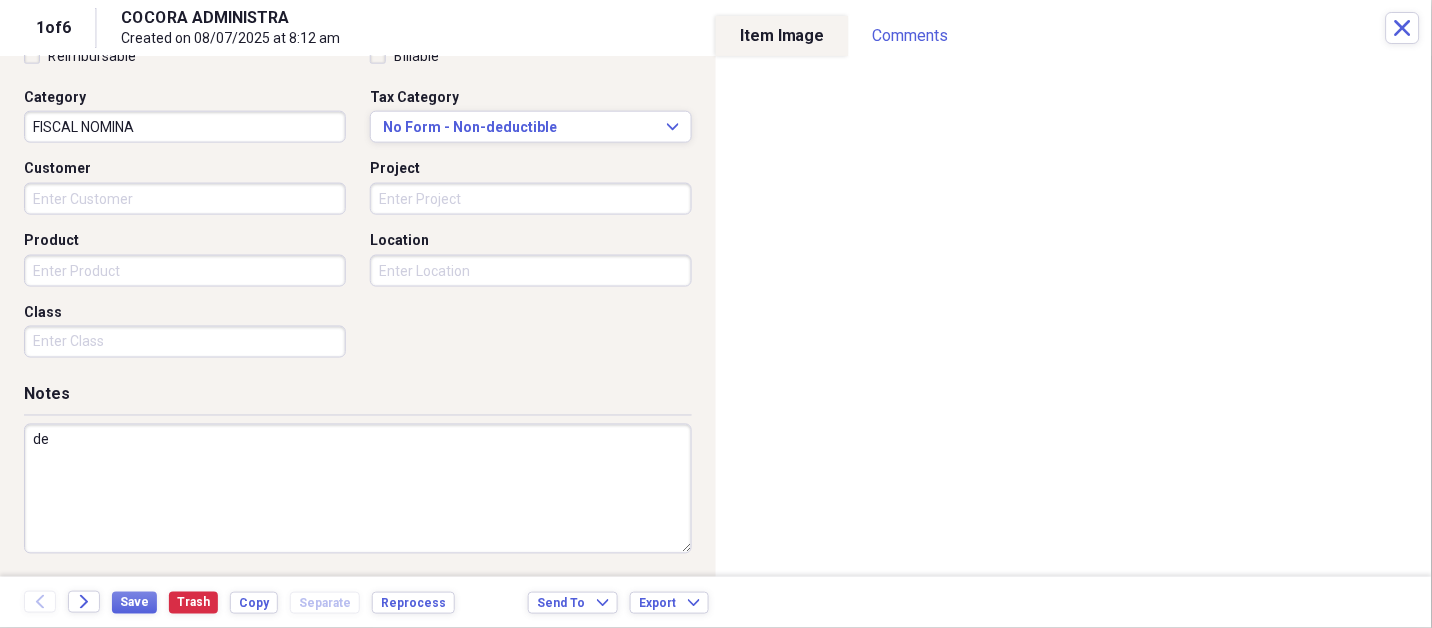 type on "d" 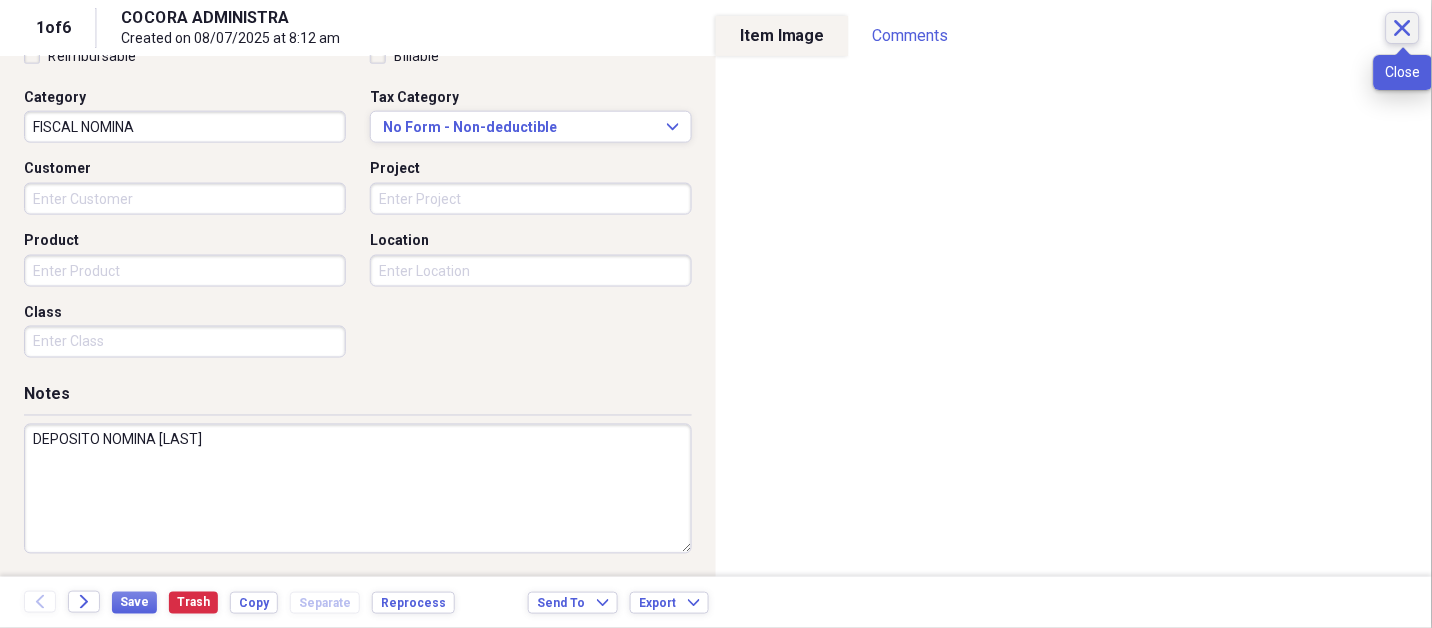 type on "DEPOSITO NOMINA [LAST]" 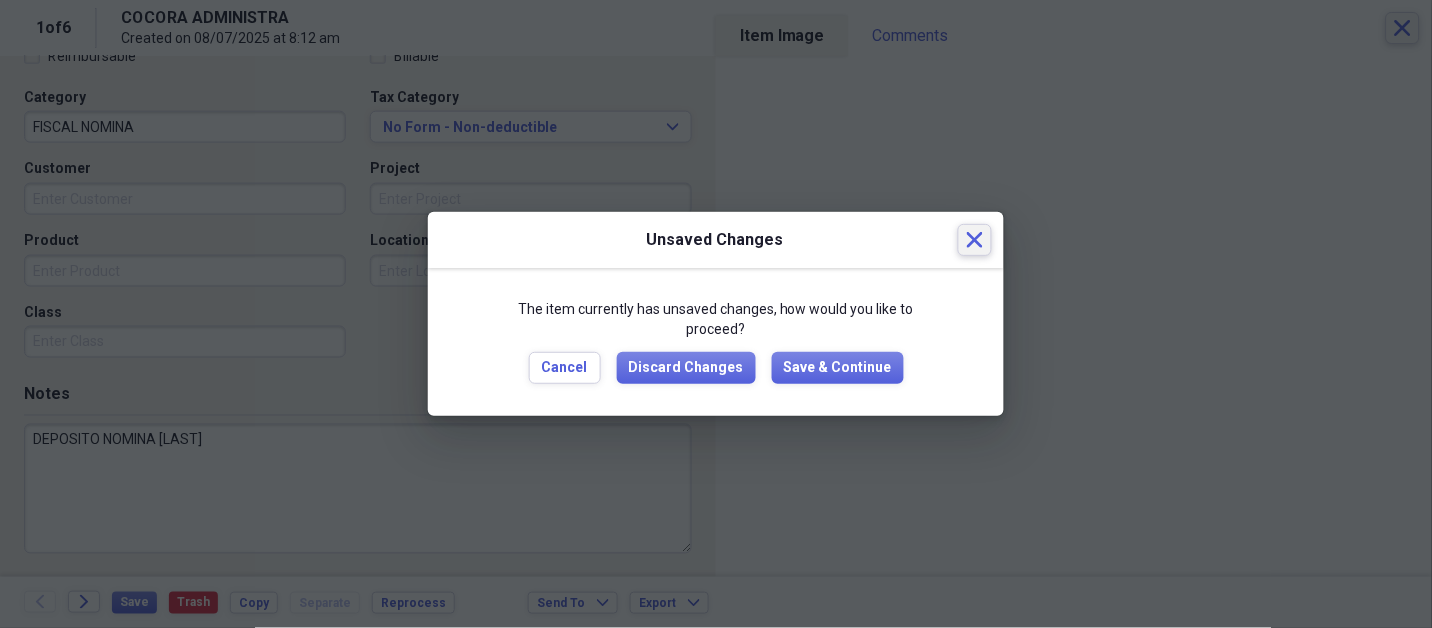 type 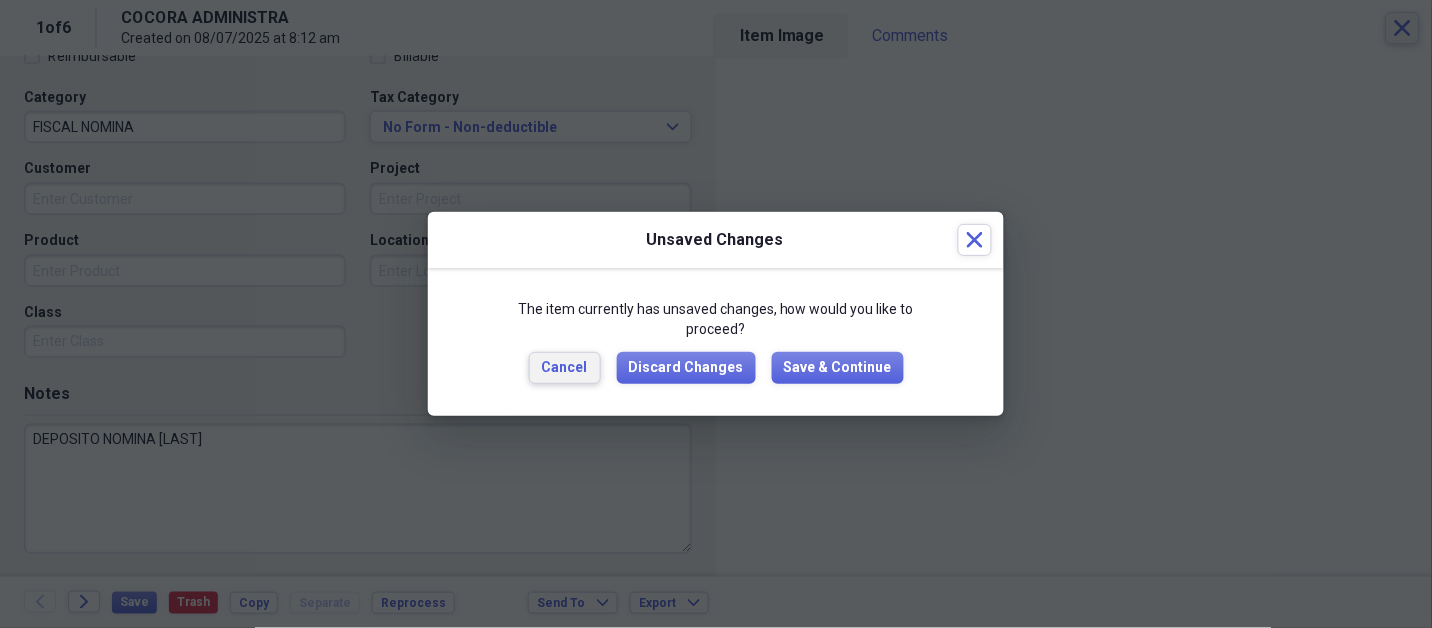 type 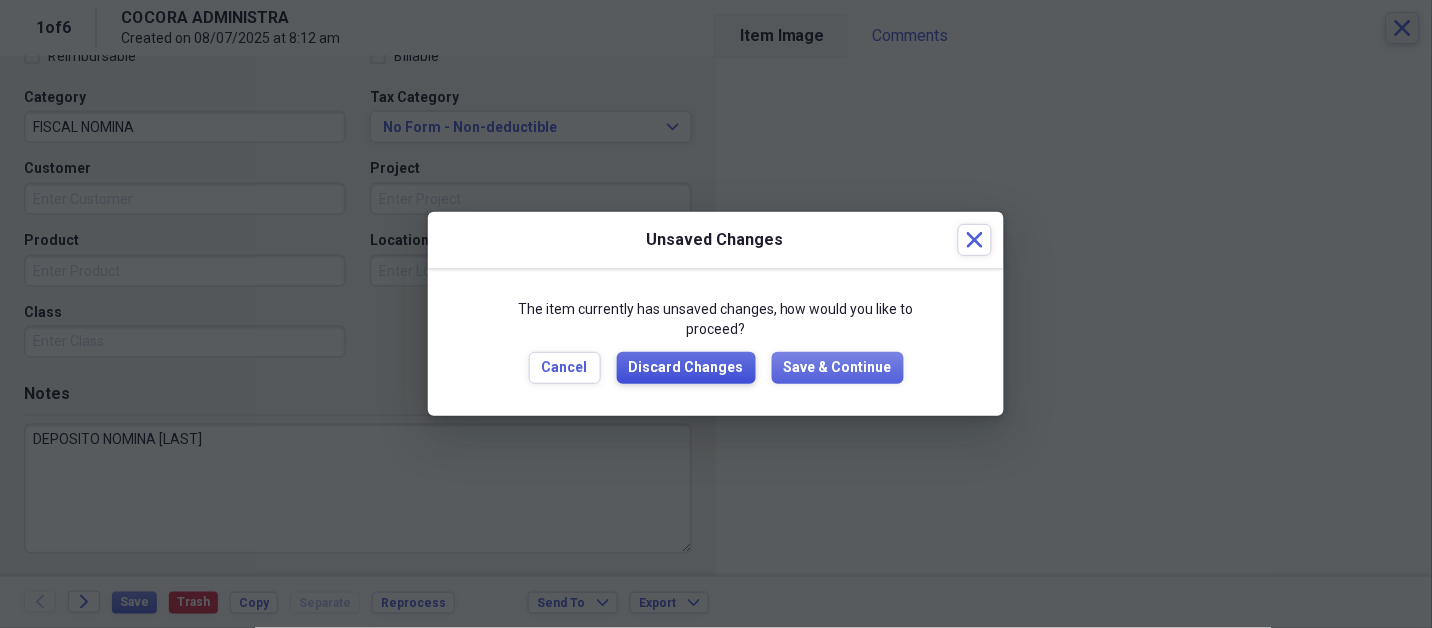 type 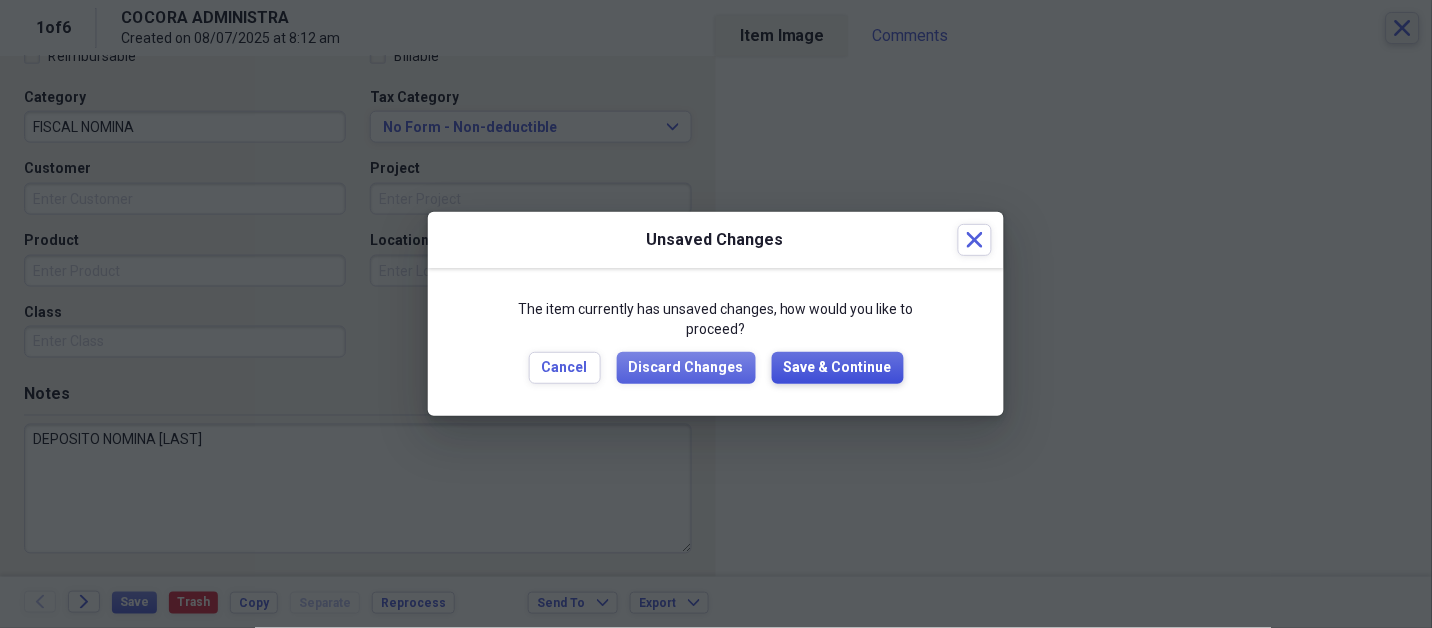 type 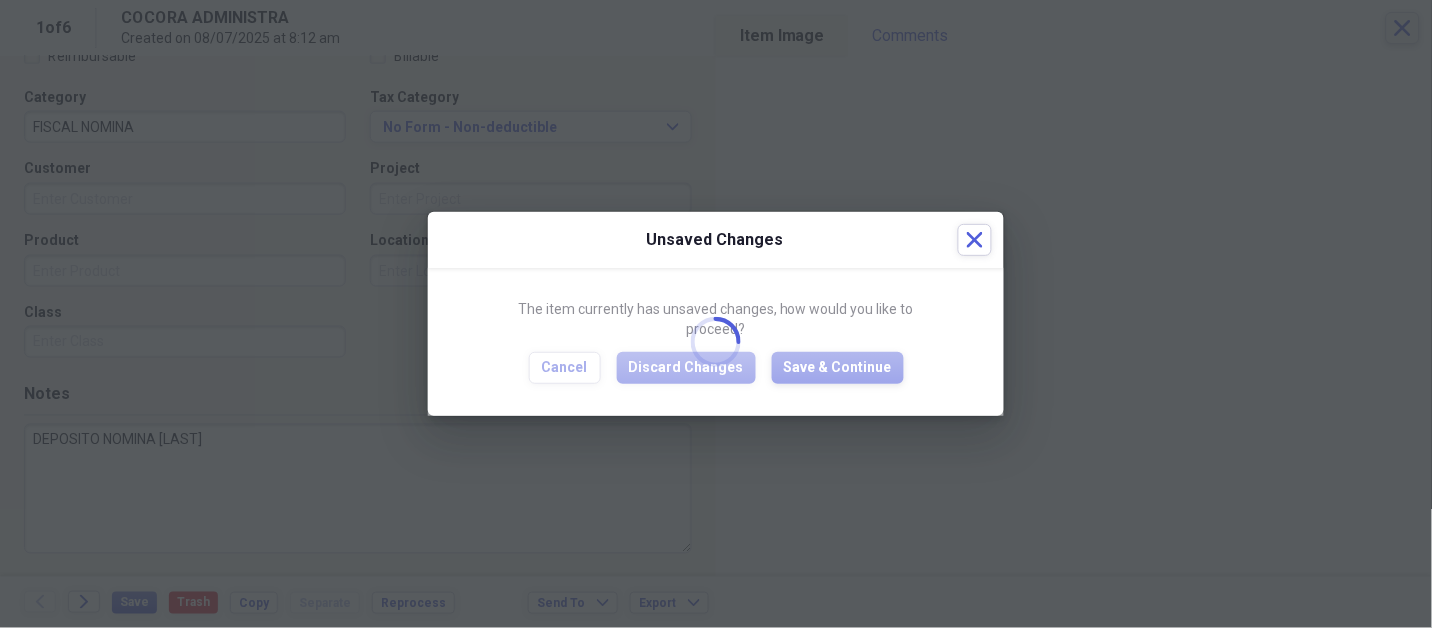 type on "DEPOSITO NOMINA [LAST]" 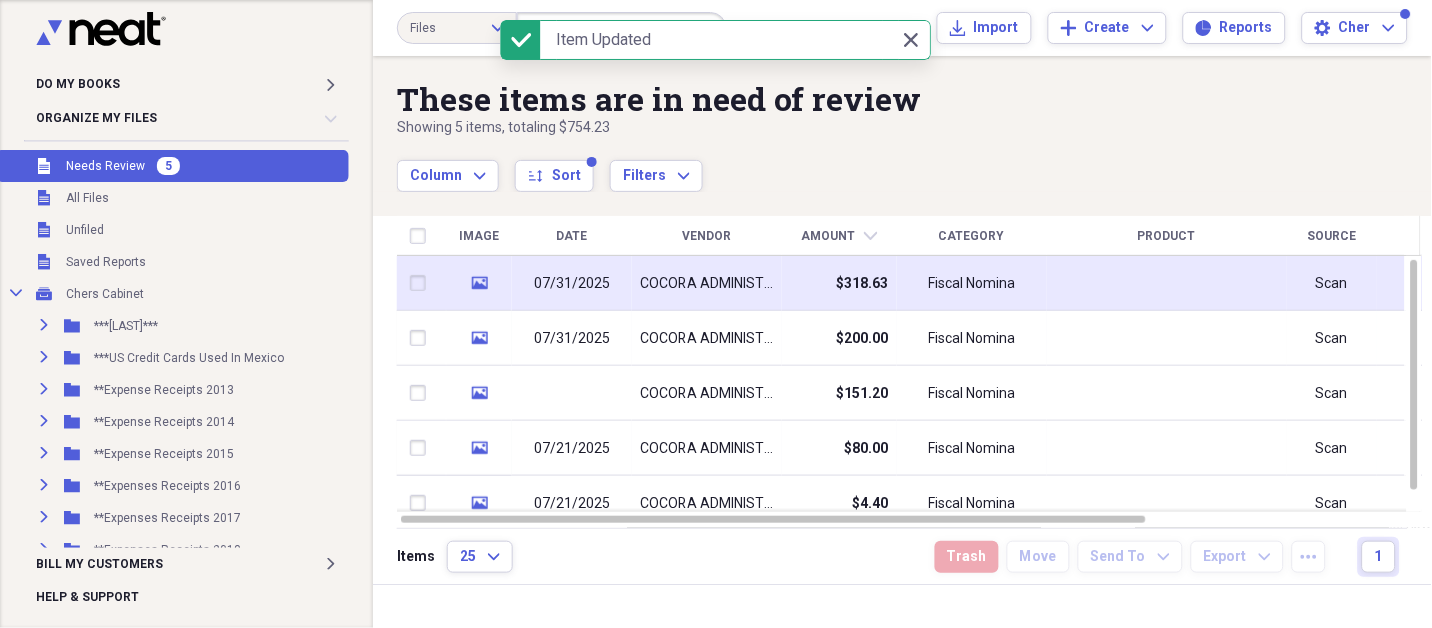 click on "COCORA ADMINISTRA" at bounding box center (707, 283) 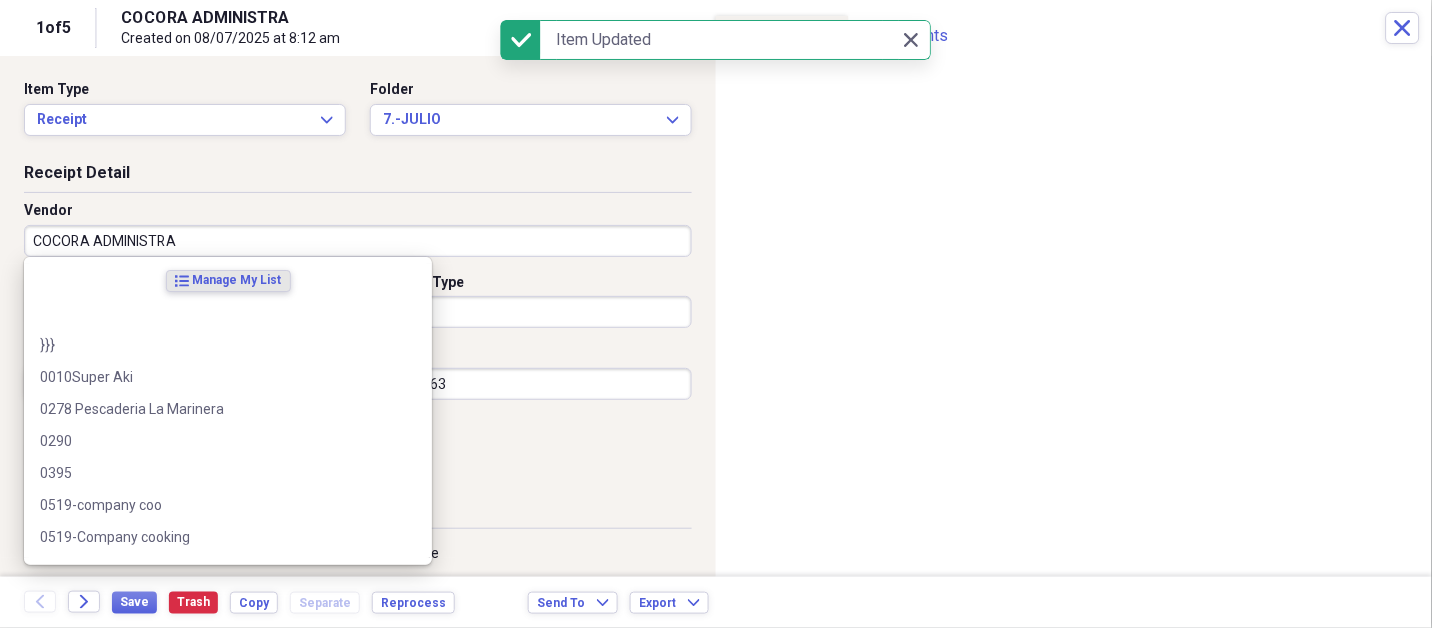 click on "COCORA ADMINISTRA" at bounding box center [358, 241] 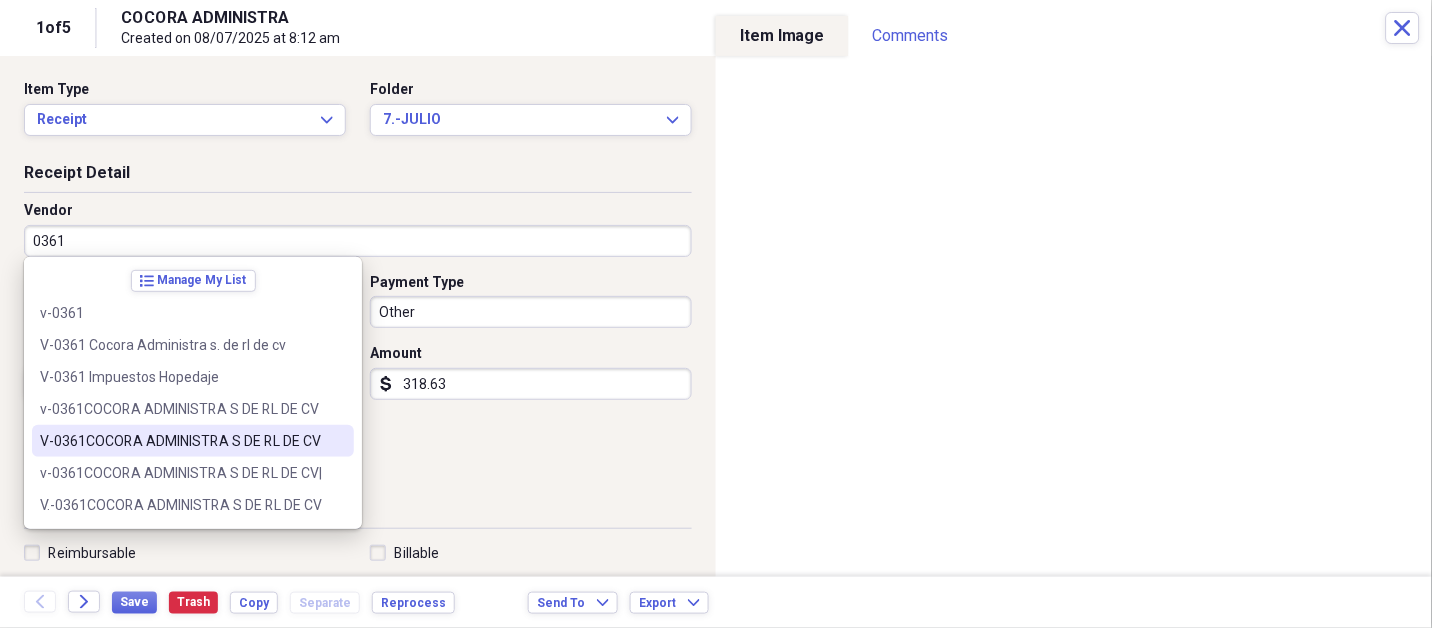 type on "V-0361COCORA ADMINISTRA S DE RL DE CV" 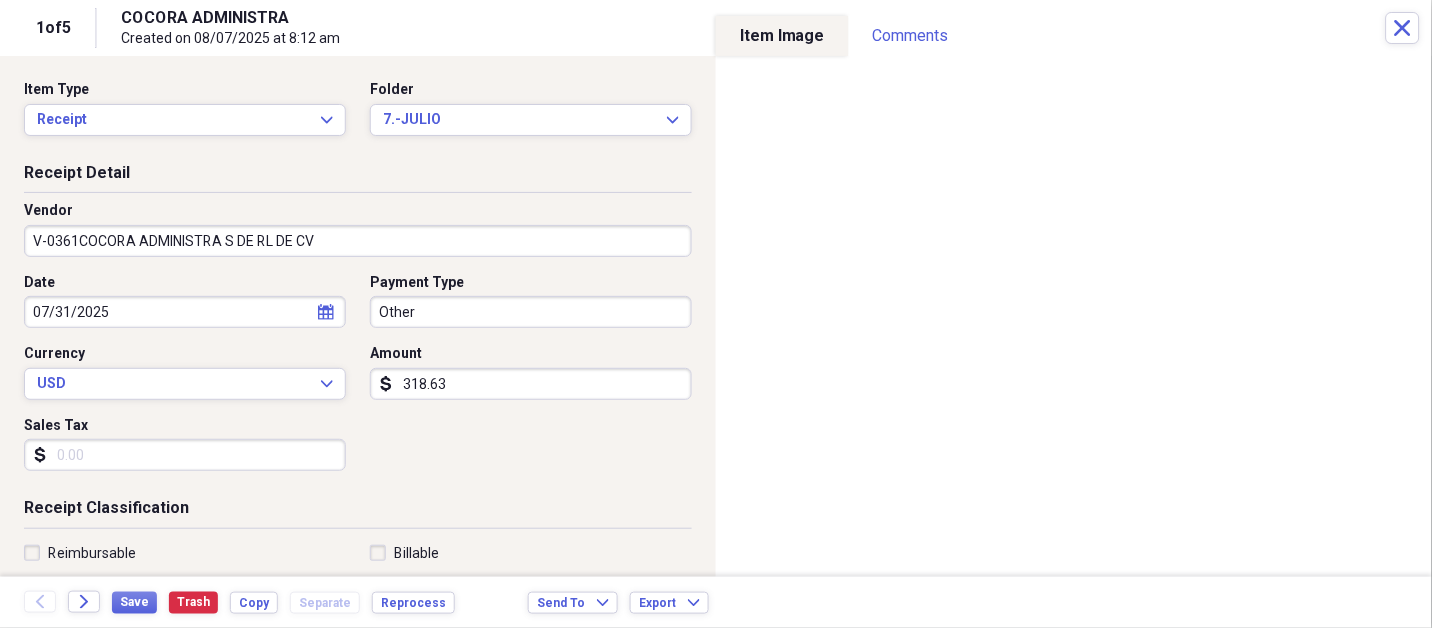 select on "6" 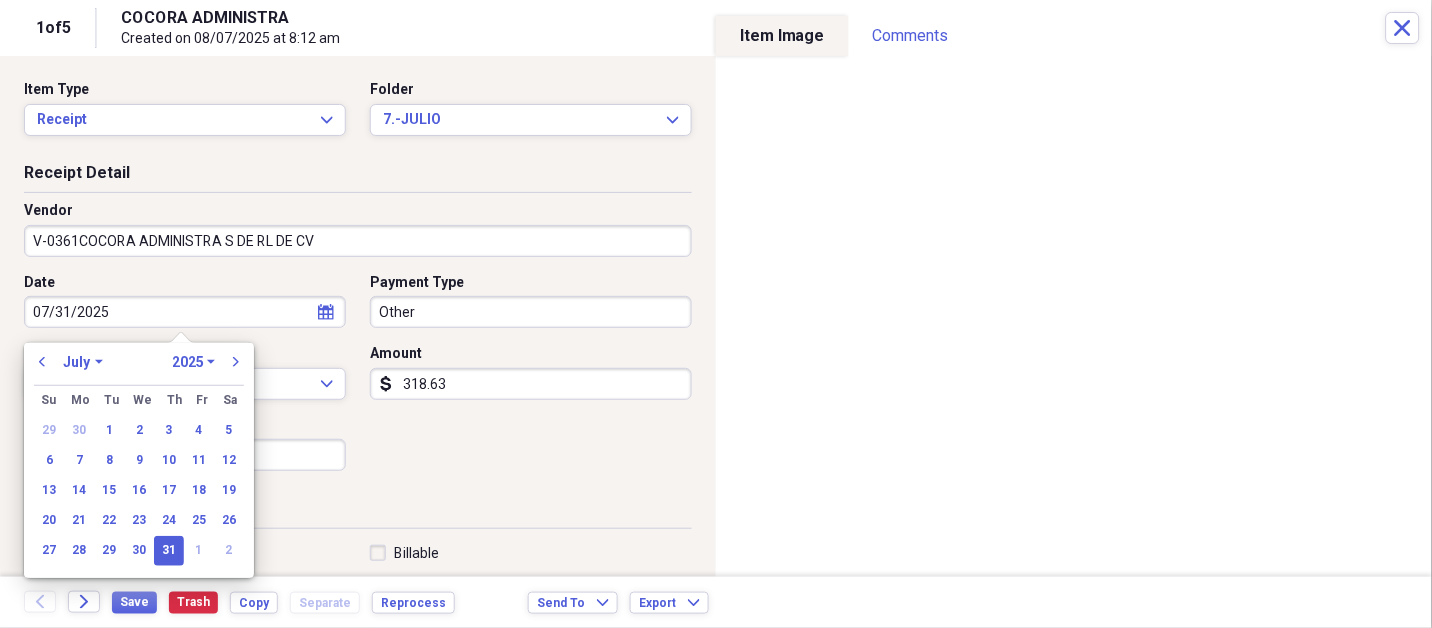 type on "FISCAL NOMINA" 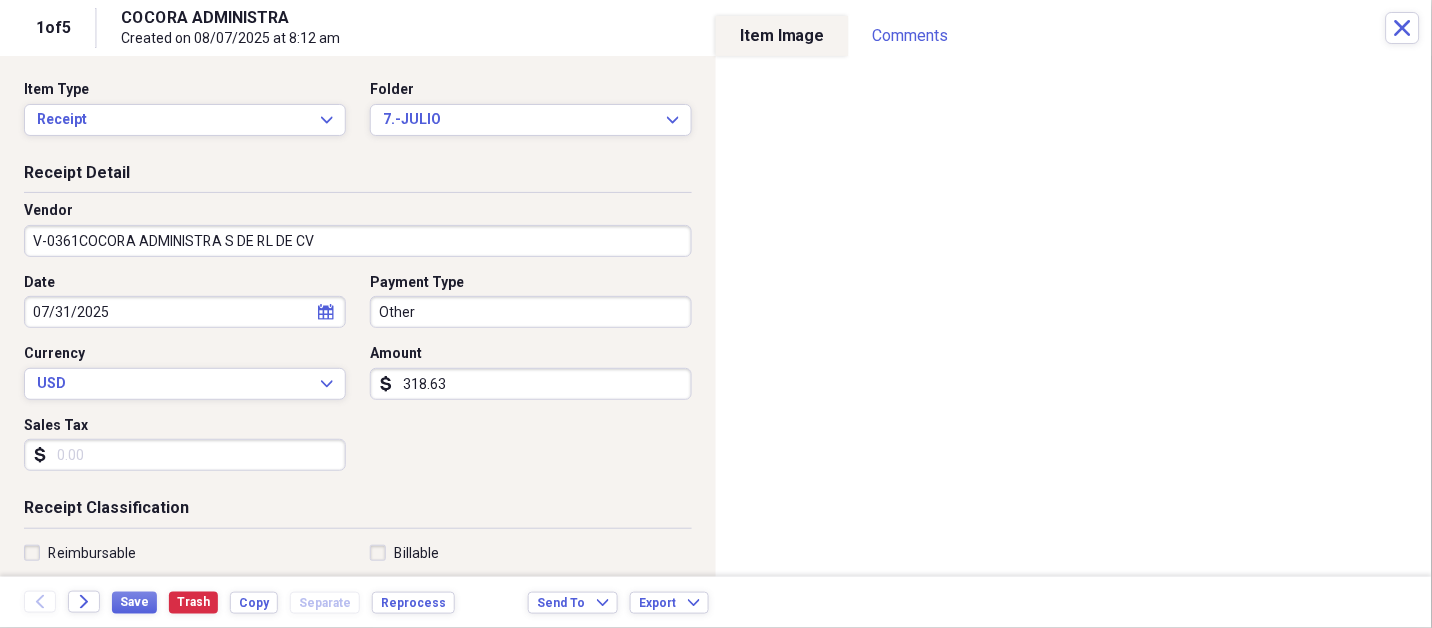 type 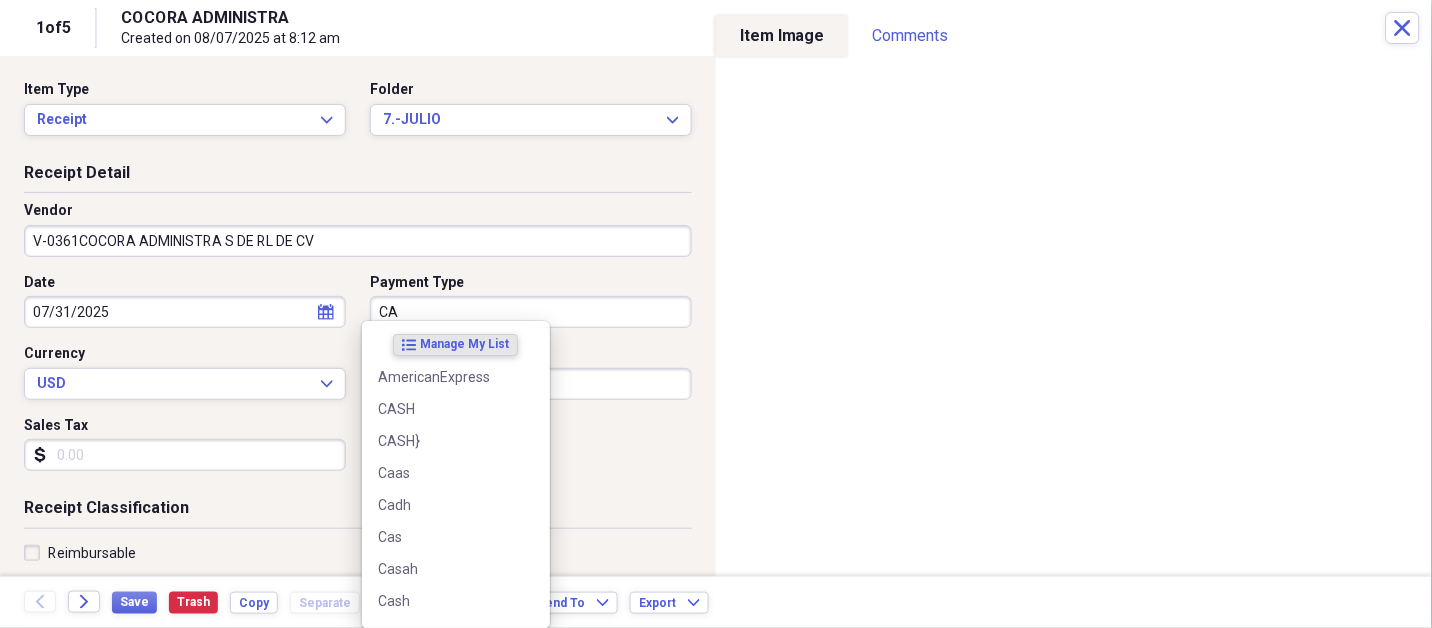 type on "C" 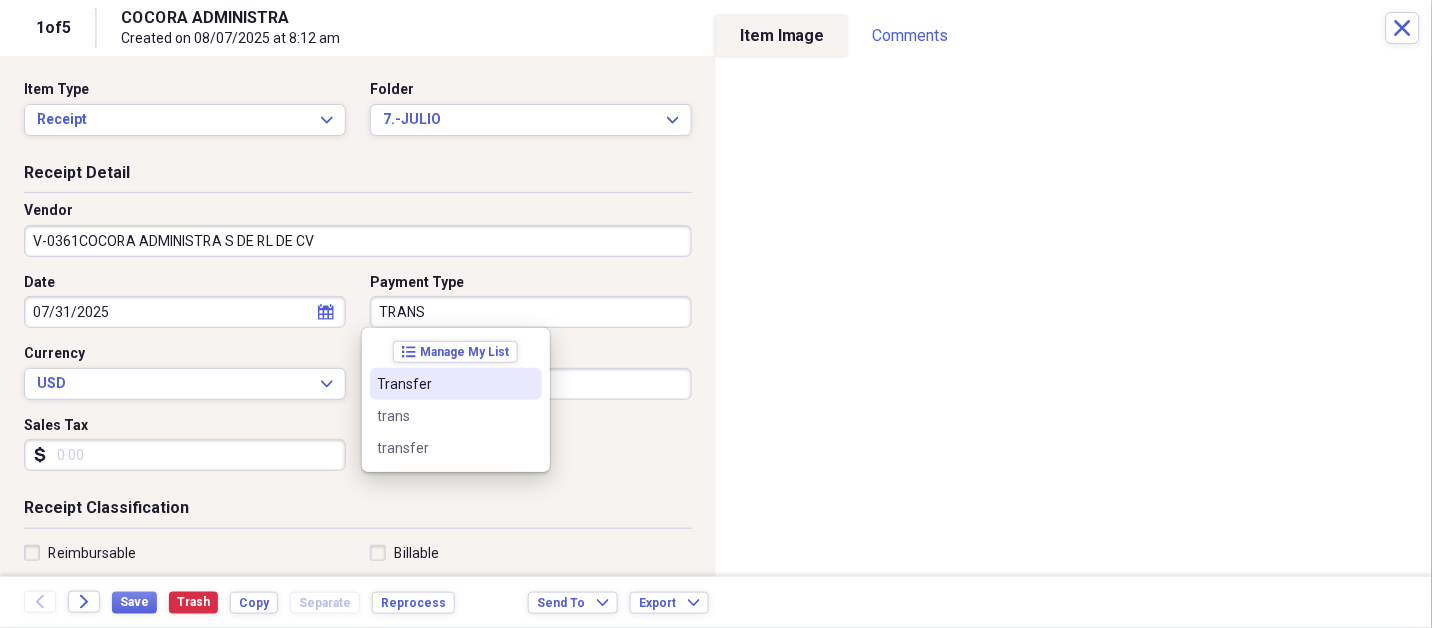 type on "Transfer" 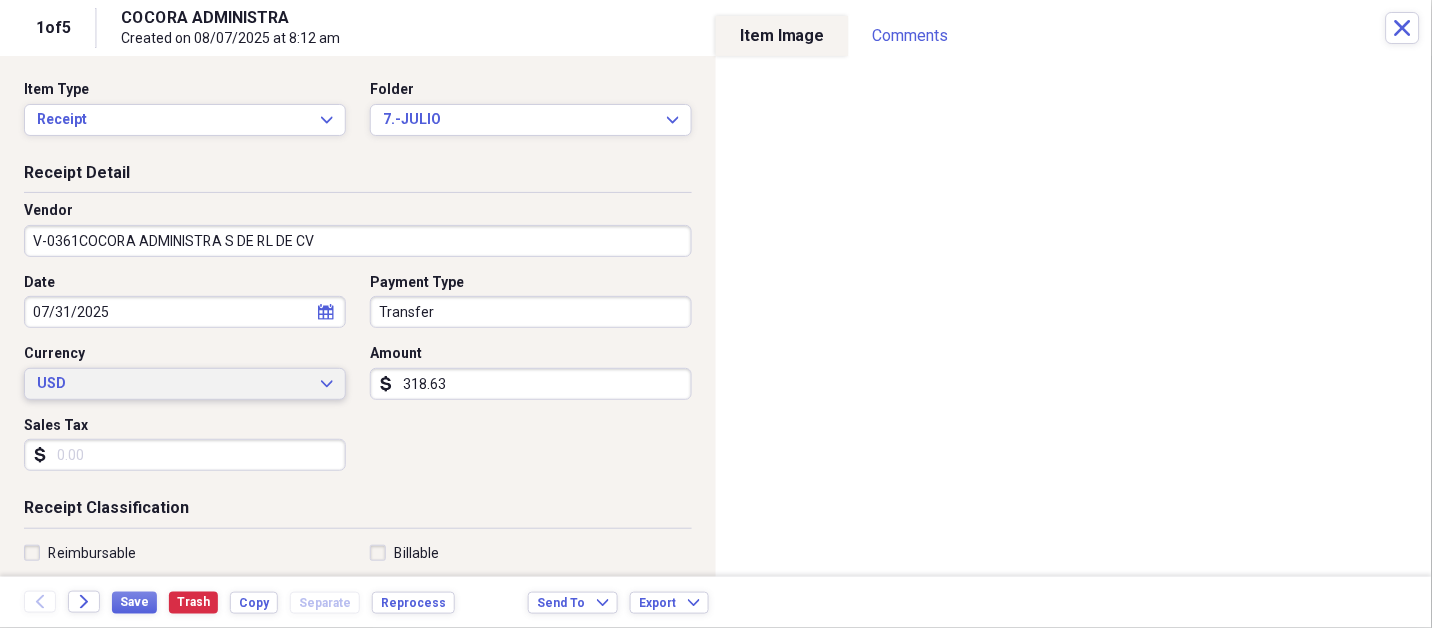 type 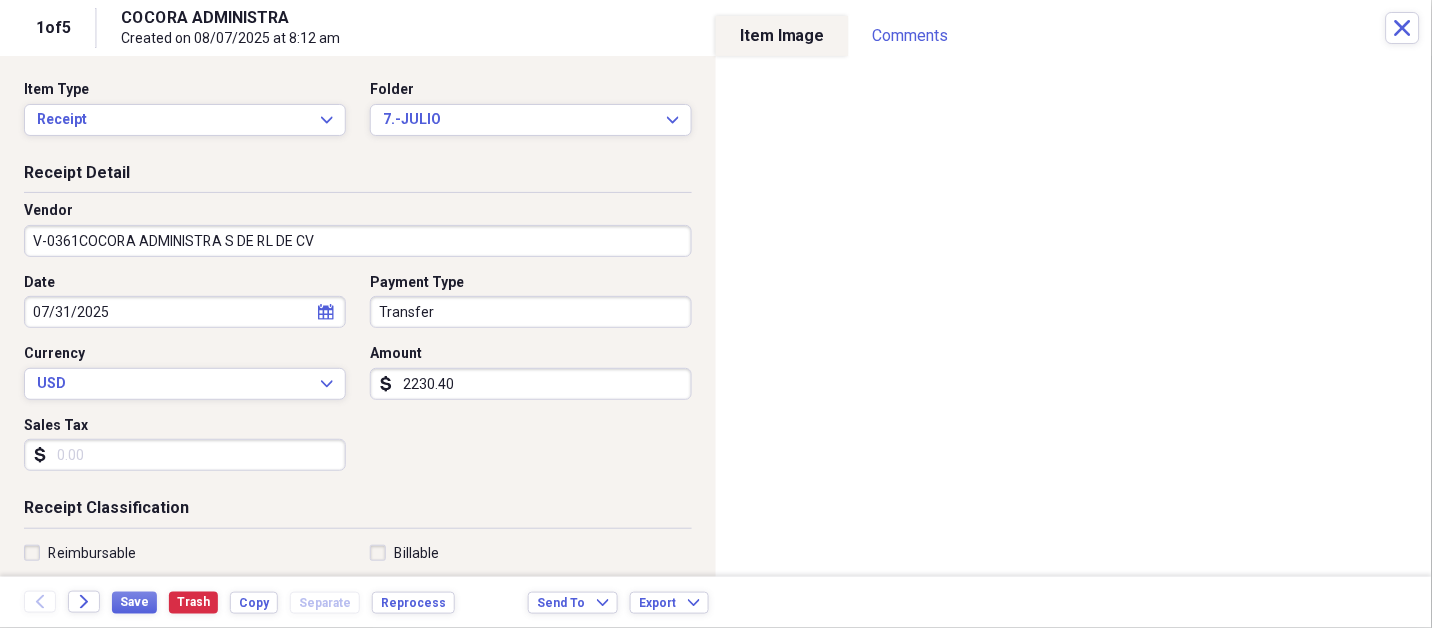 type on "2230.40" 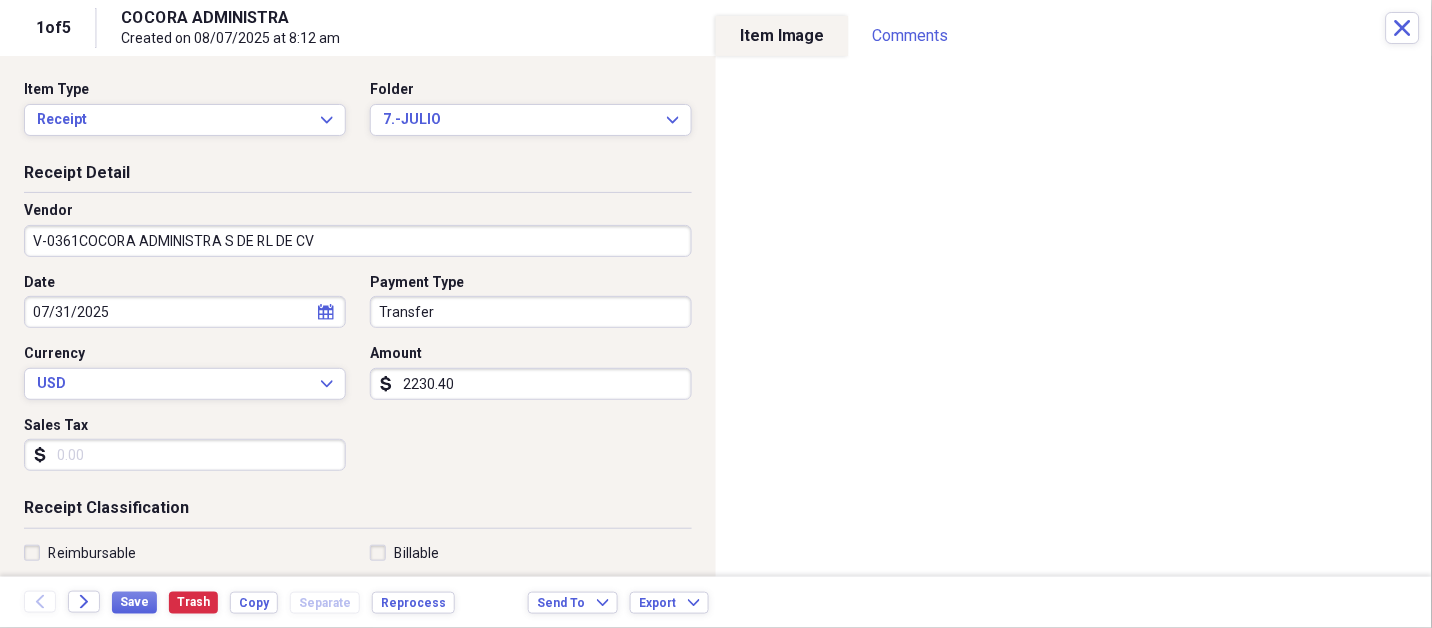 scroll, scrollTop: 307, scrollLeft: 0, axis: vertical 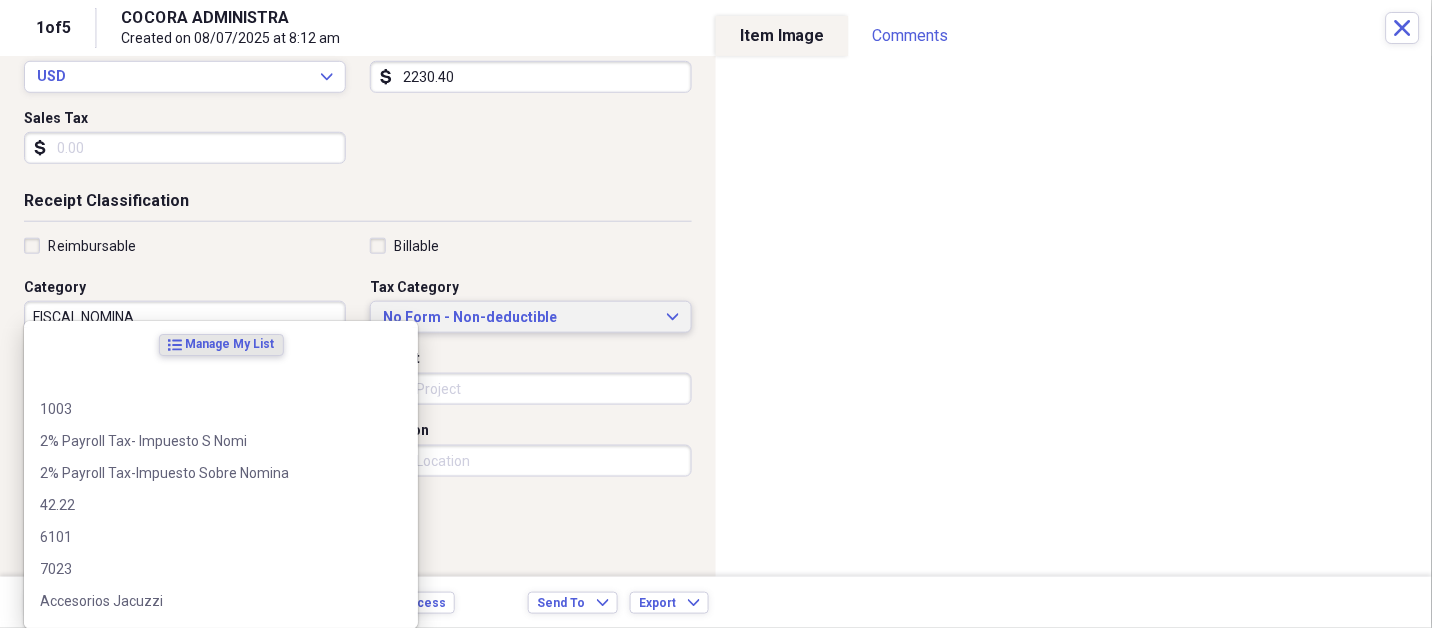 type 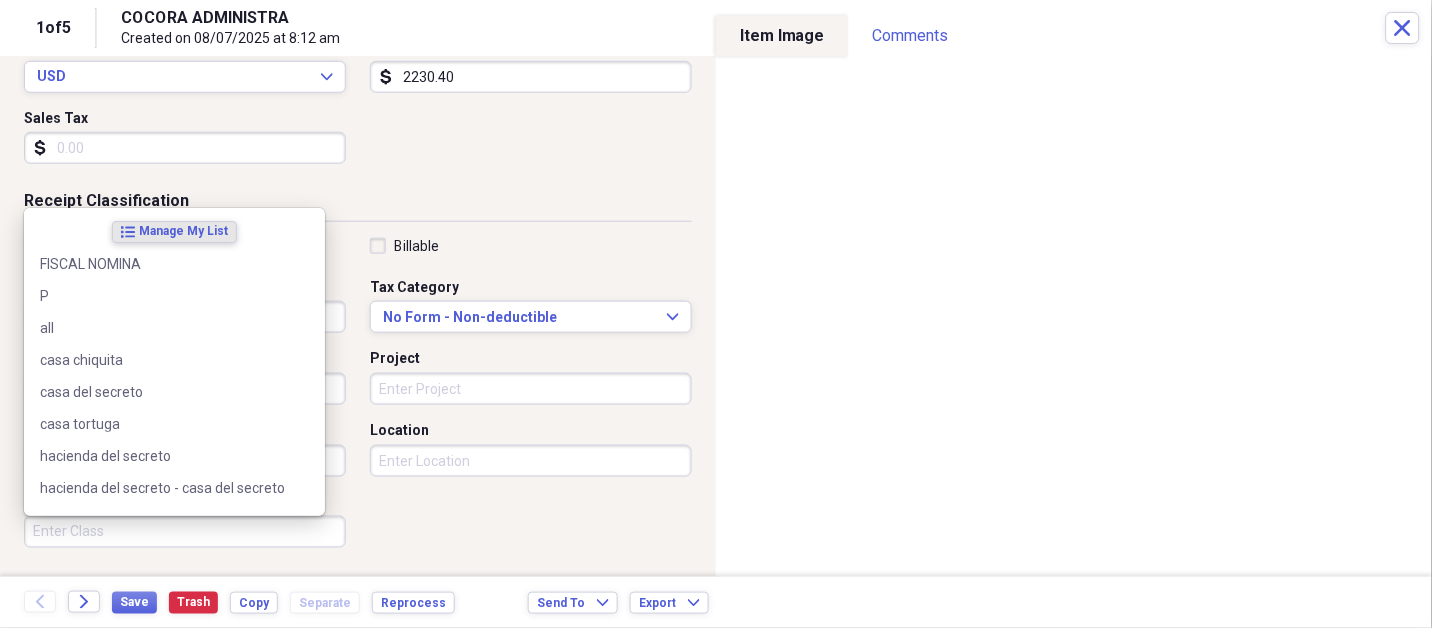scroll, scrollTop: 497, scrollLeft: 0, axis: vertical 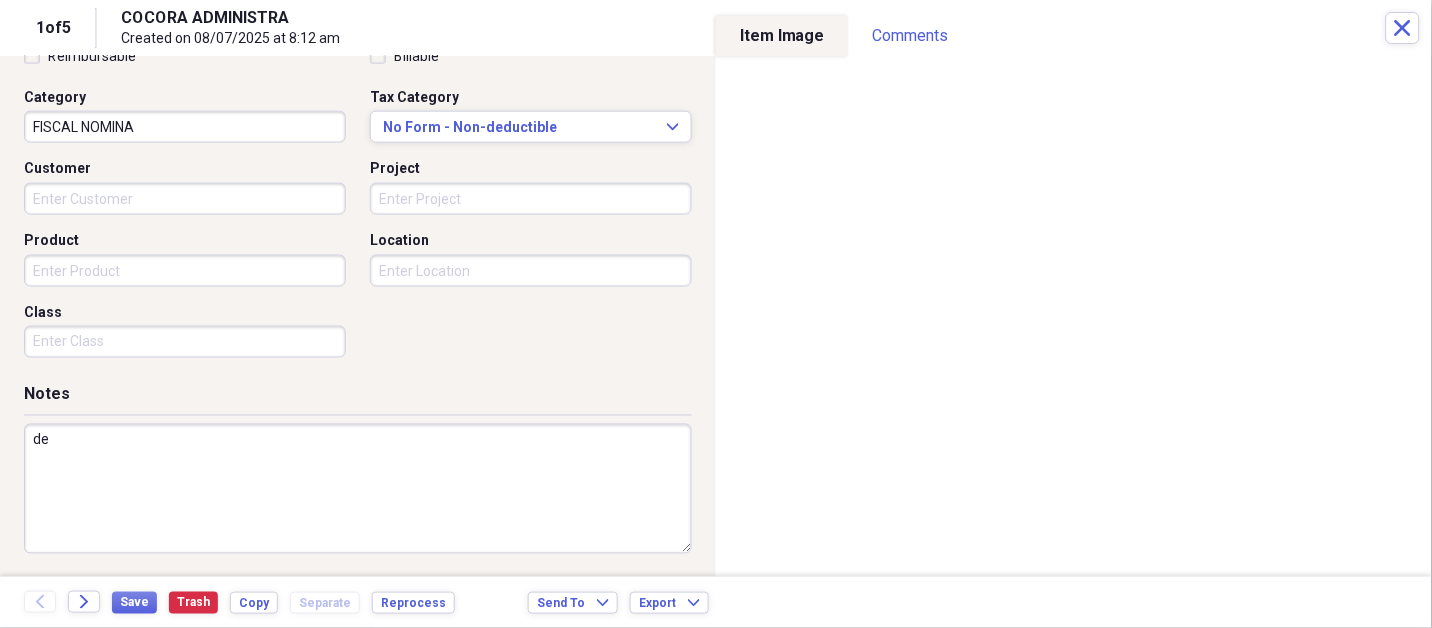 type on "d" 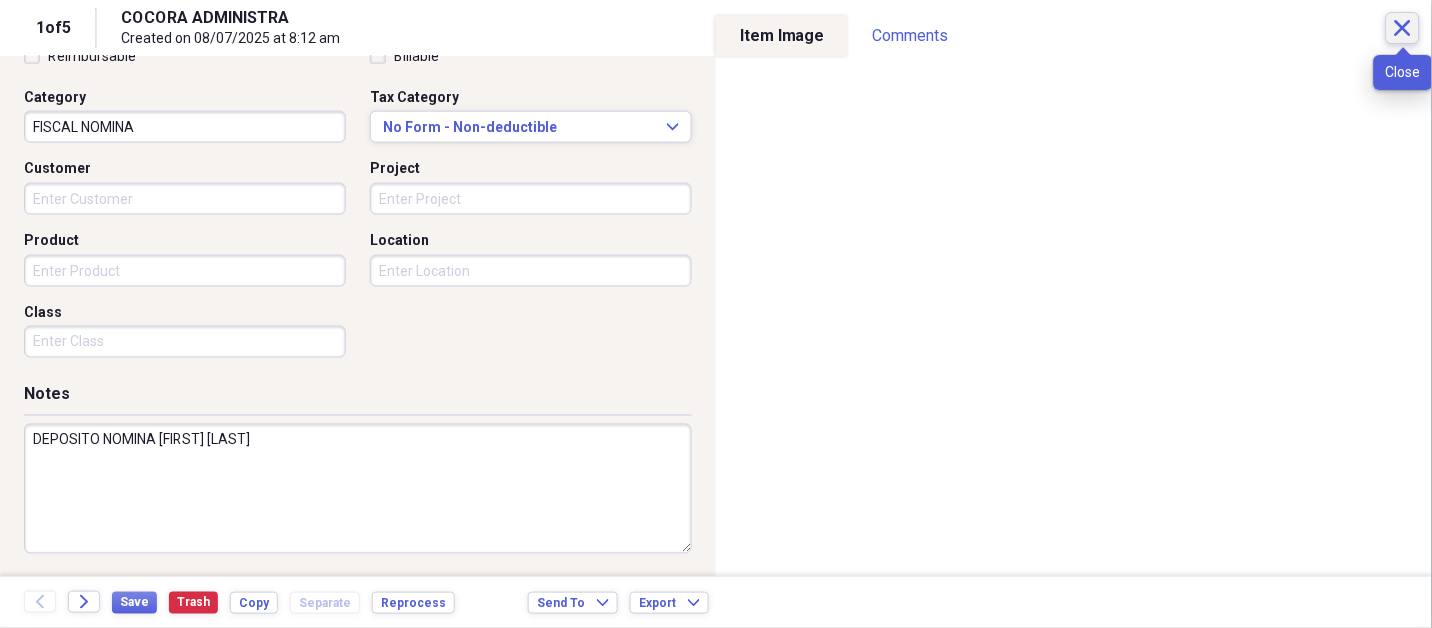 type on "DEPOSITO NOMINA [FIRST] [LAST]" 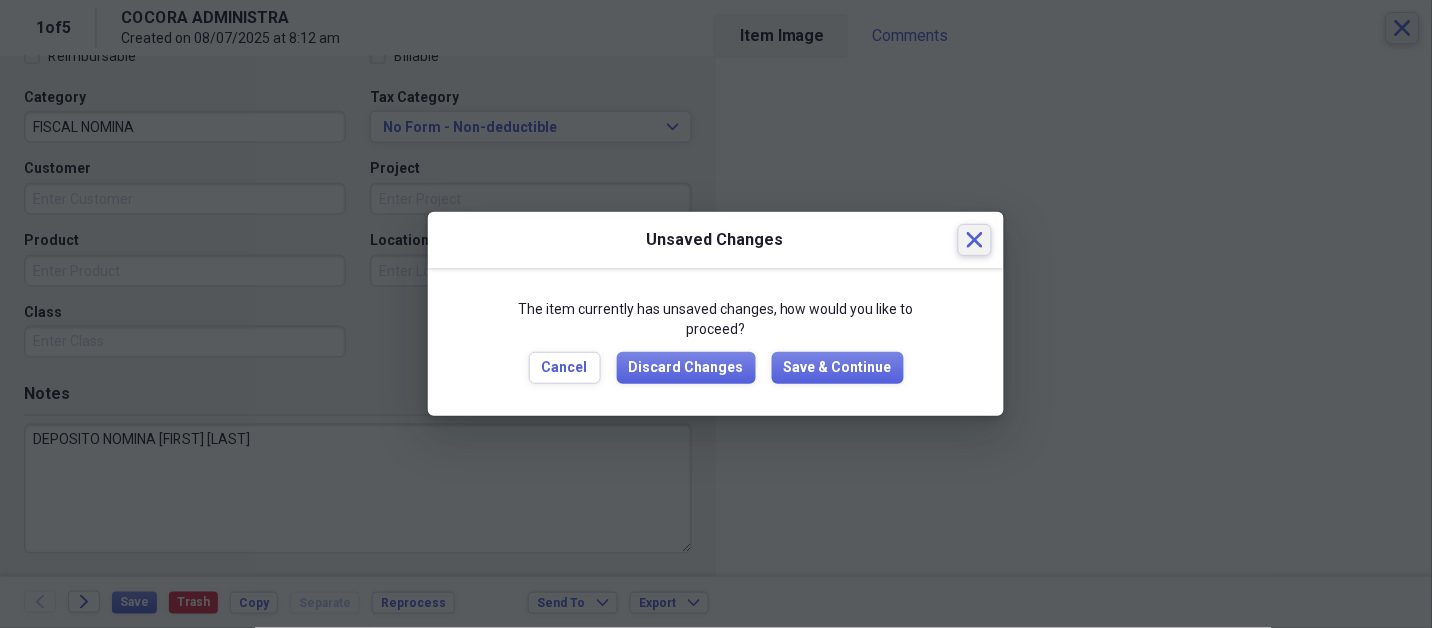 type 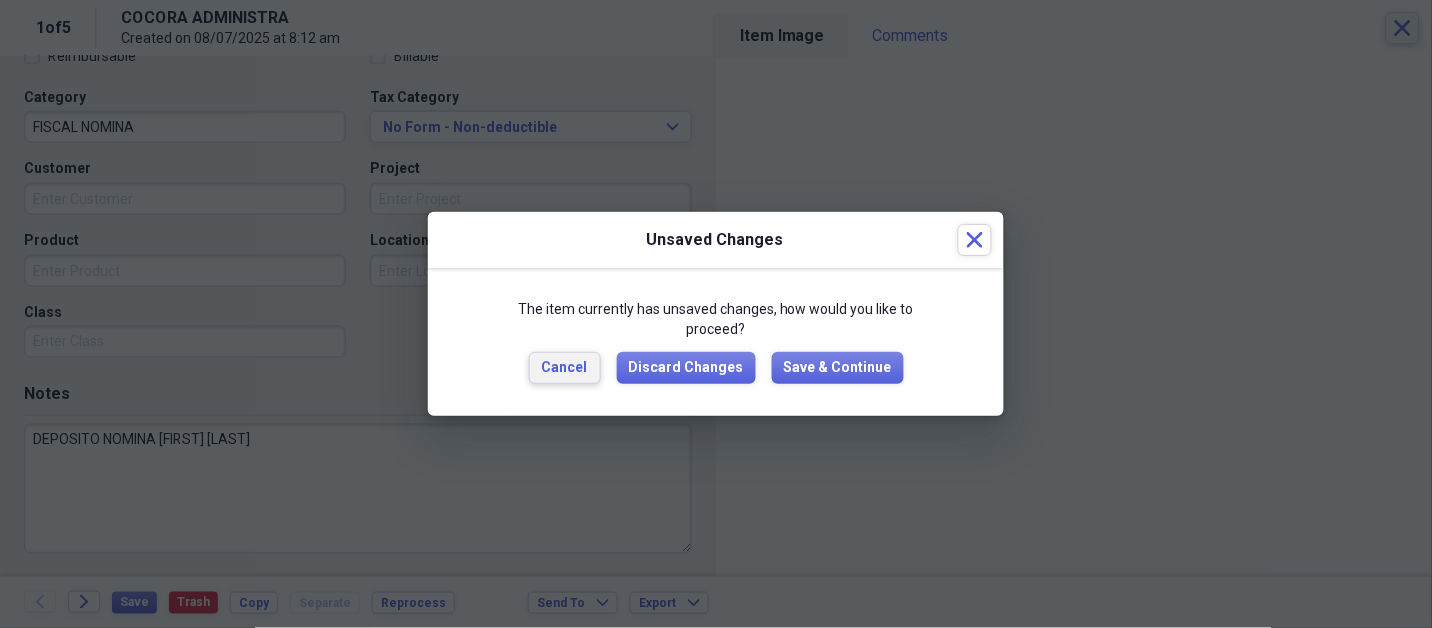 type 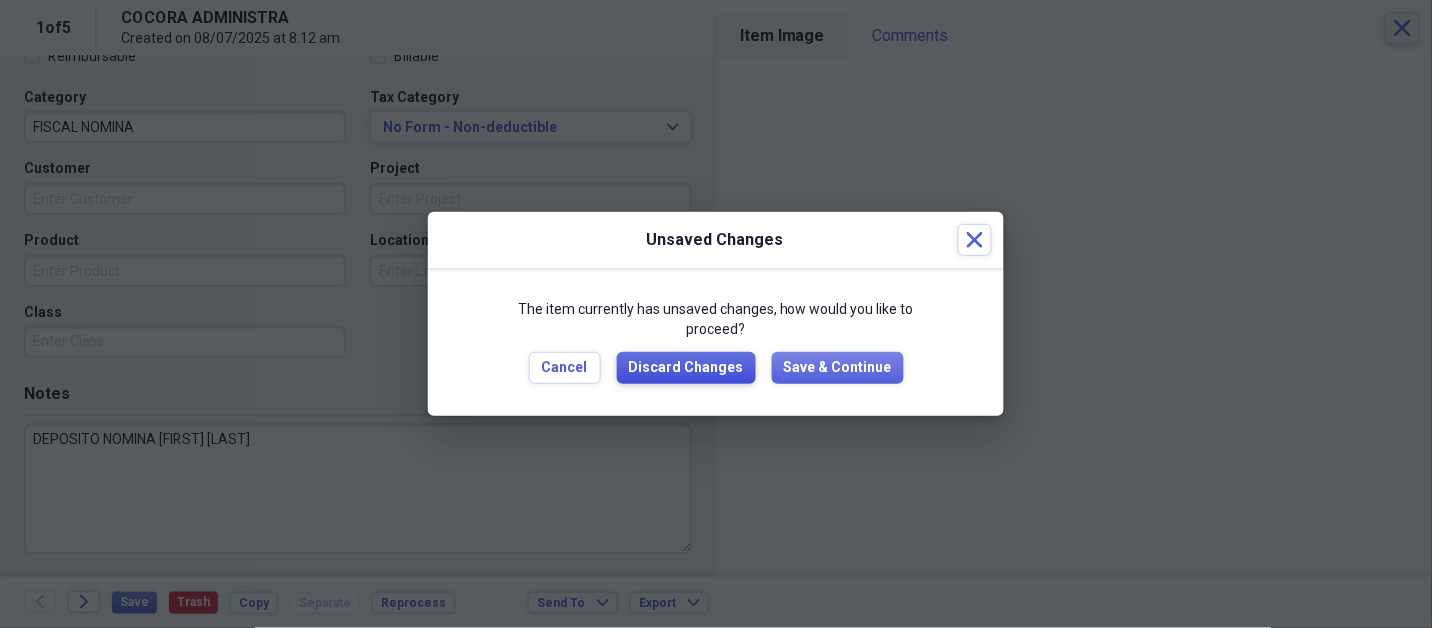 type 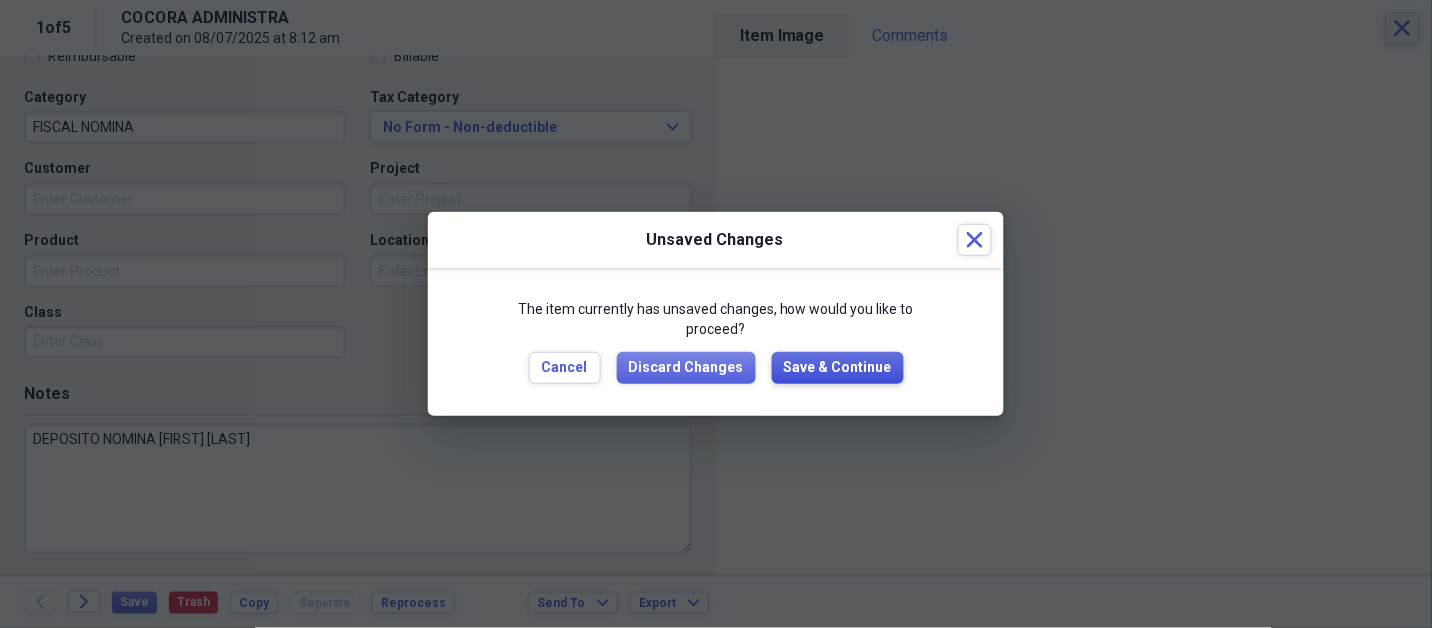 type 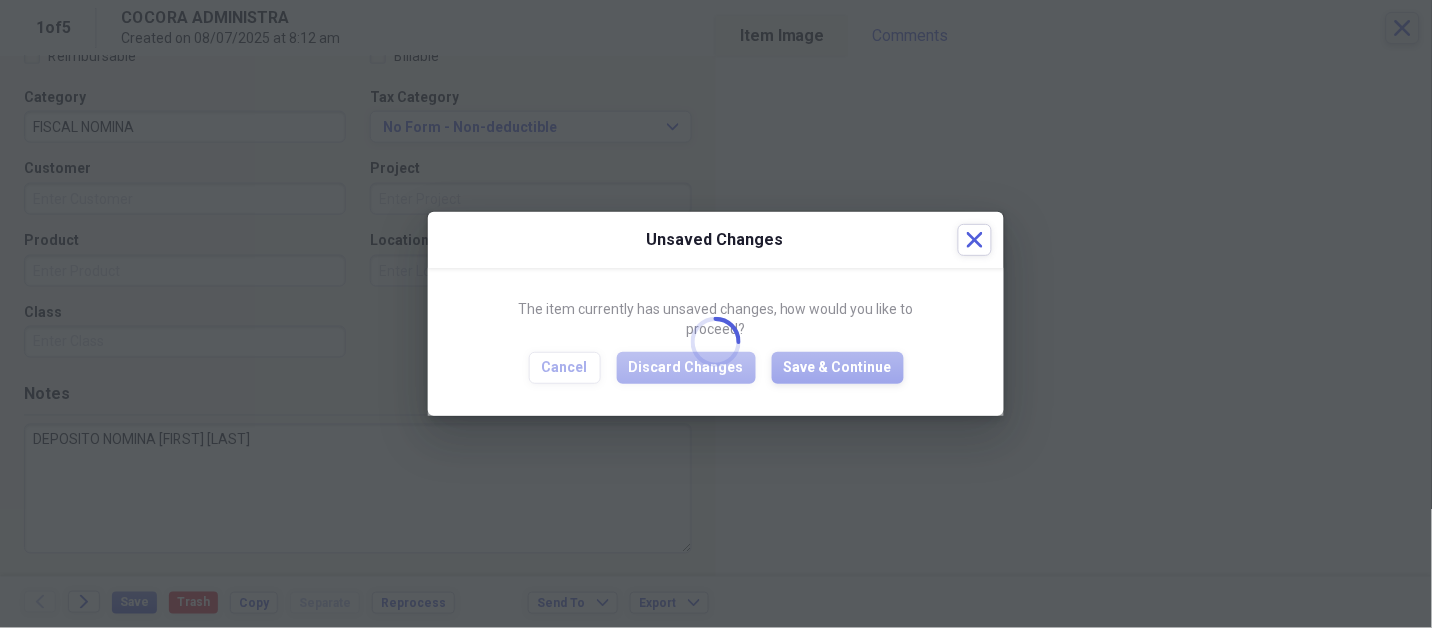 type on "DEPOSITO NOMINA [FIRST] [LAST]" 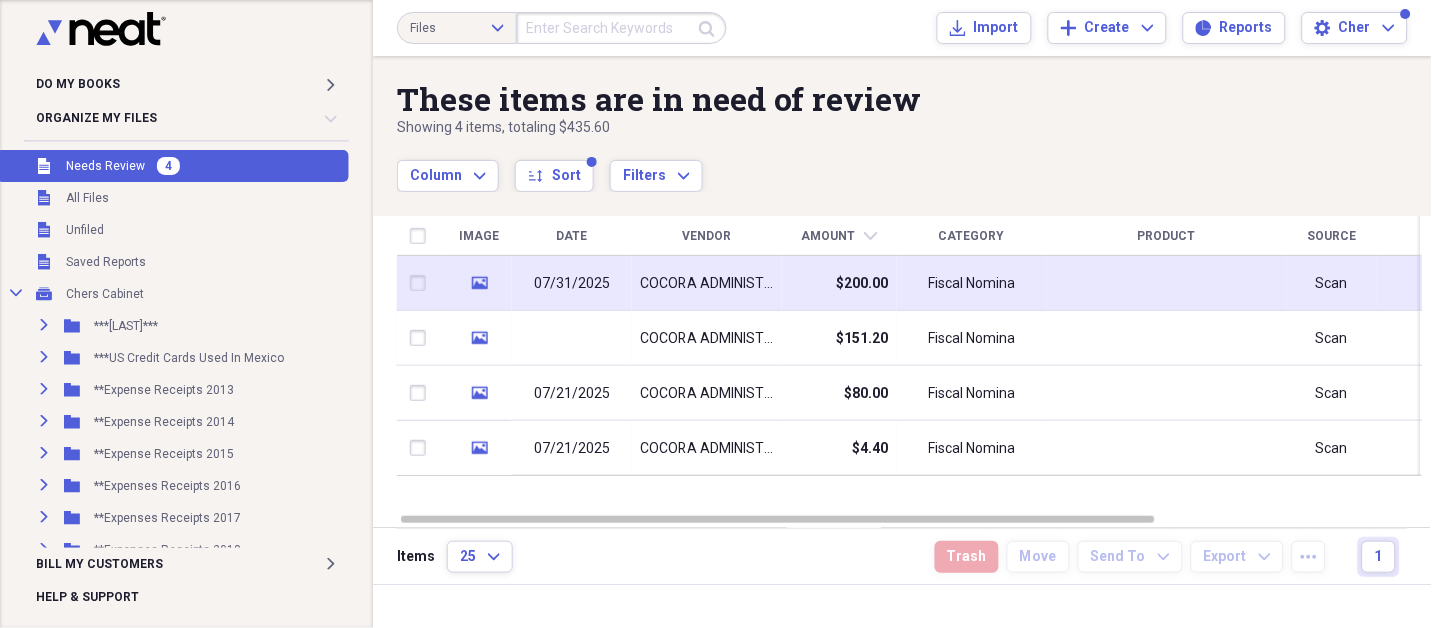 click on "$200.00" at bounding box center [839, 283] 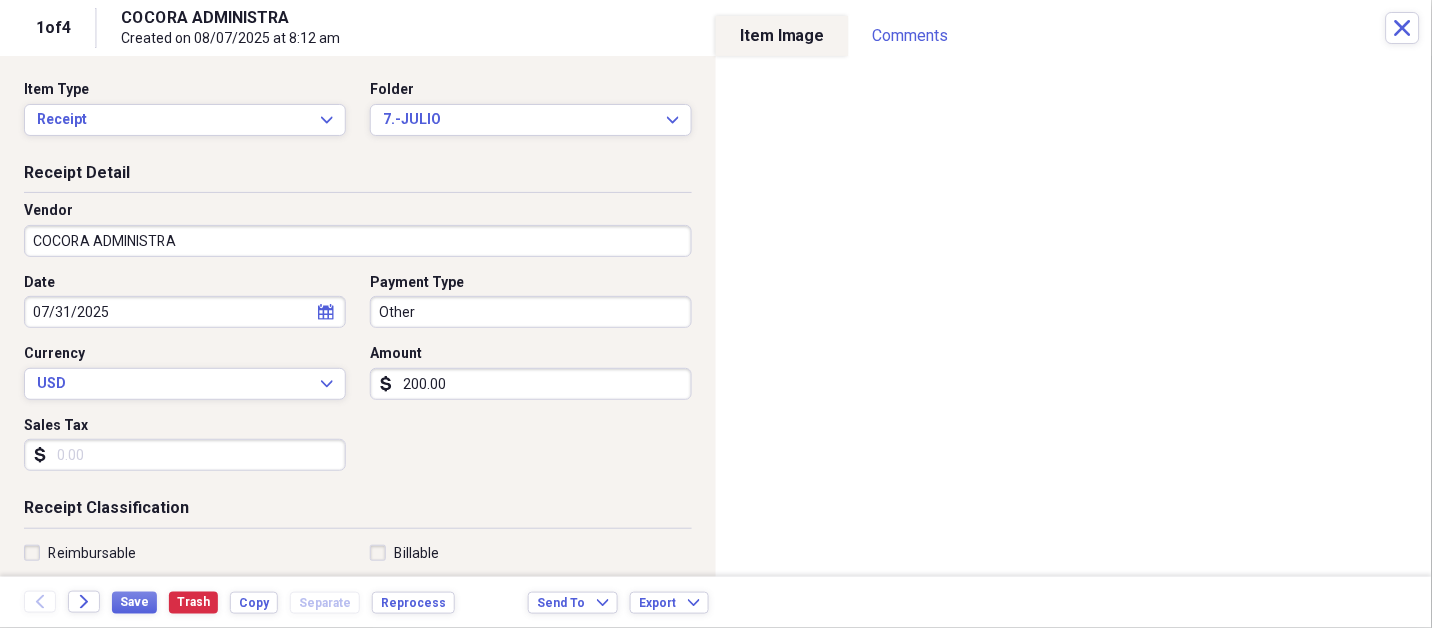 click on "COCORA ADMINISTRA" at bounding box center (358, 241) 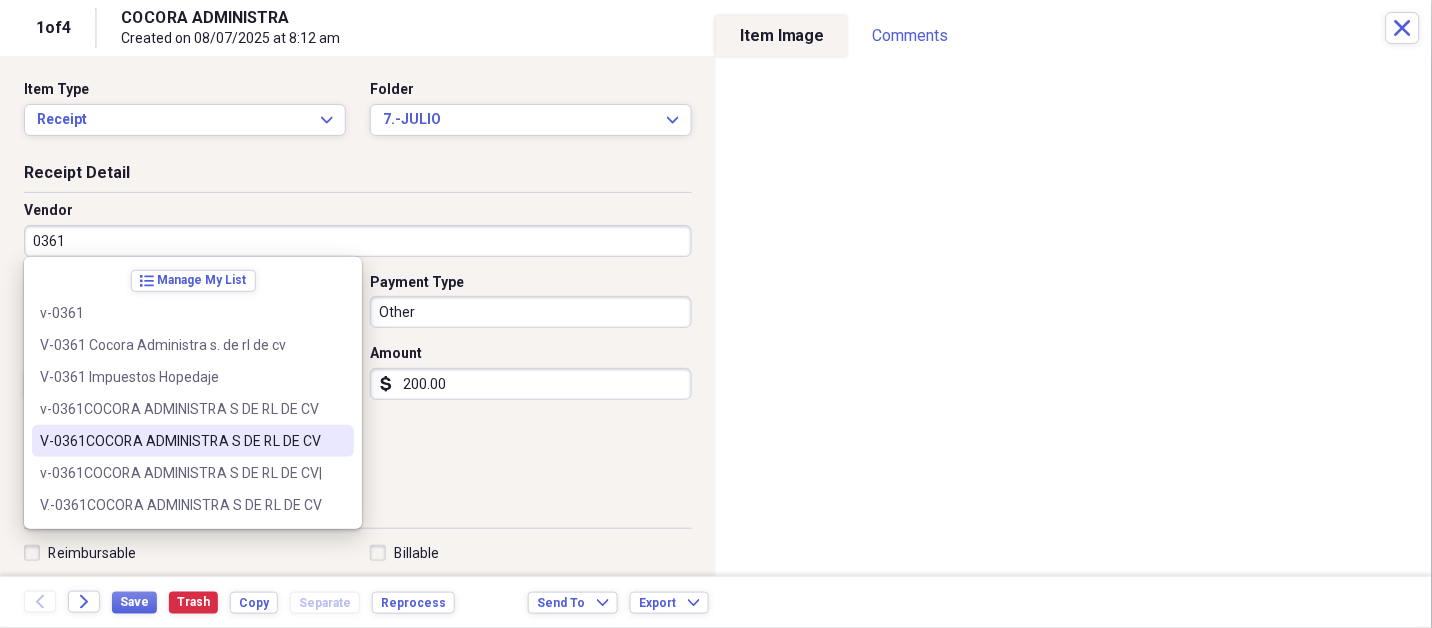 type on "V-0361COCORA ADMINISTRA S DE RL DE CV" 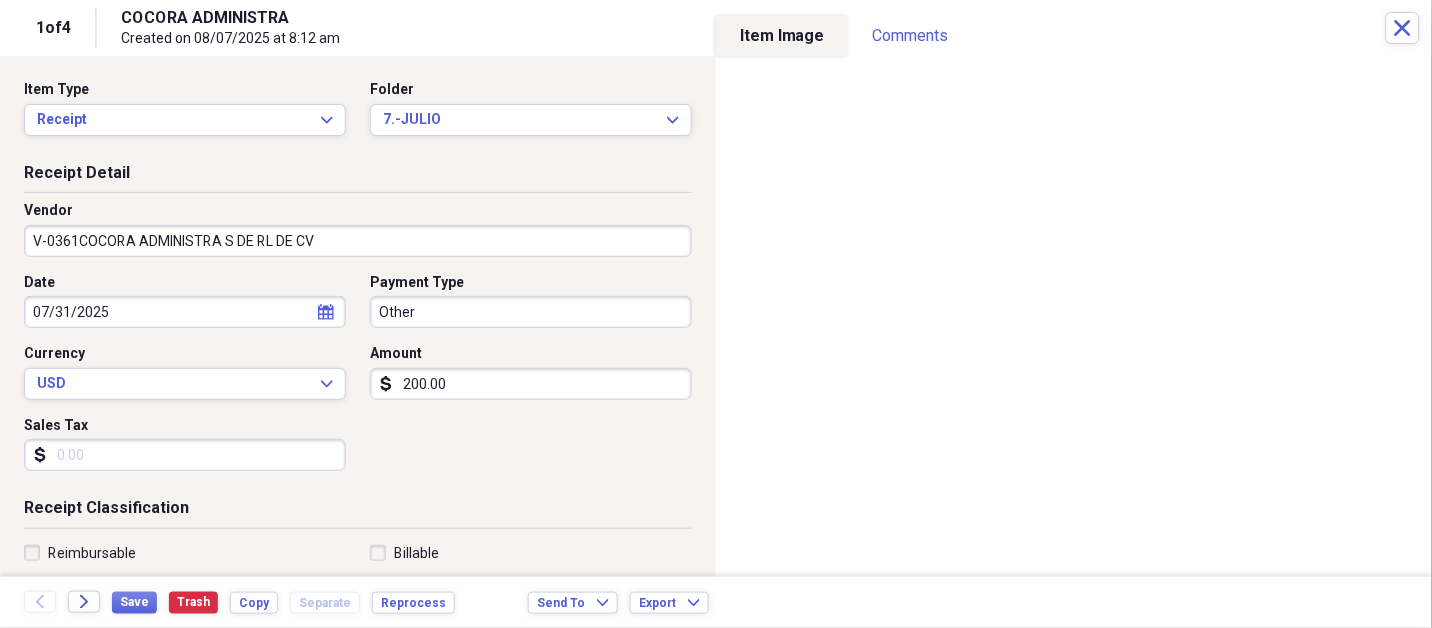 select on "6" 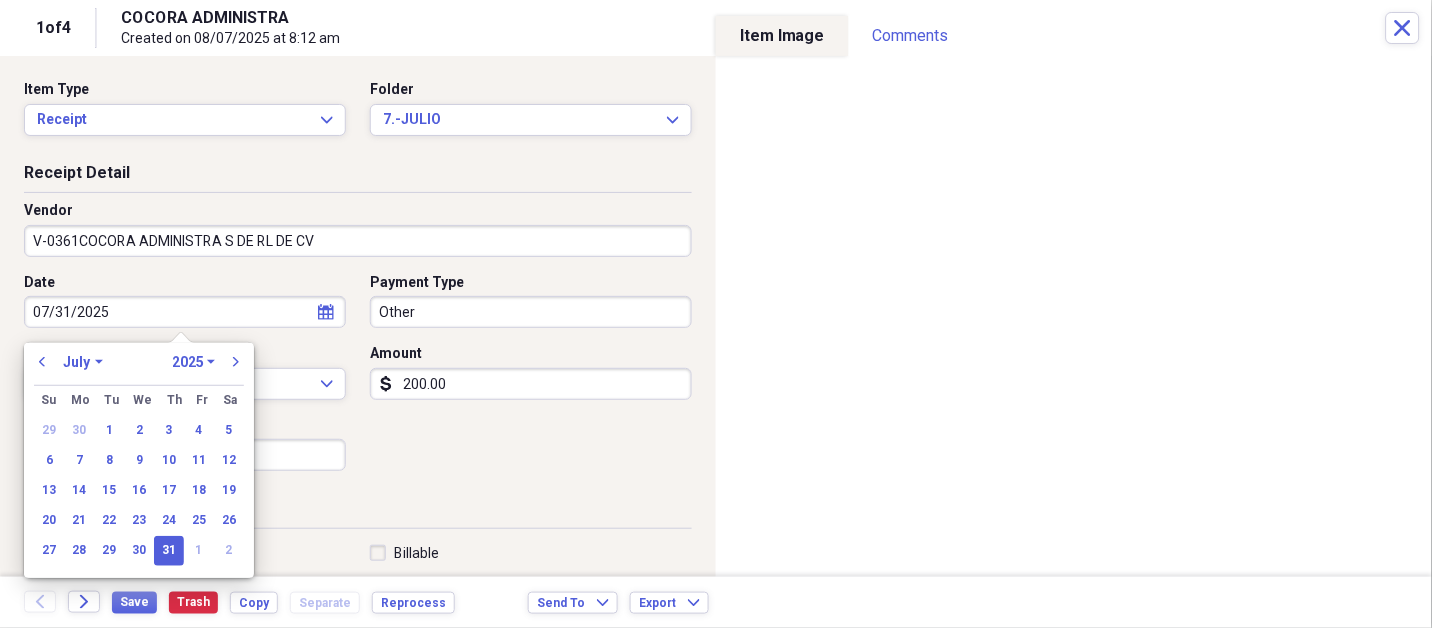 type on "FISCAL NOMINA" 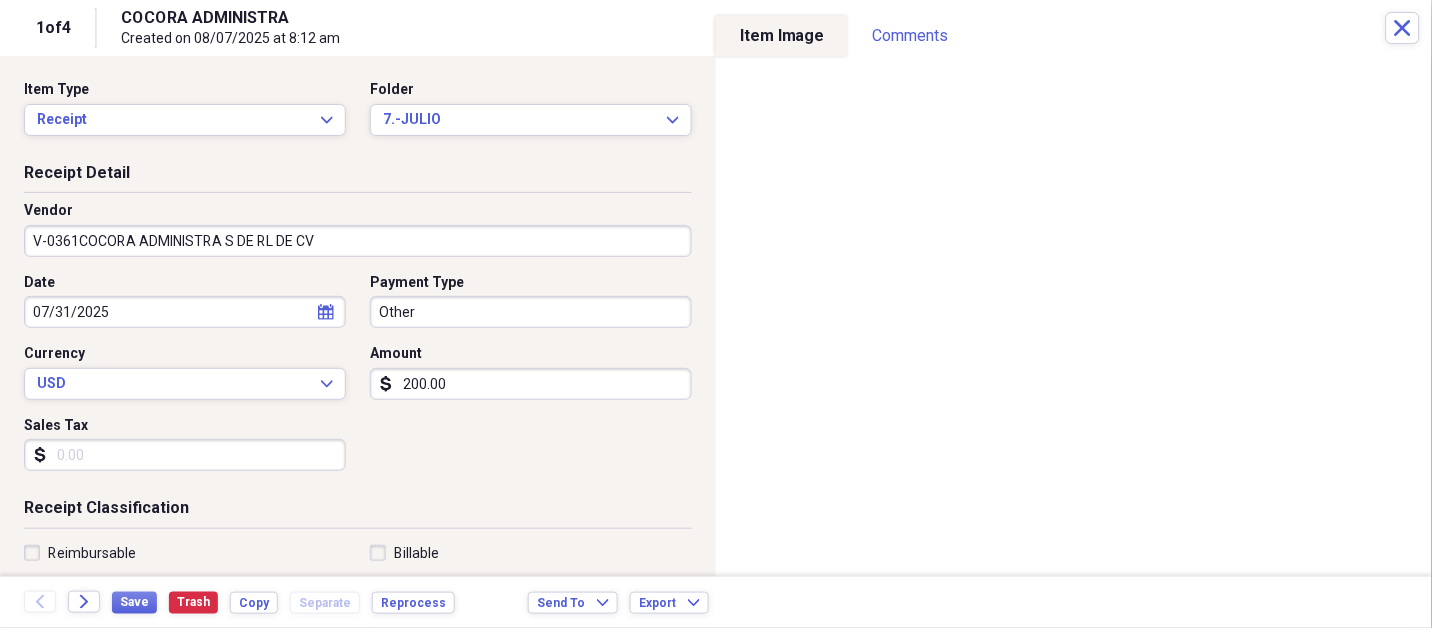 type 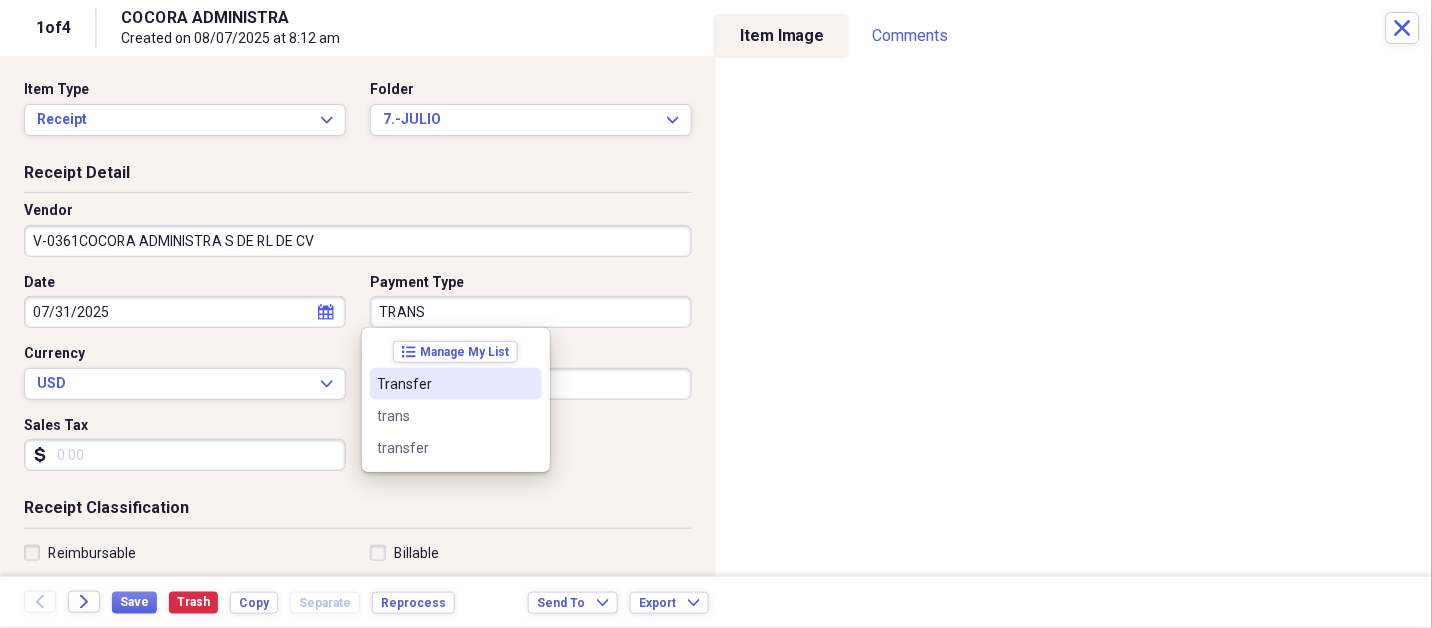 type on "Transfer" 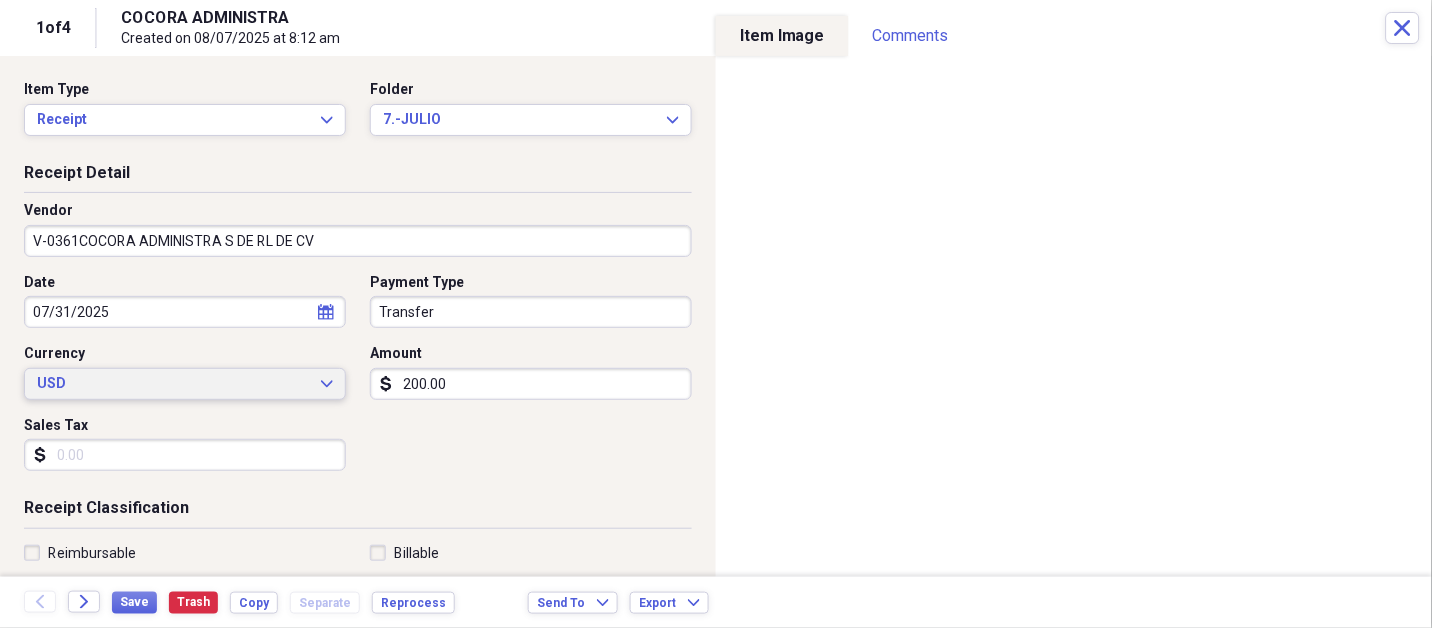 type 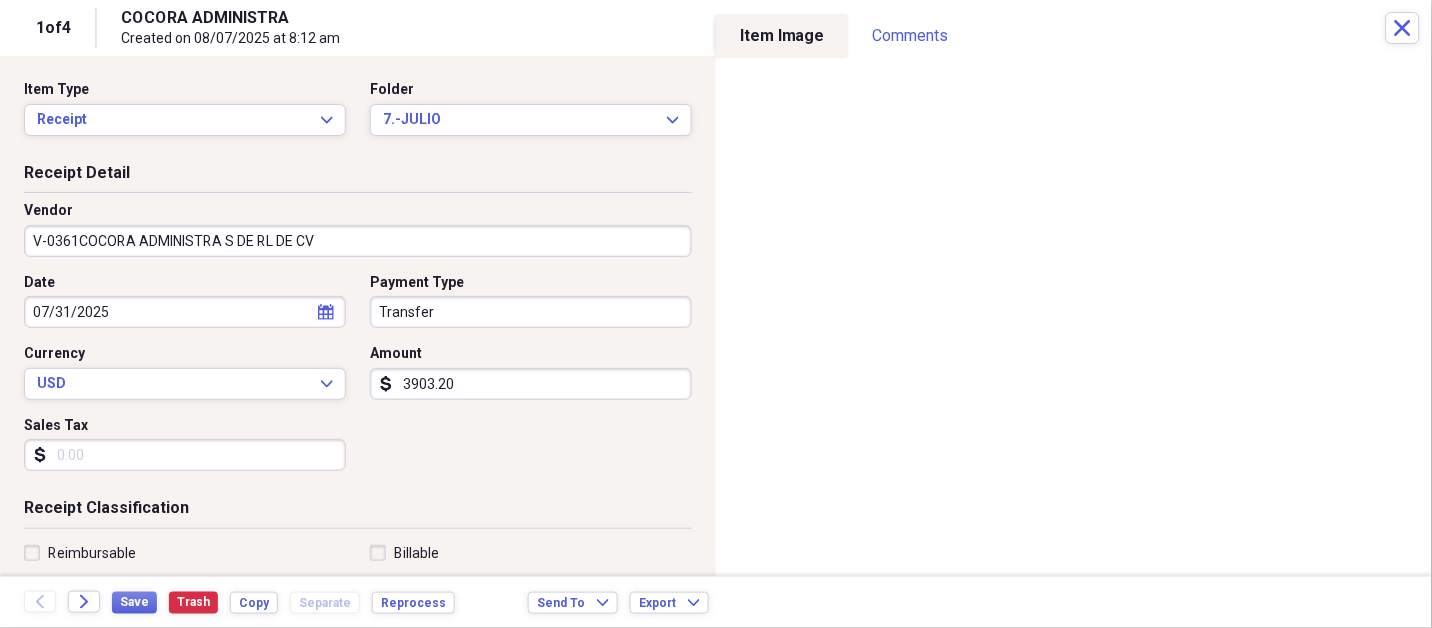 type on "3903.20" 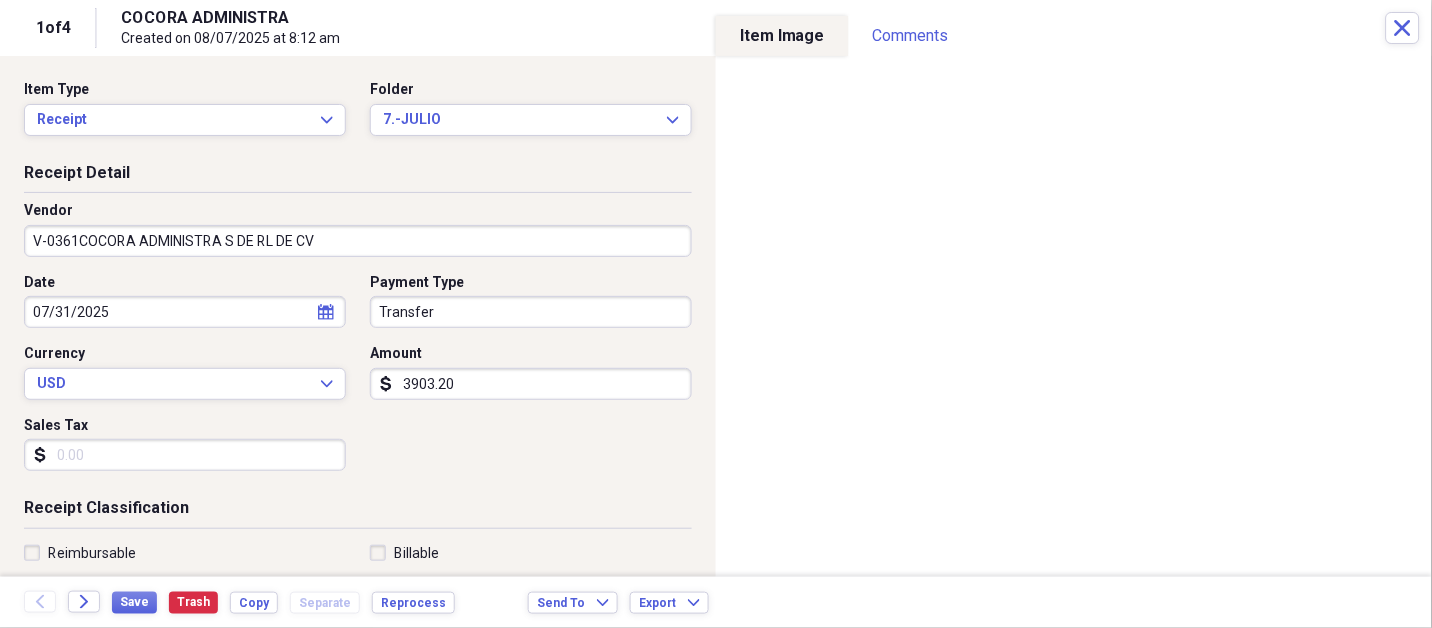 scroll, scrollTop: 307, scrollLeft: 0, axis: vertical 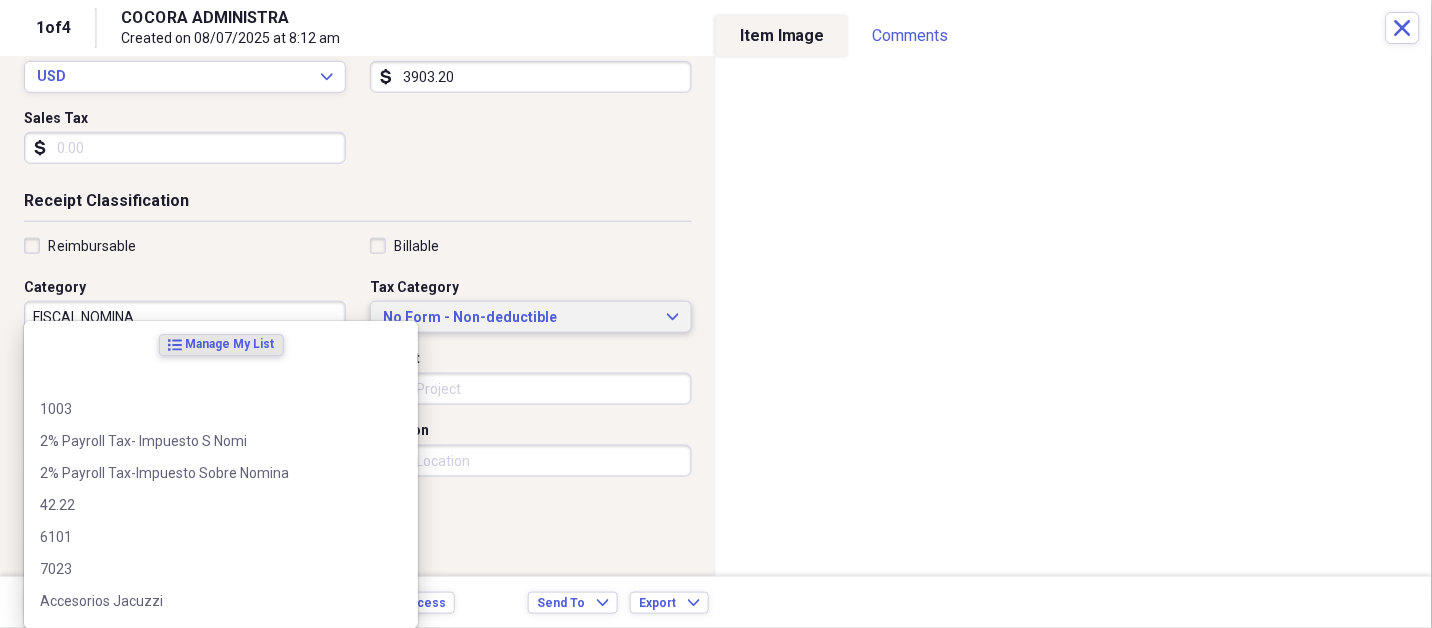 type 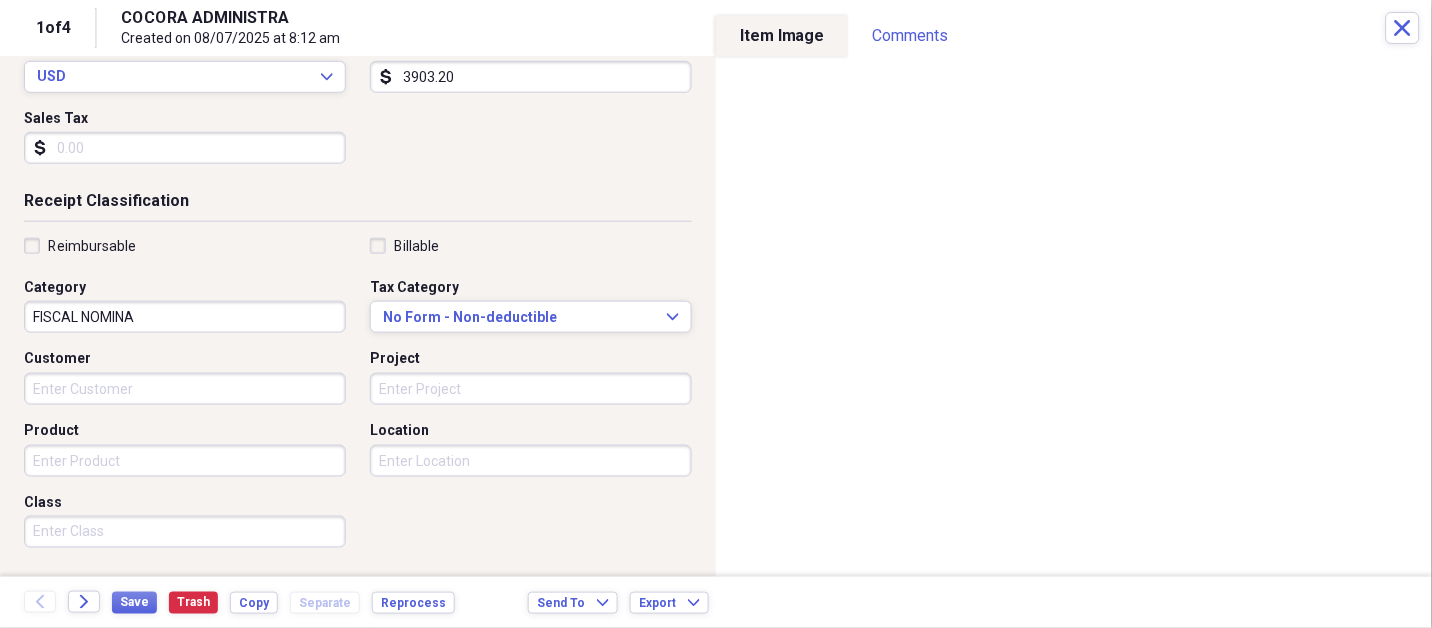 scroll, scrollTop: 497, scrollLeft: 0, axis: vertical 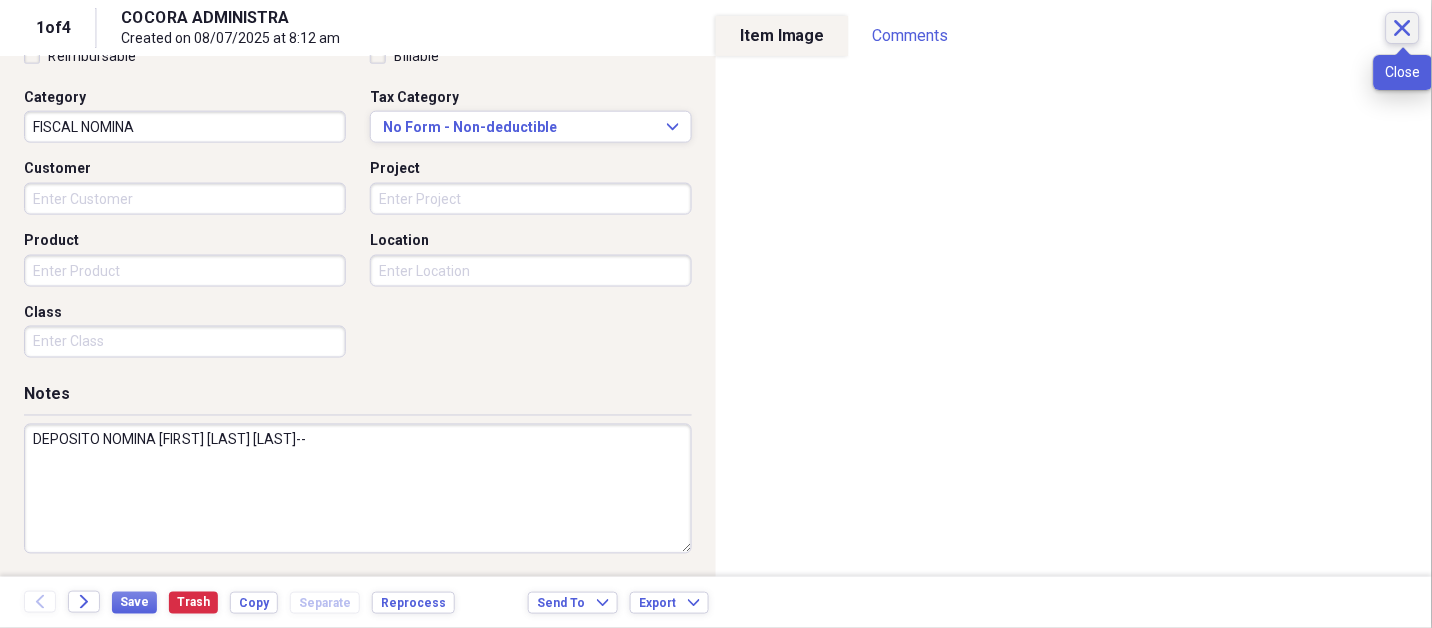 type on "DEPOSITO NOMINA [FIRST] [LAST] [LAST]--" 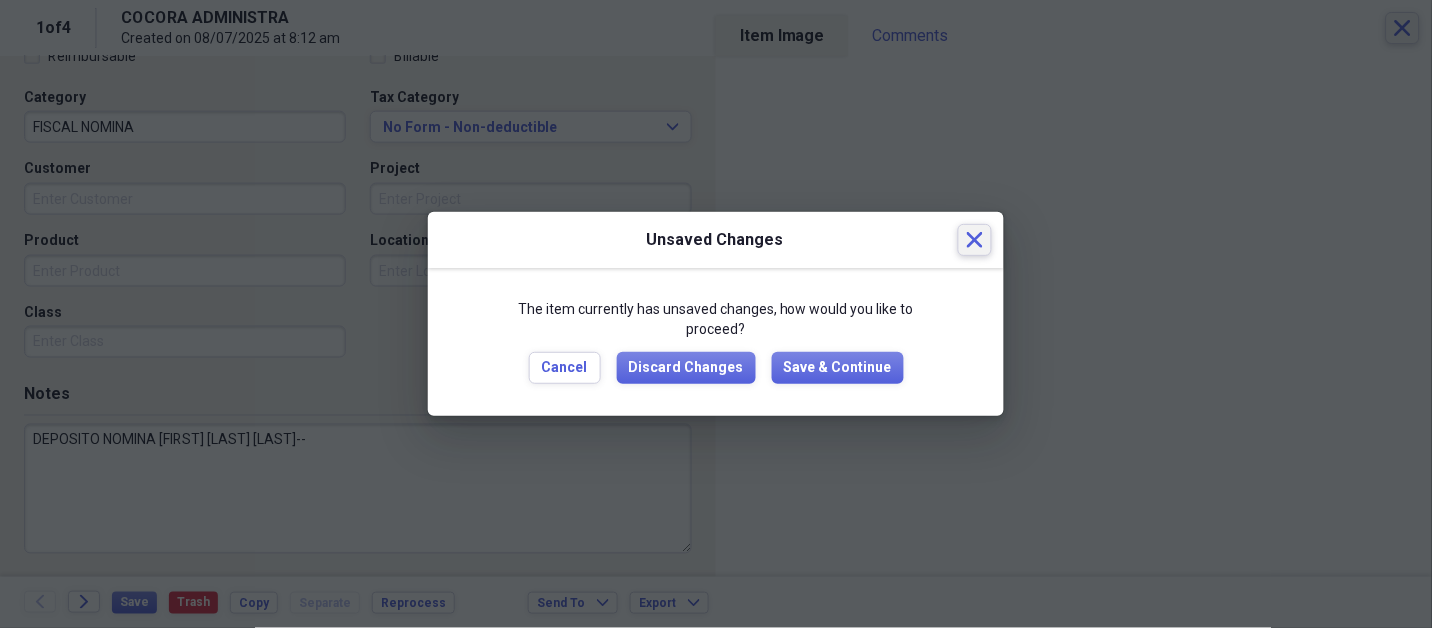 type 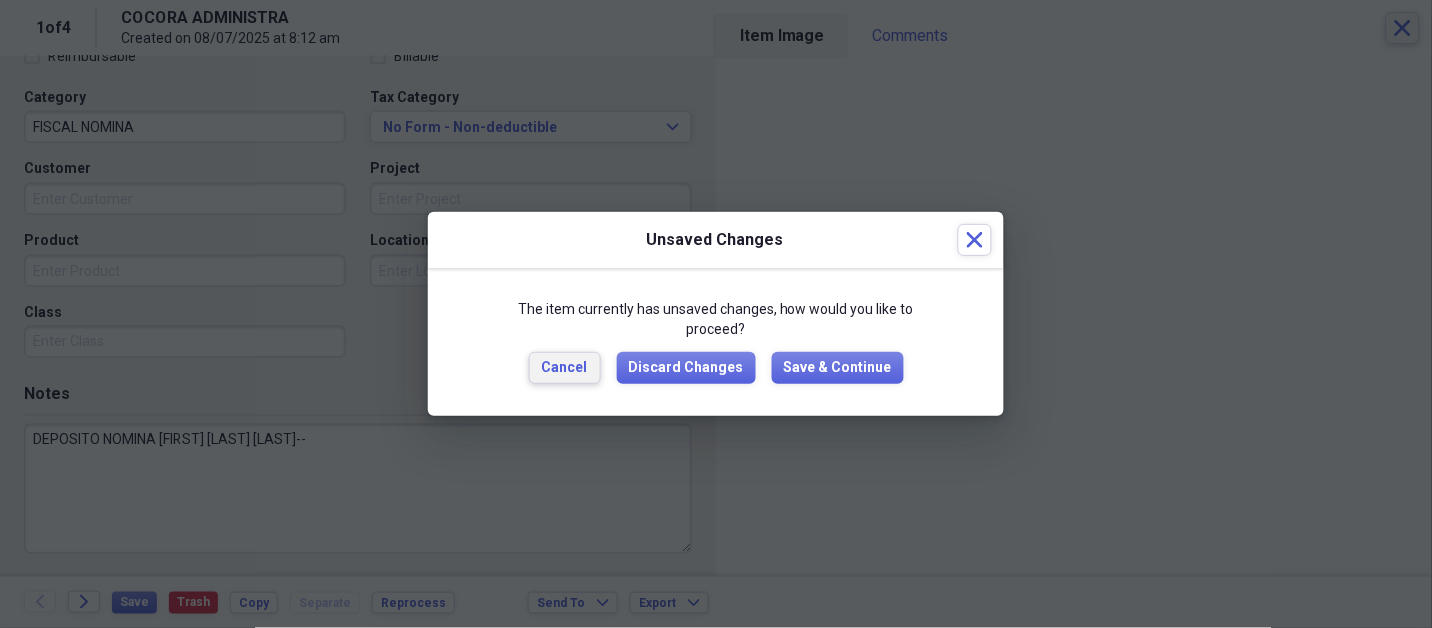 type 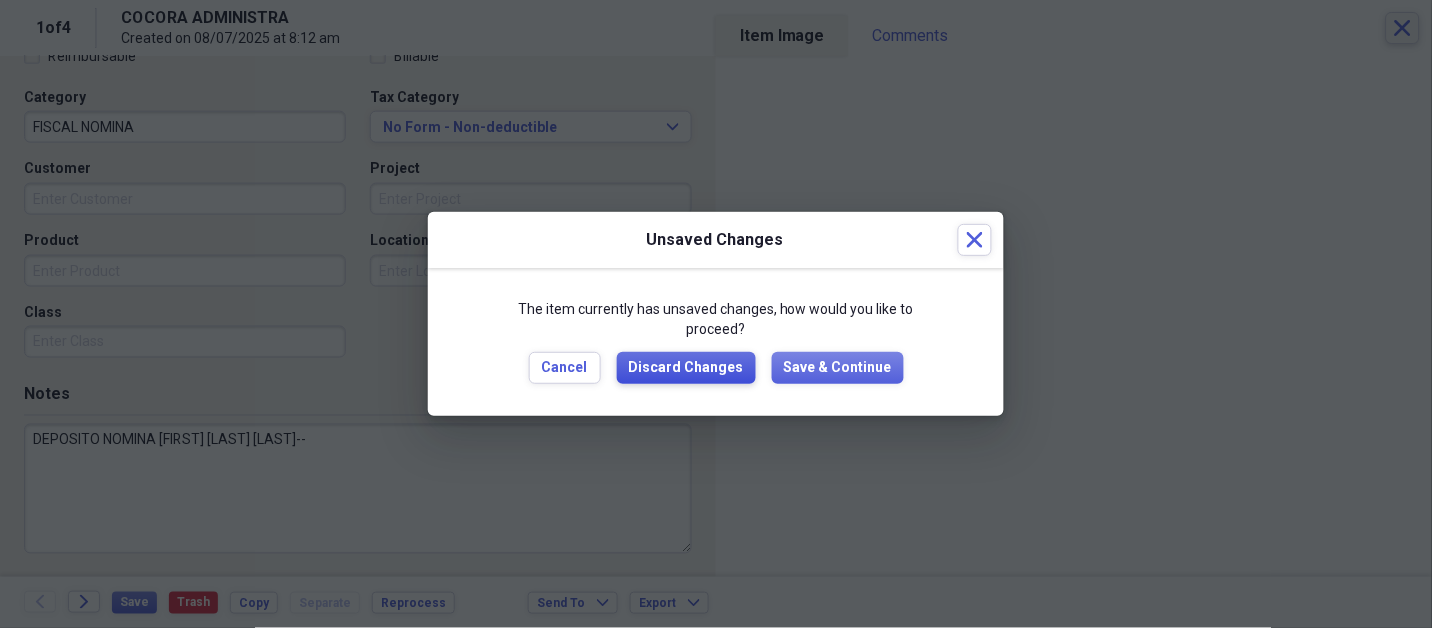 type 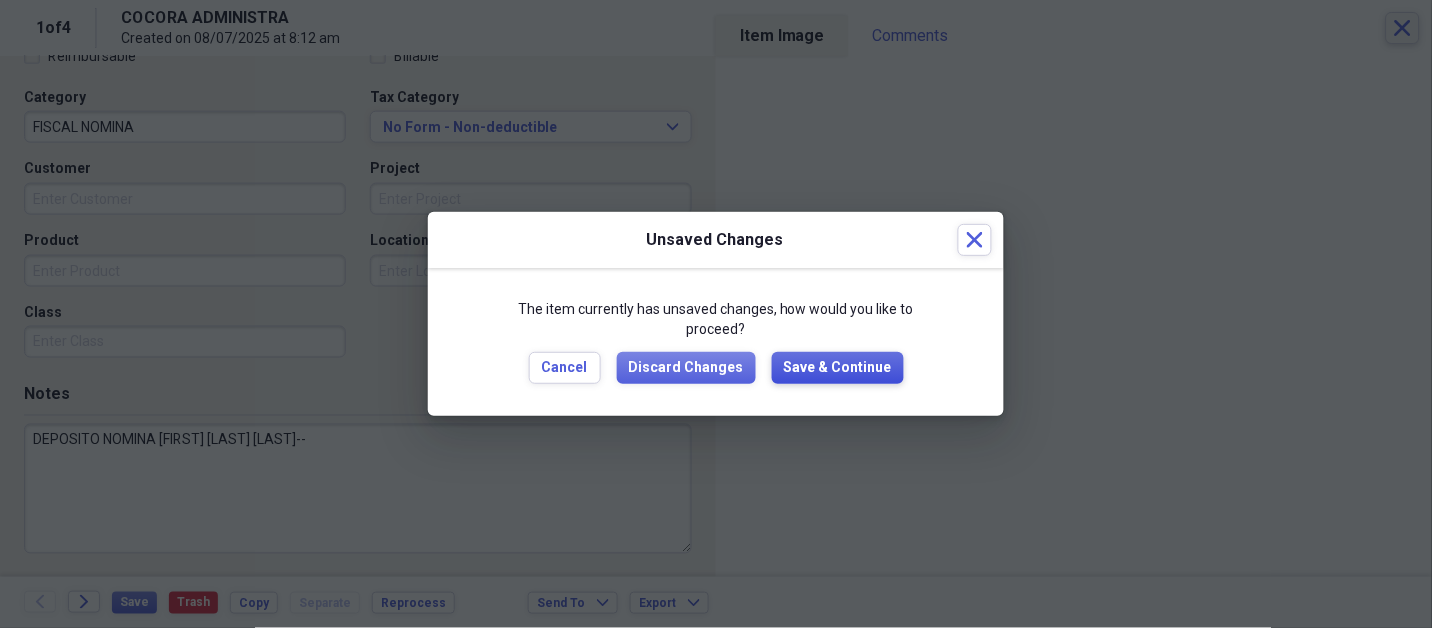type 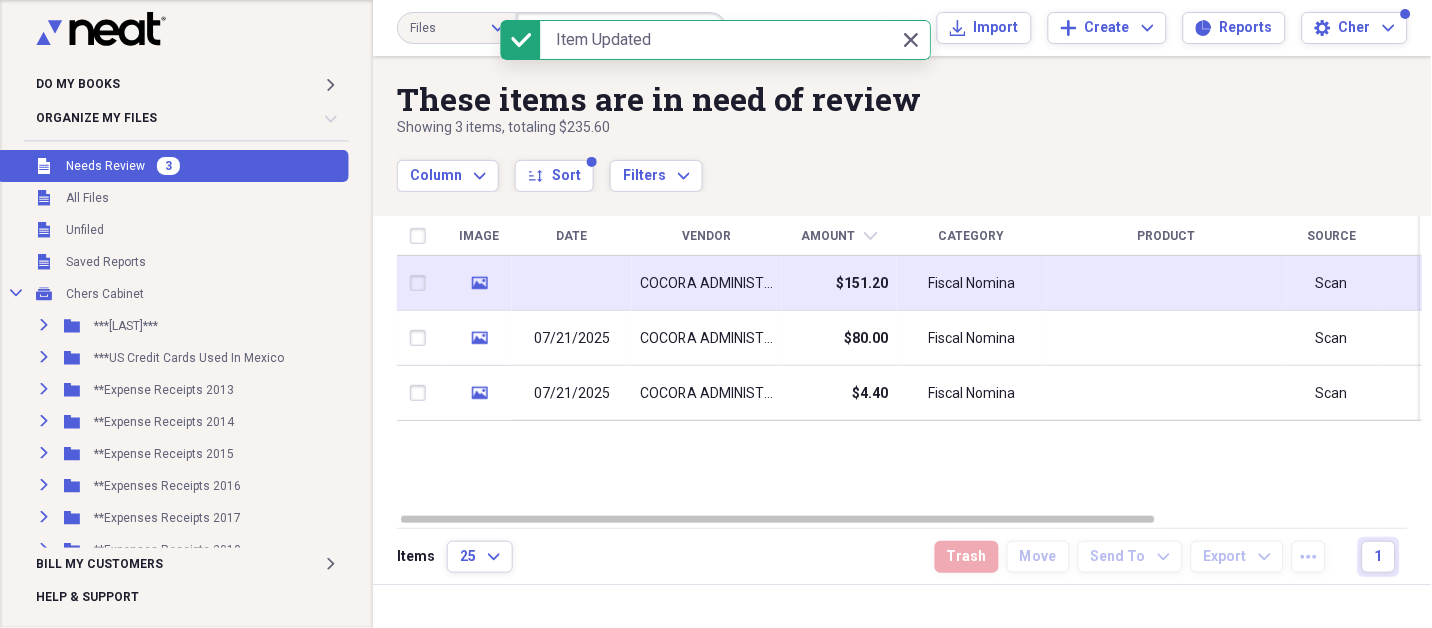 click on "COCORA ADMINISTRA" at bounding box center (707, 283) 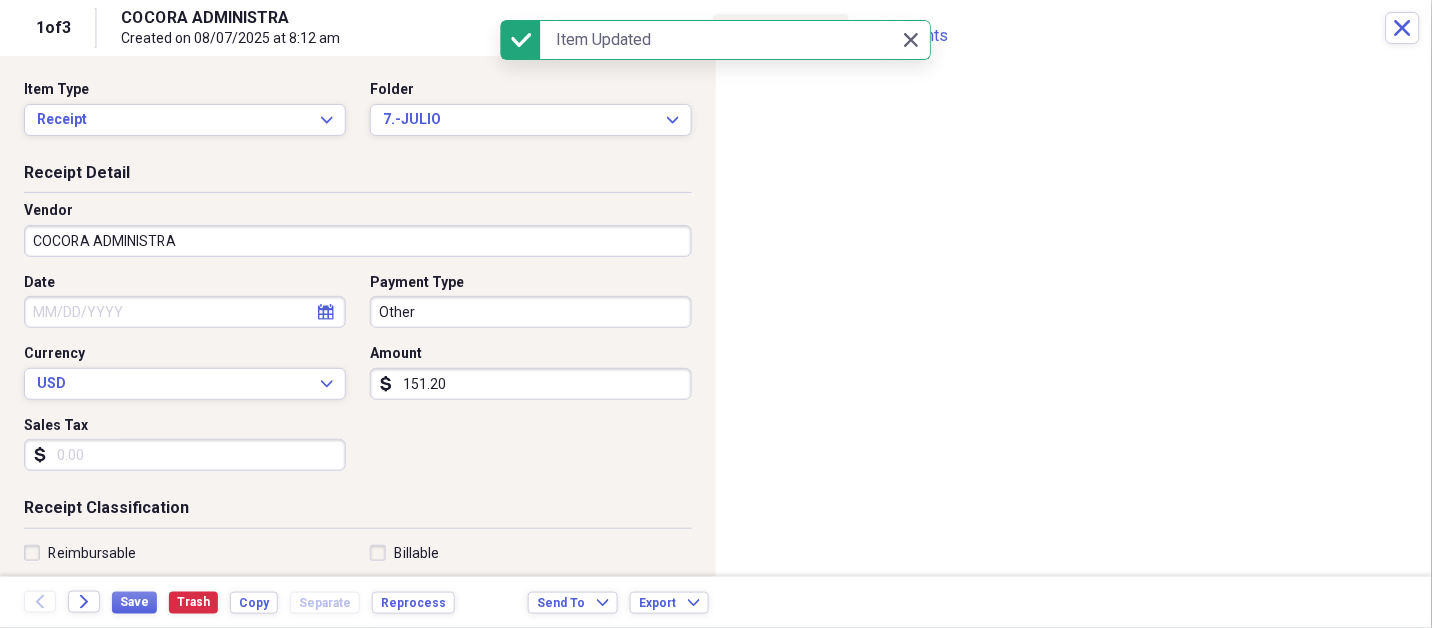 click on "COCORA ADMINISTRA" at bounding box center [358, 241] 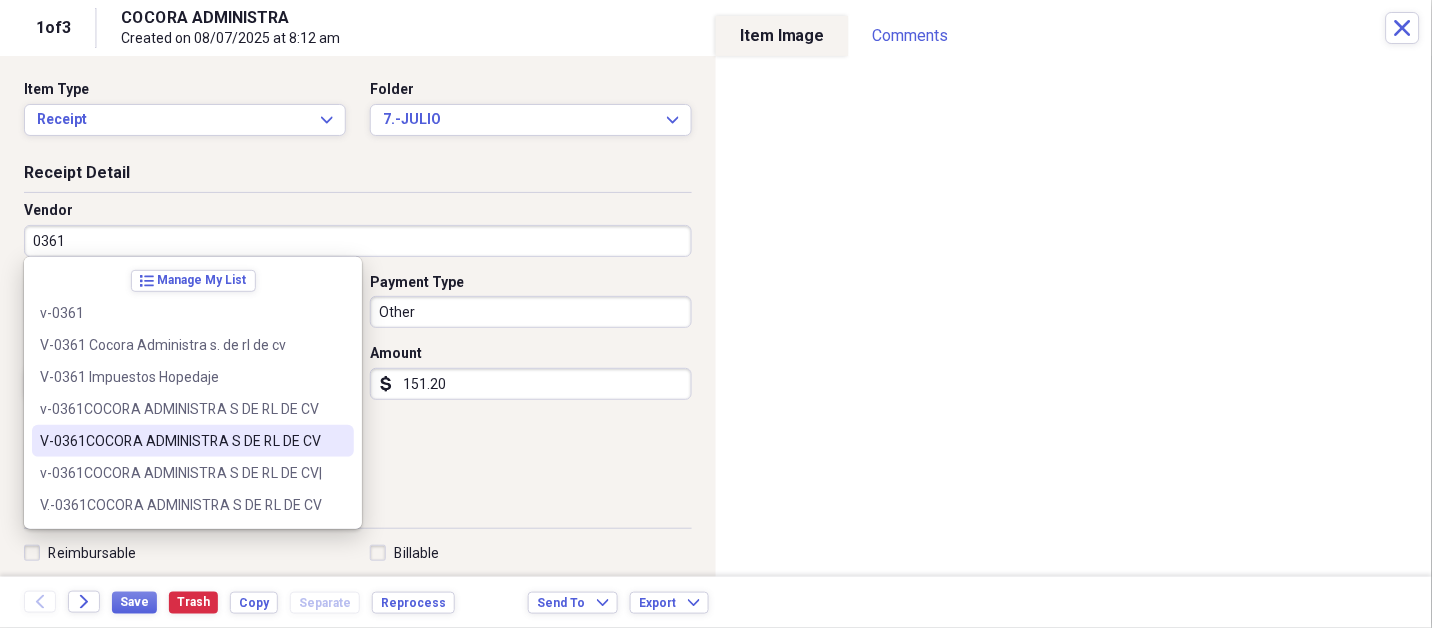 type on "V-0361COCORA ADMINISTRA S DE RL DE CV" 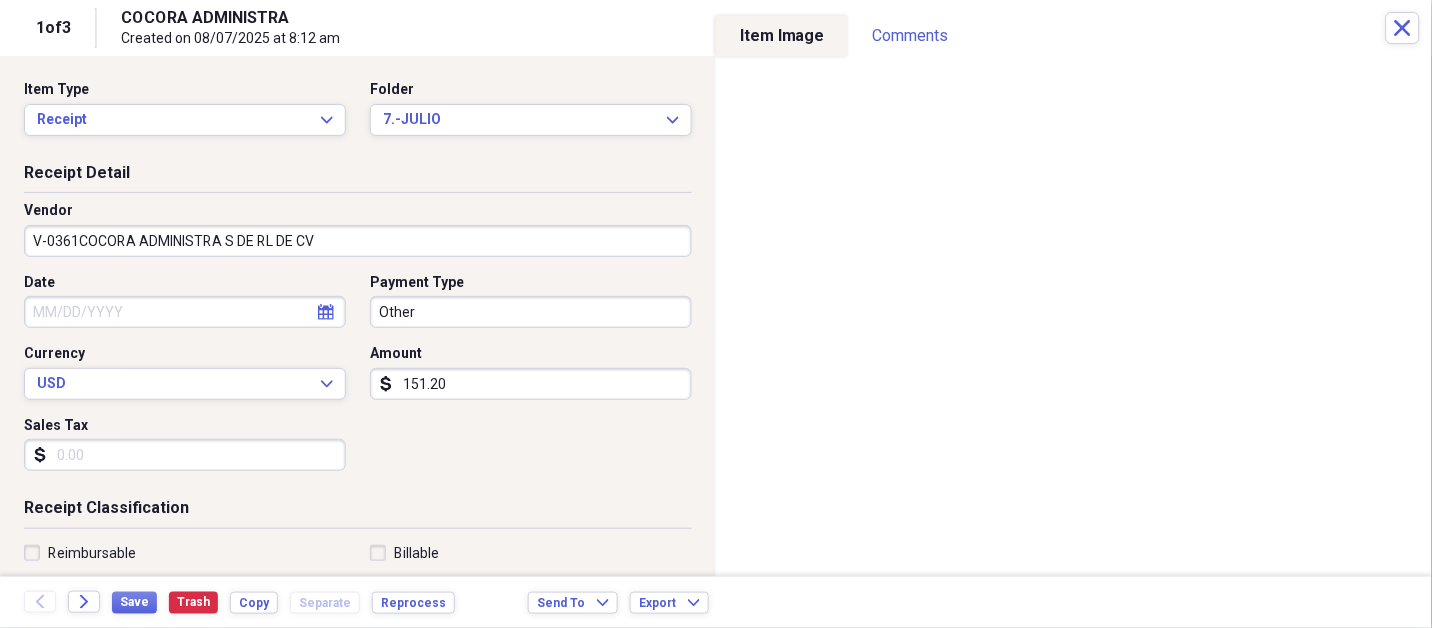 type on "FISCAL NOMINA" 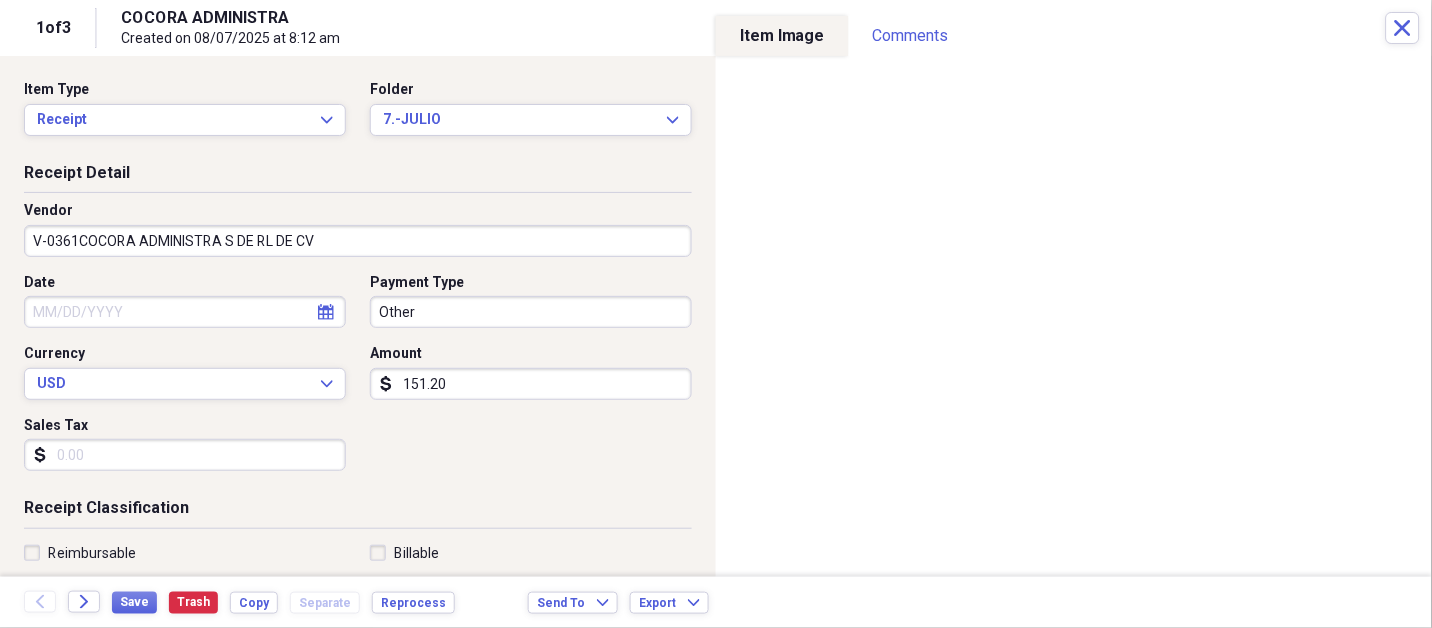 select on "7" 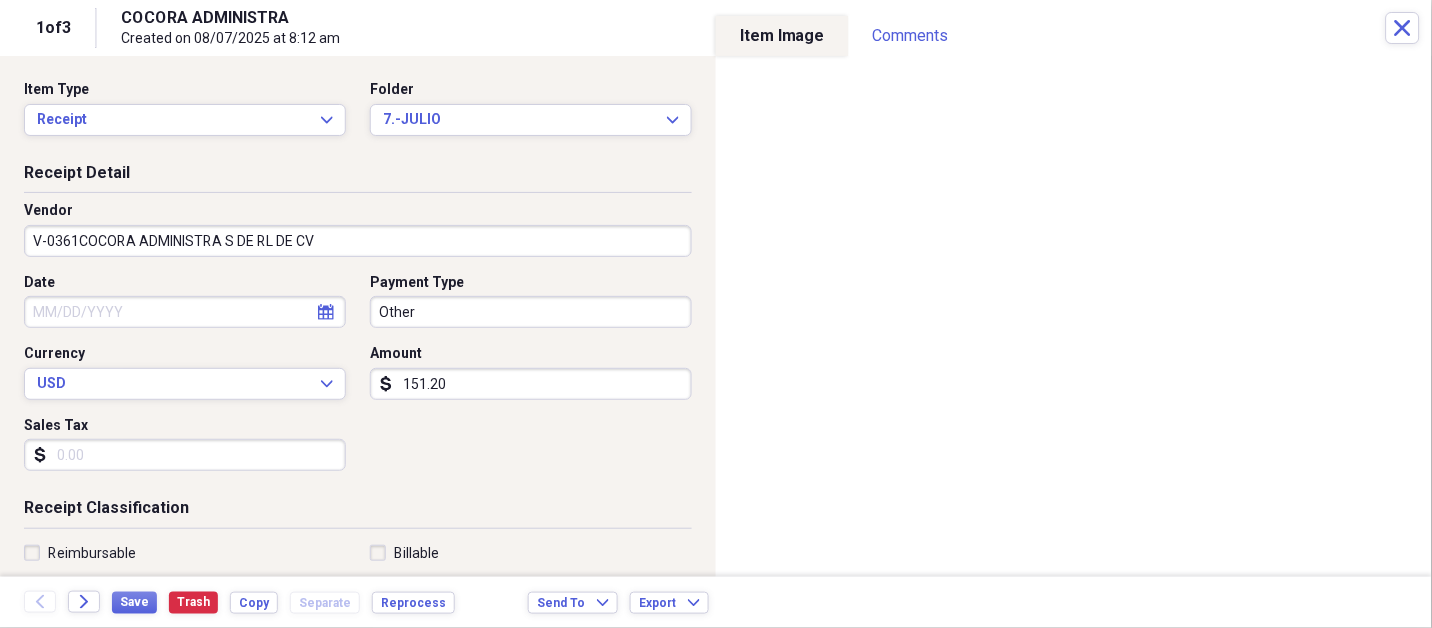 select on "2025" 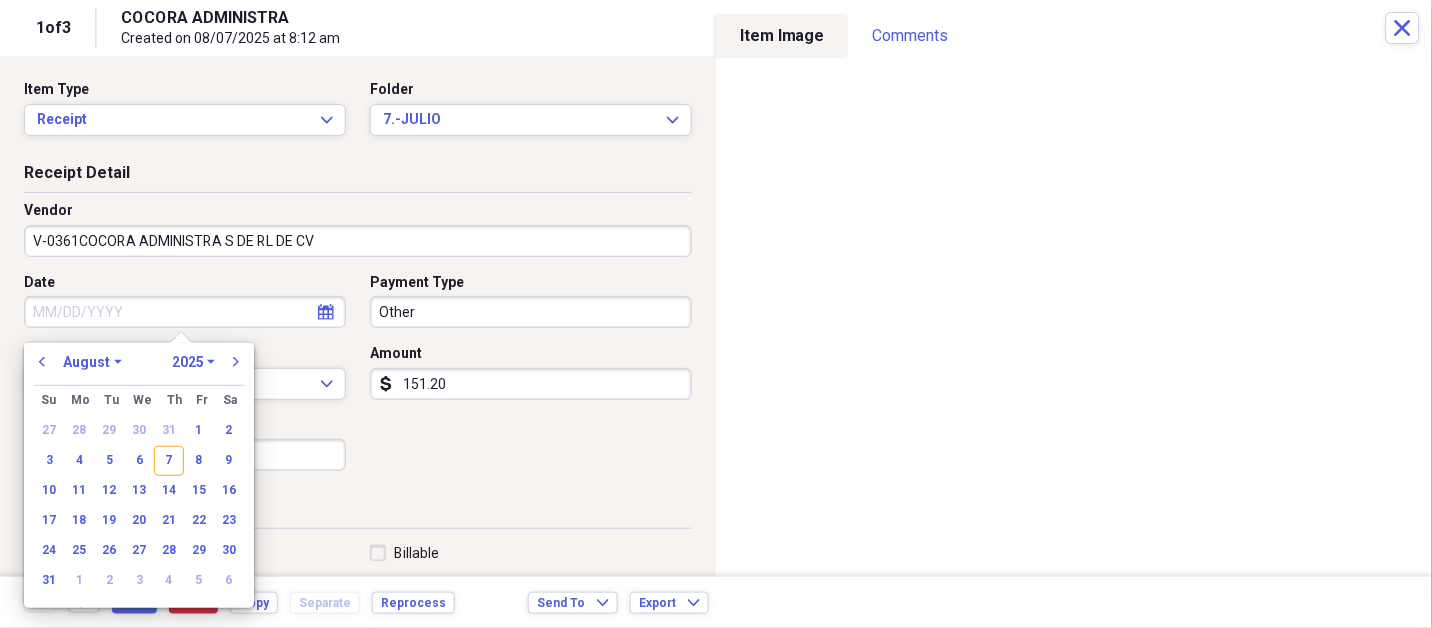 click on "January February March April May June July August September October November December" at bounding box center [92, 362] 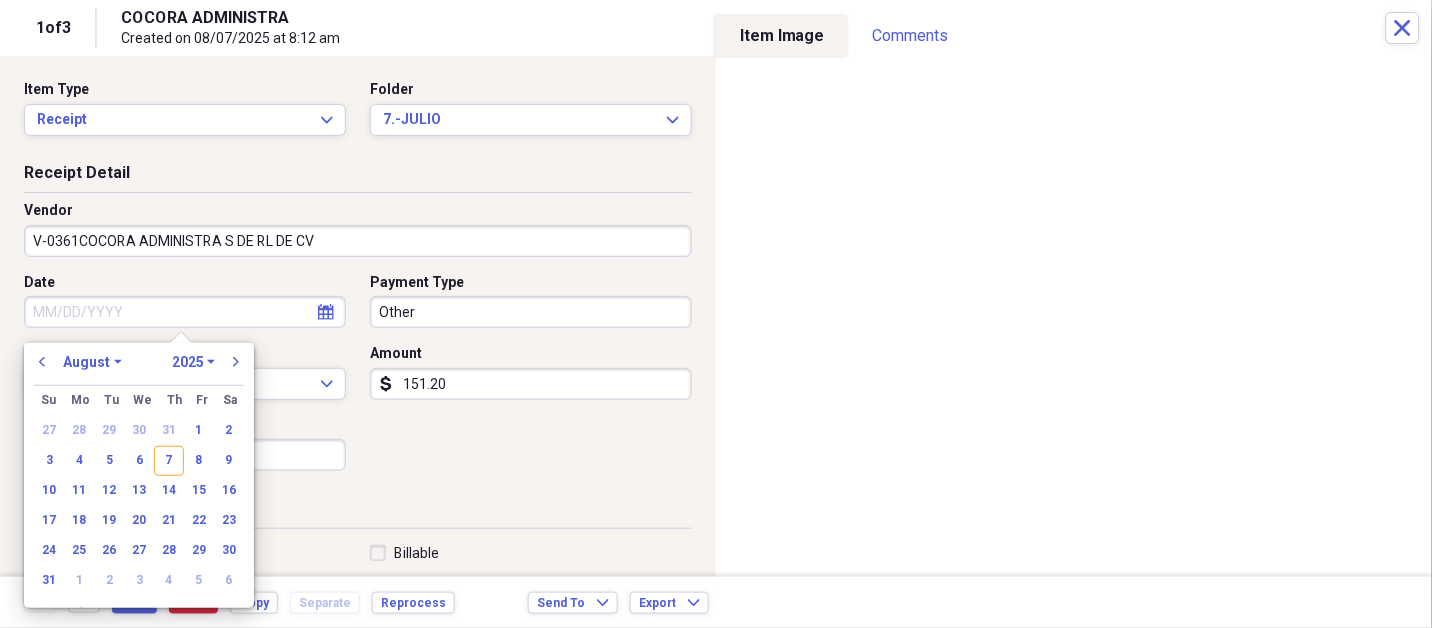 select on "6" 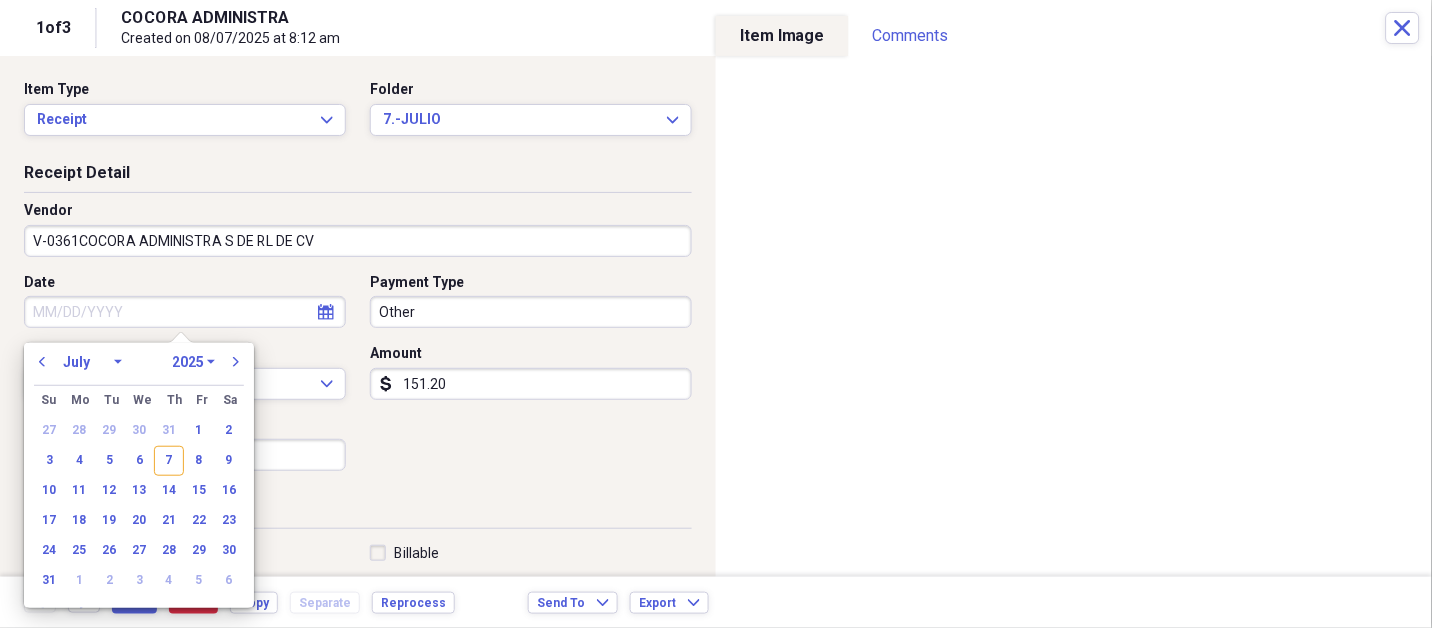 click on "January February March April May June July August September October November December" at bounding box center [92, 362] 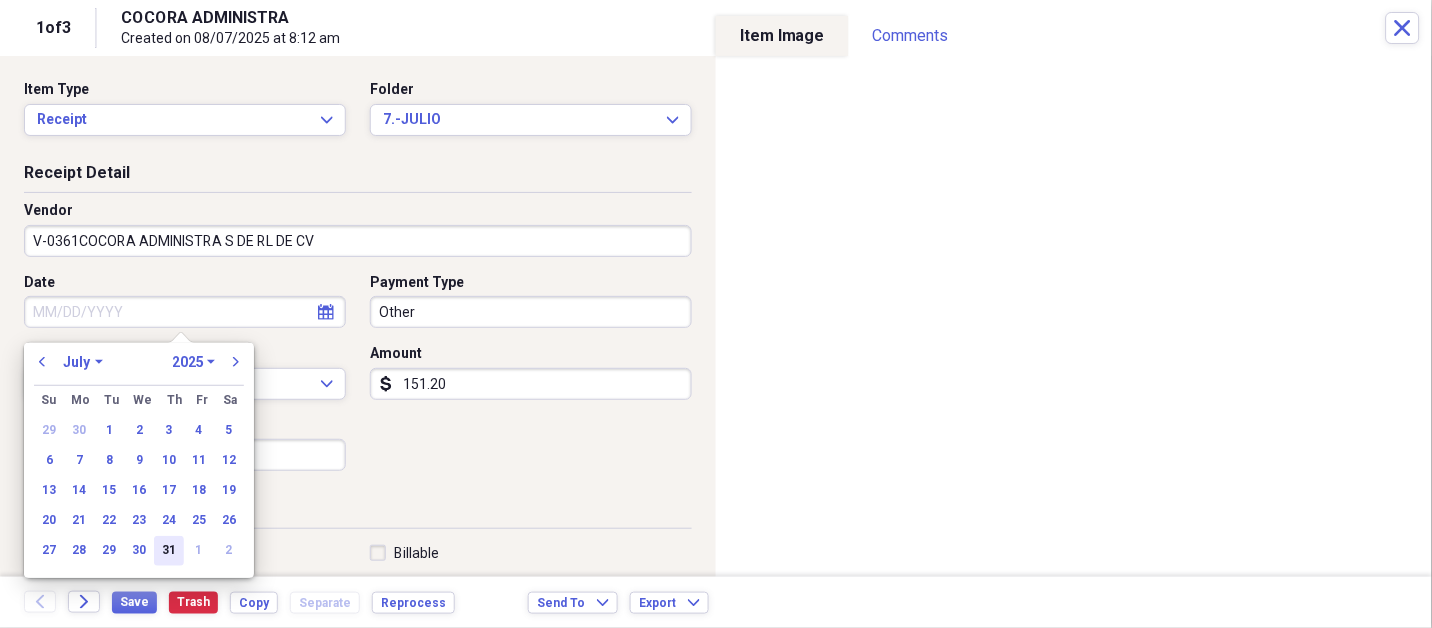 click on "31" at bounding box center [169, 551] 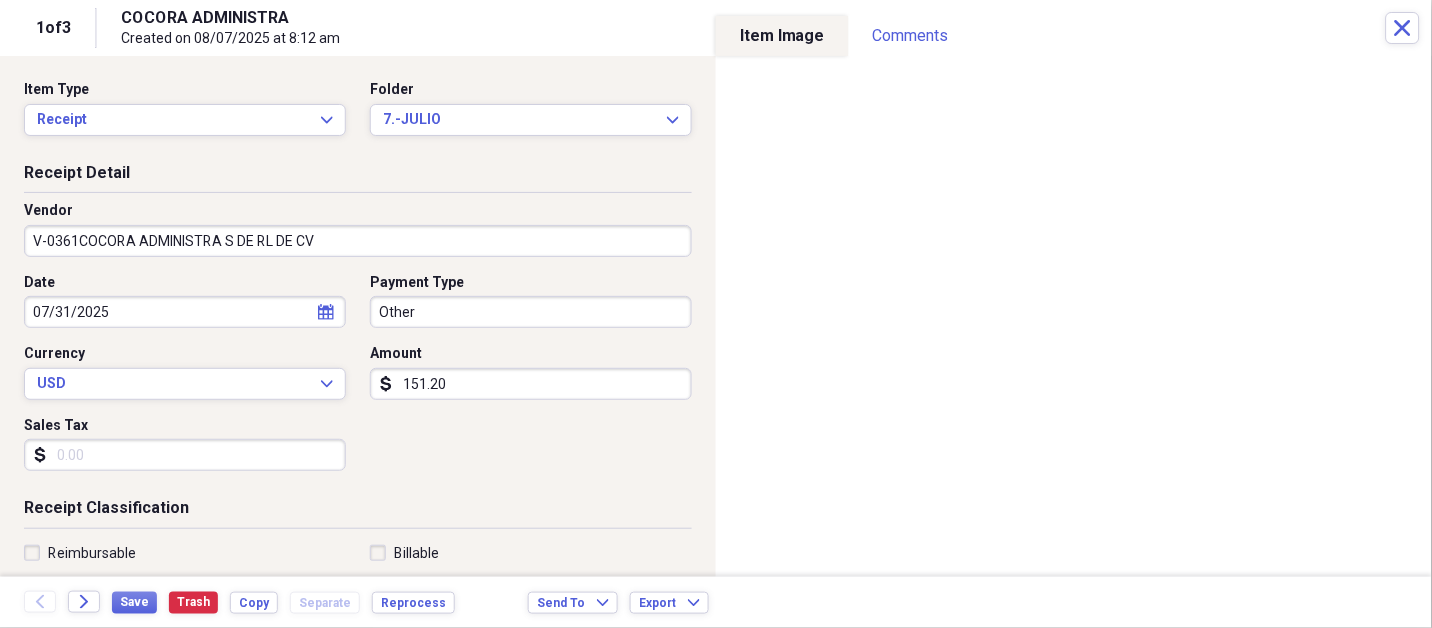 type 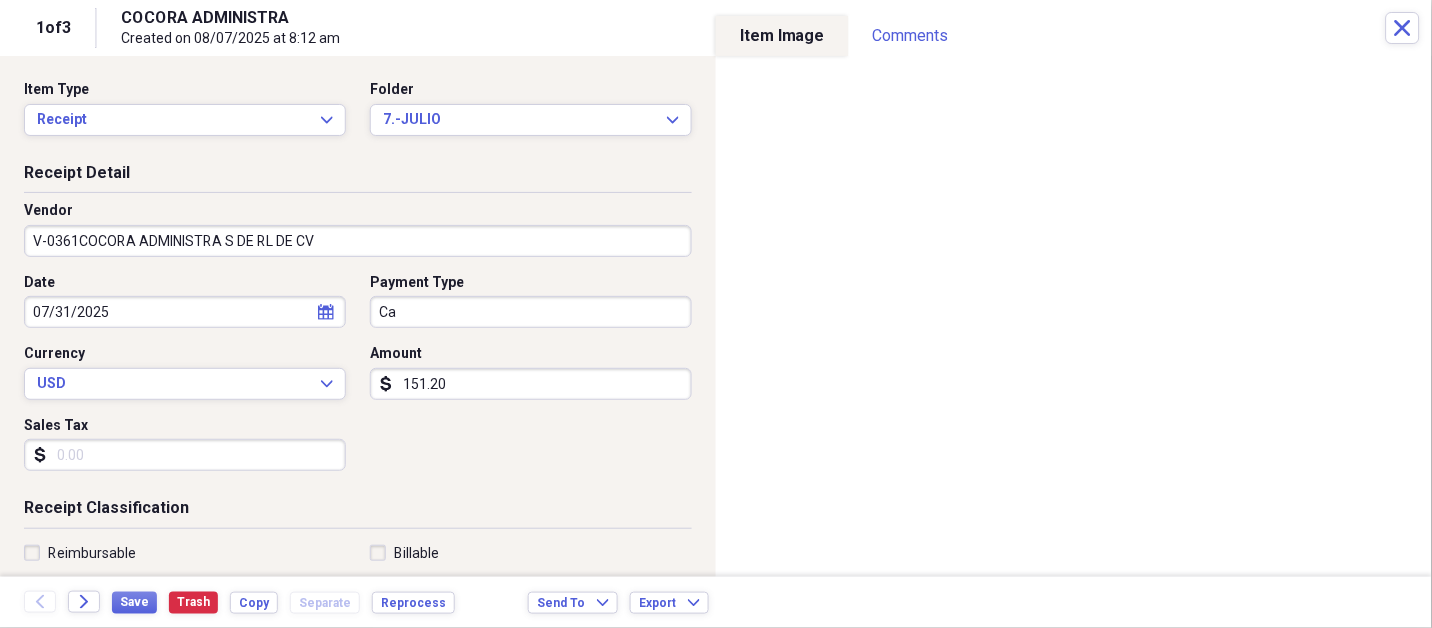type on "C" 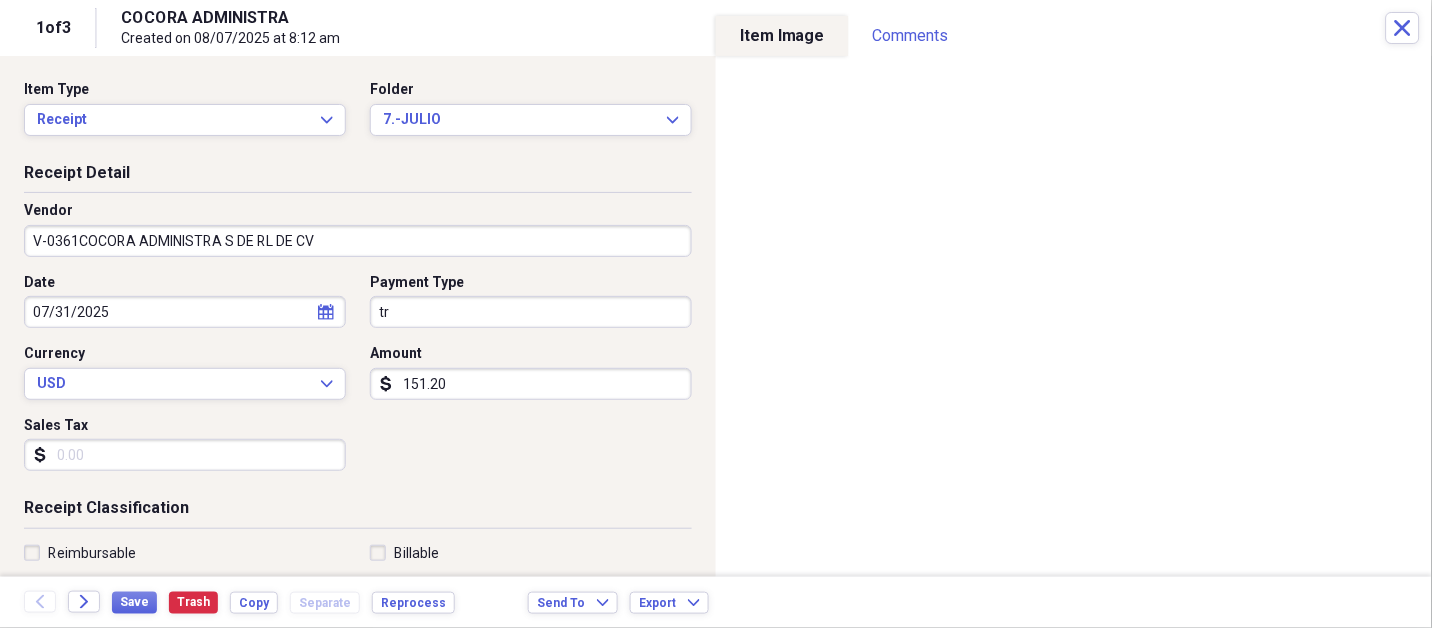 type on "t" 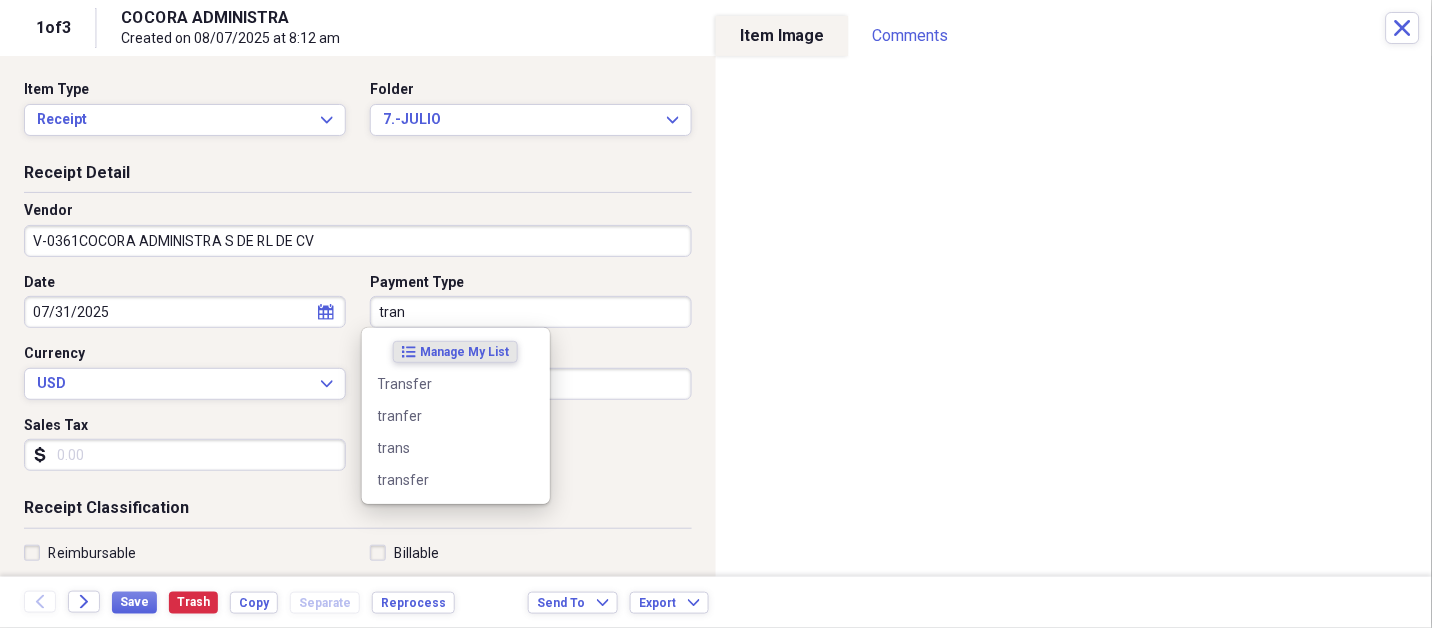 scroll, scrollTop: 0, scrollLeft: 0, axis: both 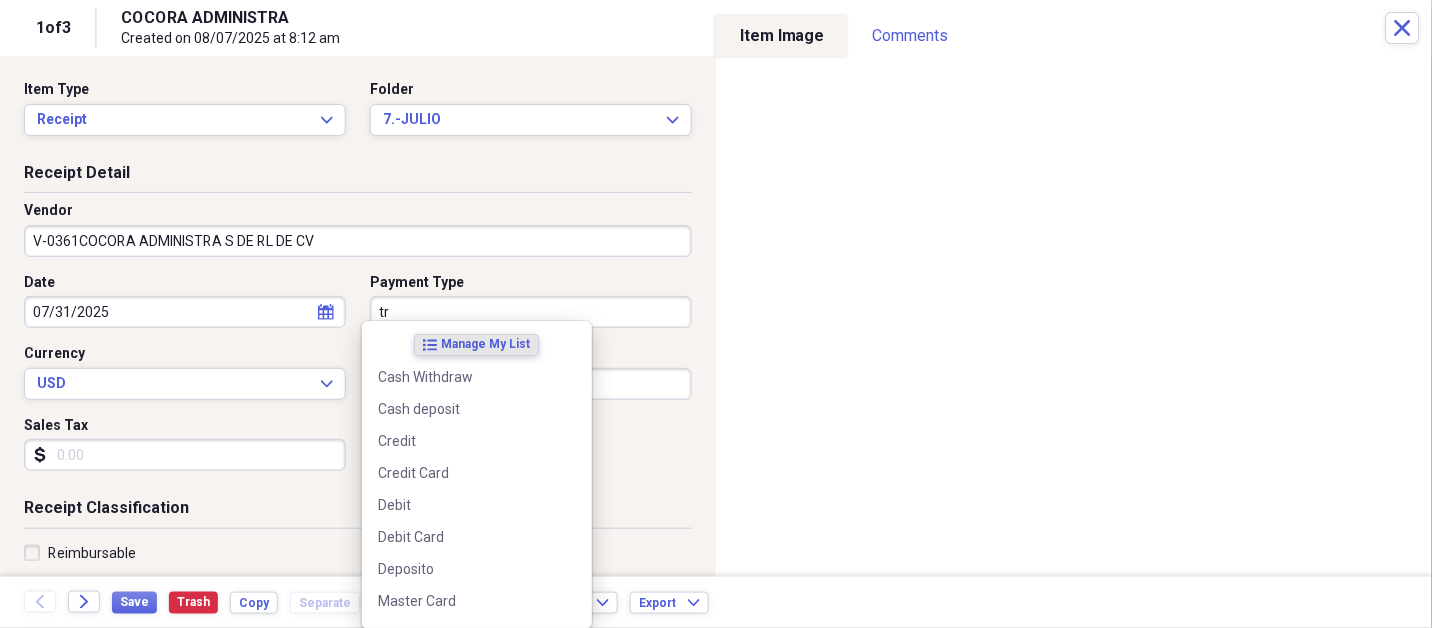 type on "t" 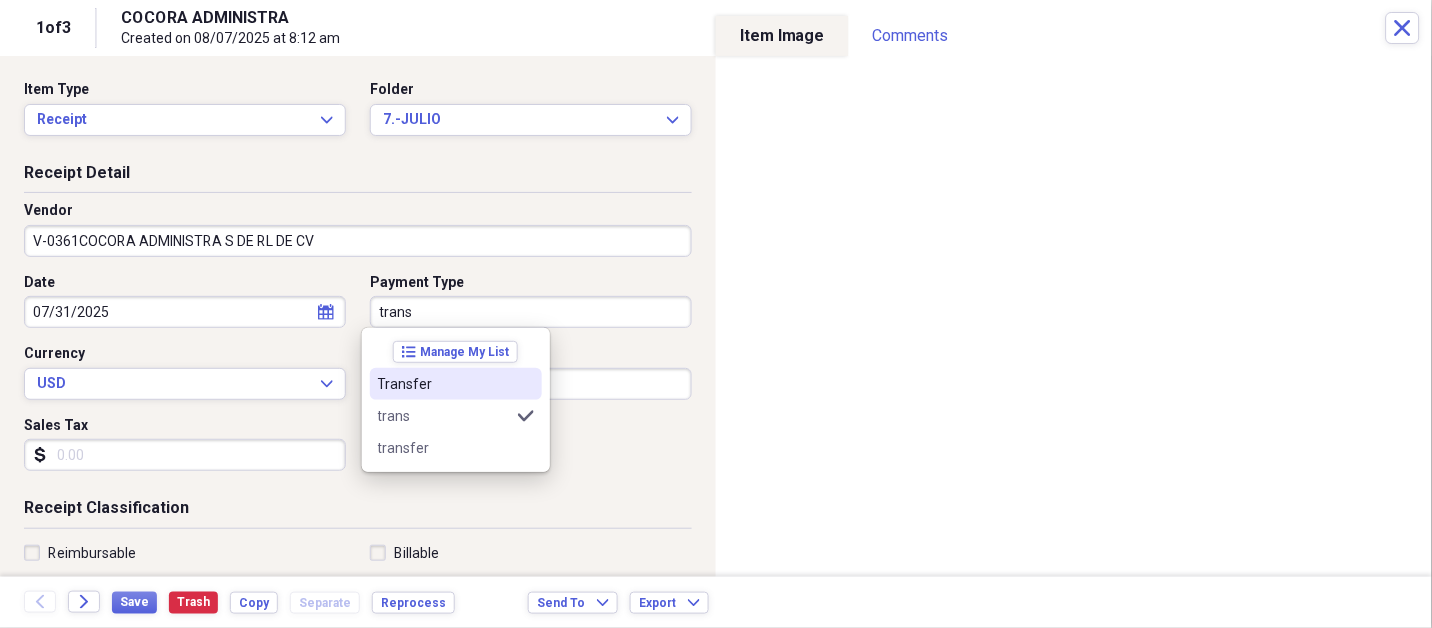 type on "Transfer" 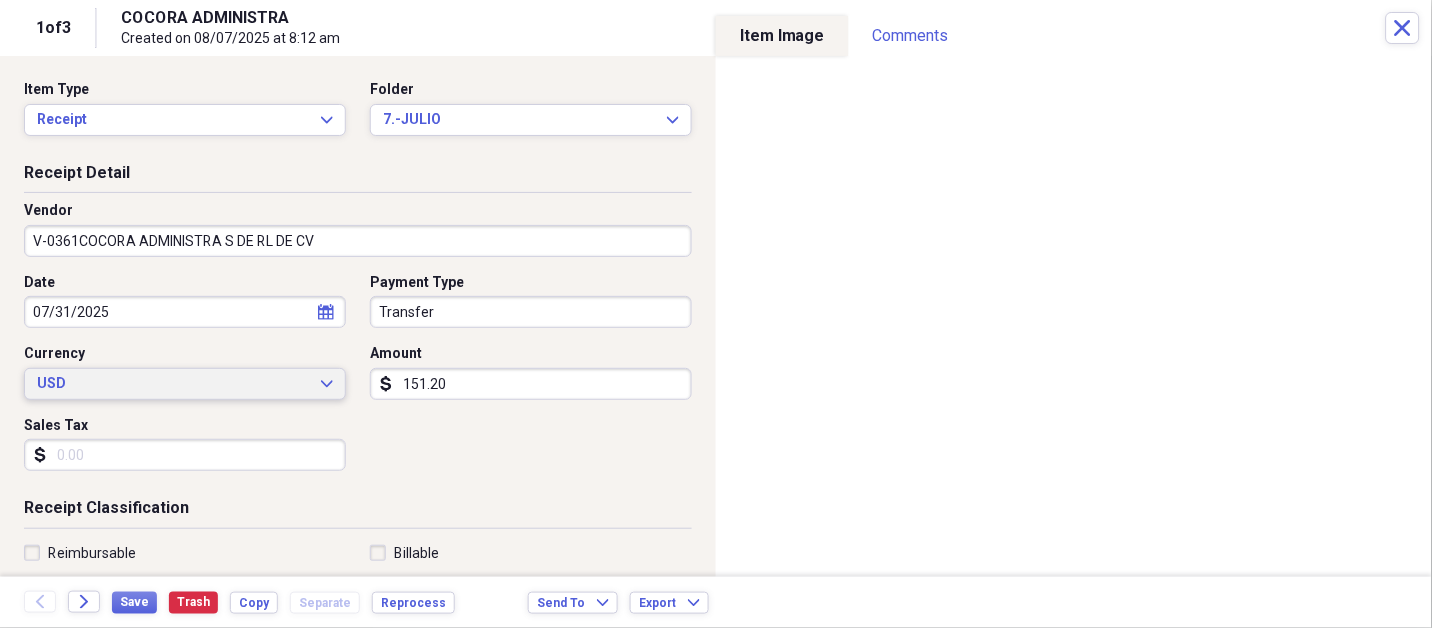 type 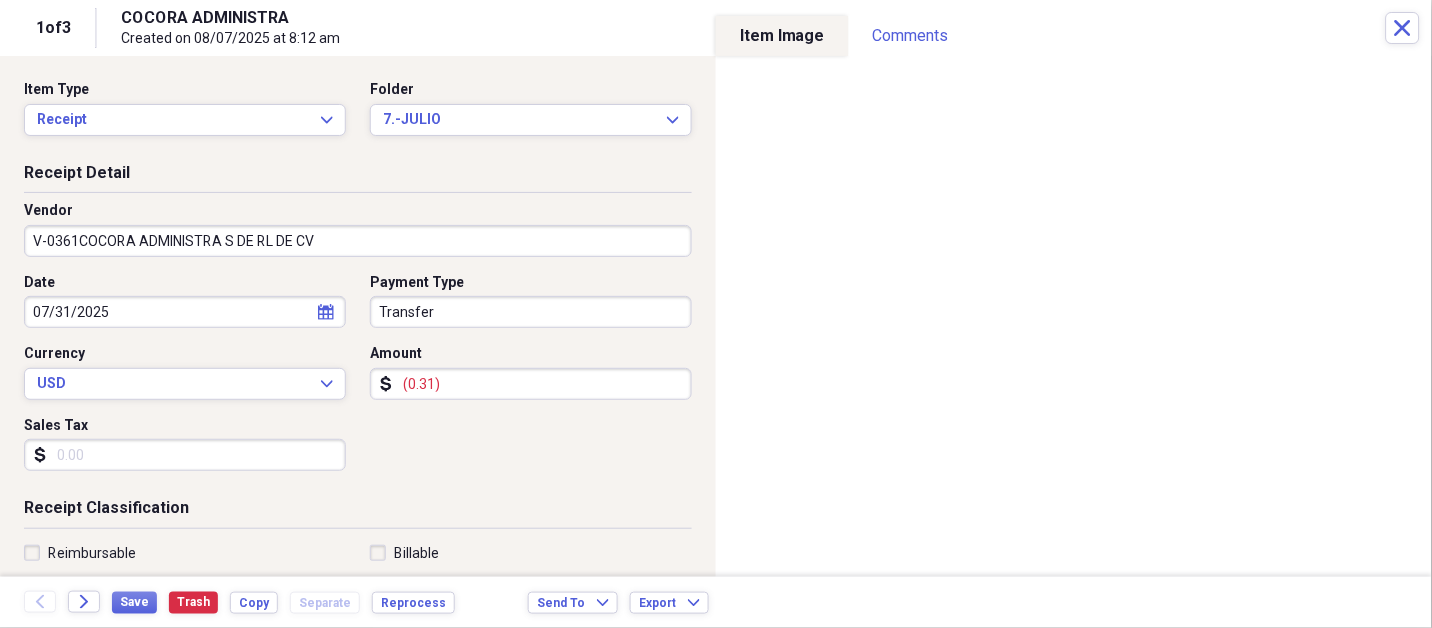 type on "(0.03)" 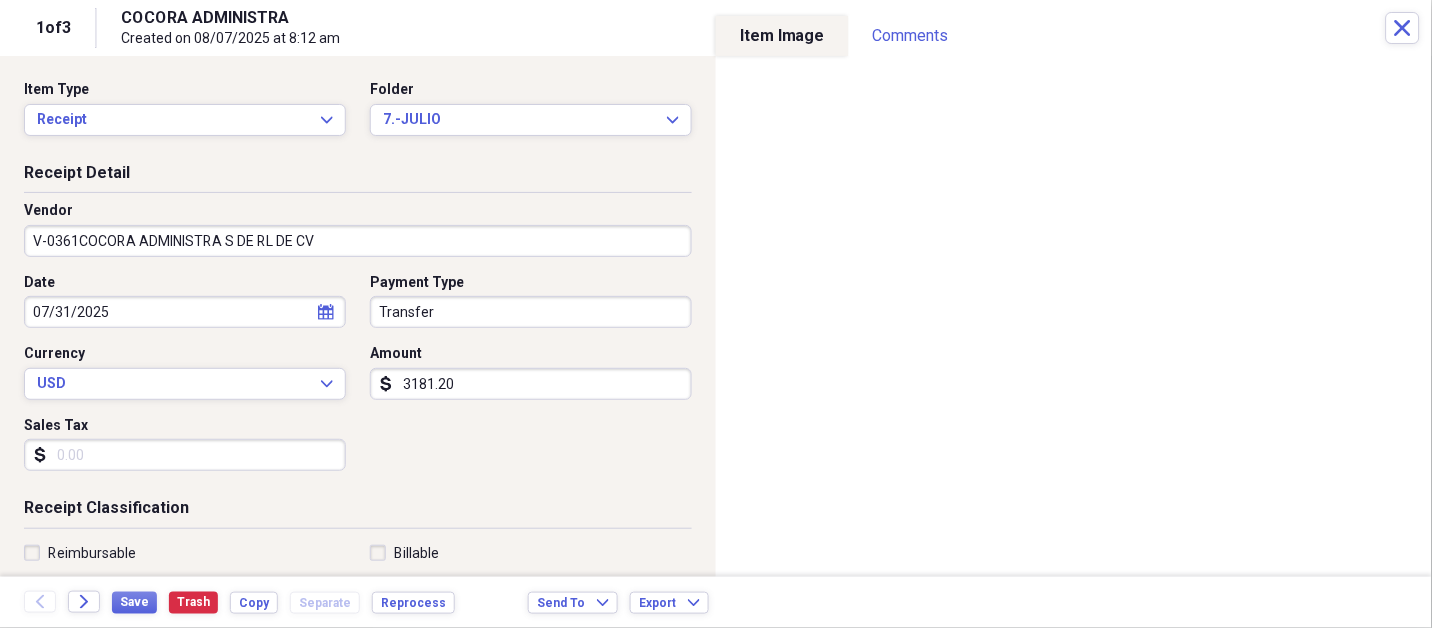 type on "3181.20" 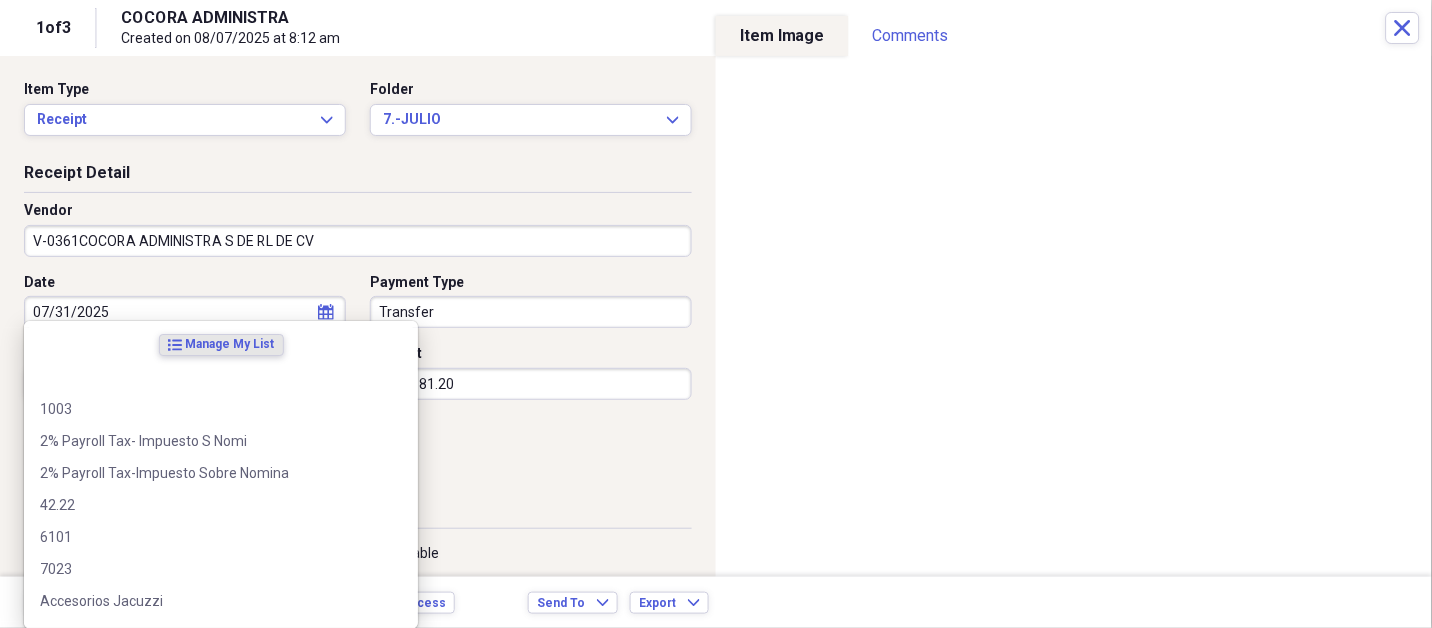 scroll, scrollTop: 307, scrollLeft: 0, axis: vertical 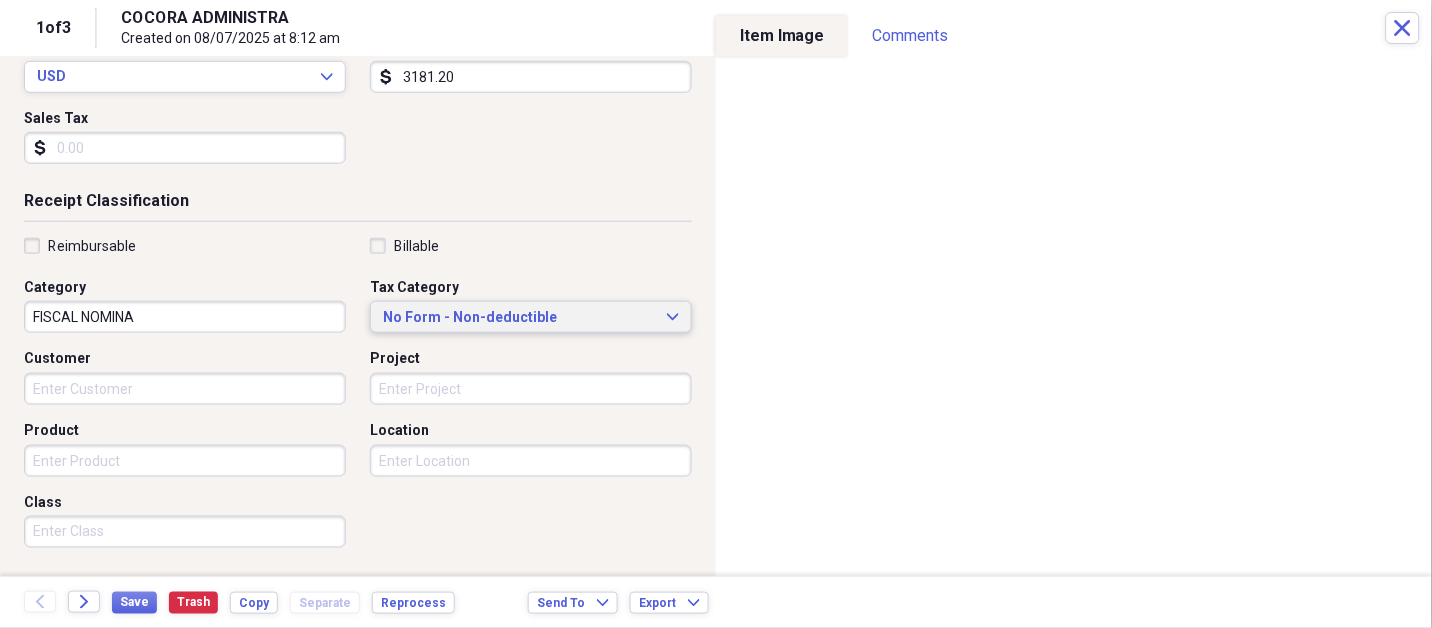 type 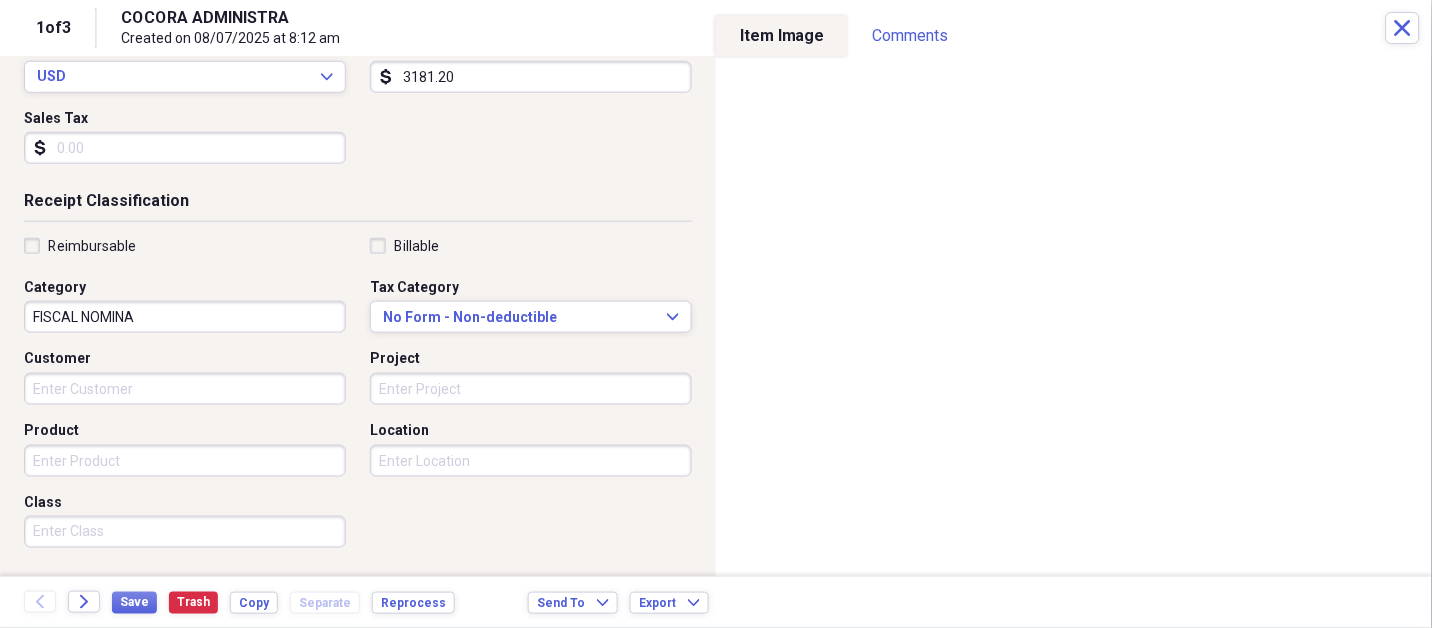 scroll, scrollTop: 497, scrollLeft: 0, axis: vertical 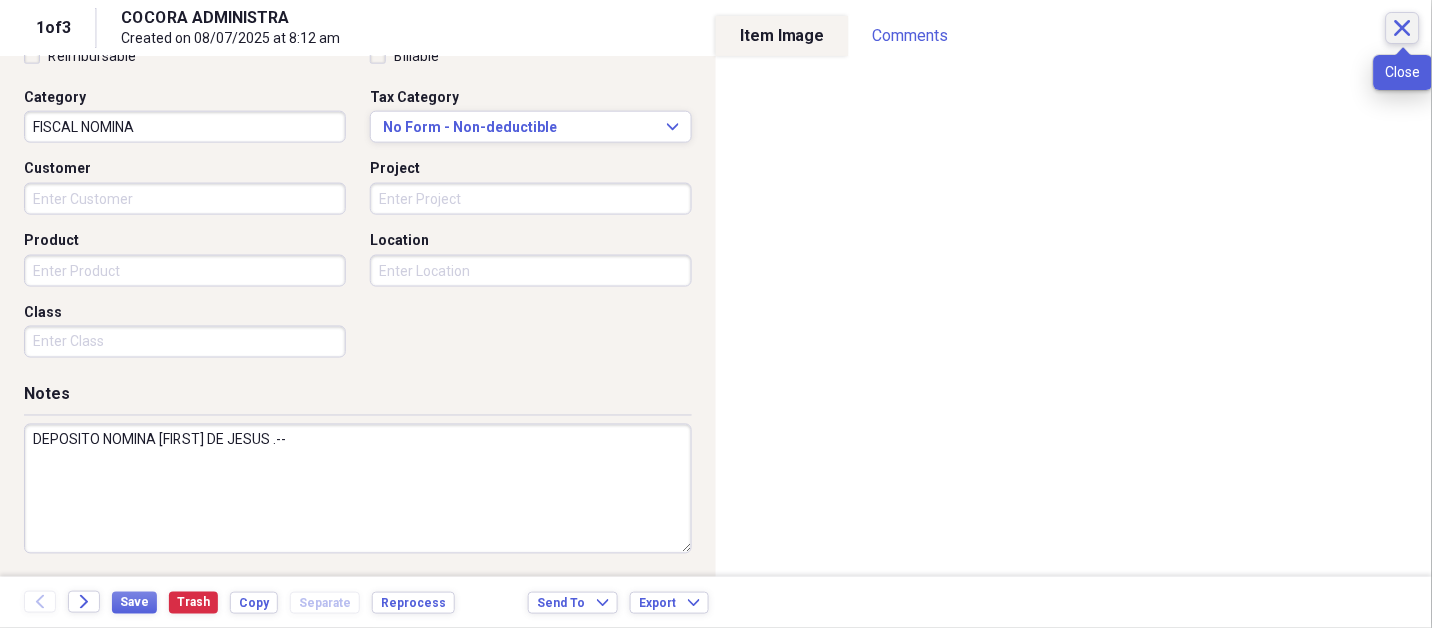 type on "DEPOSITO NOMINA [FIRST] DE JESUS .--" 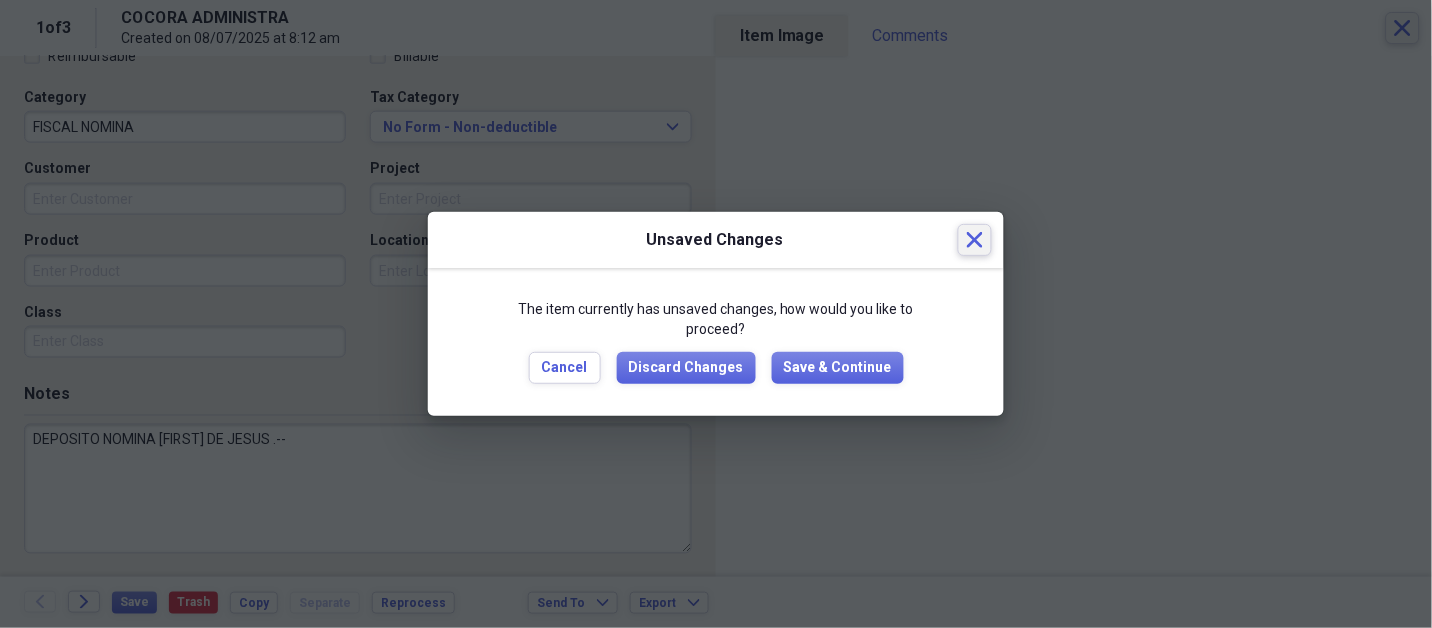 type 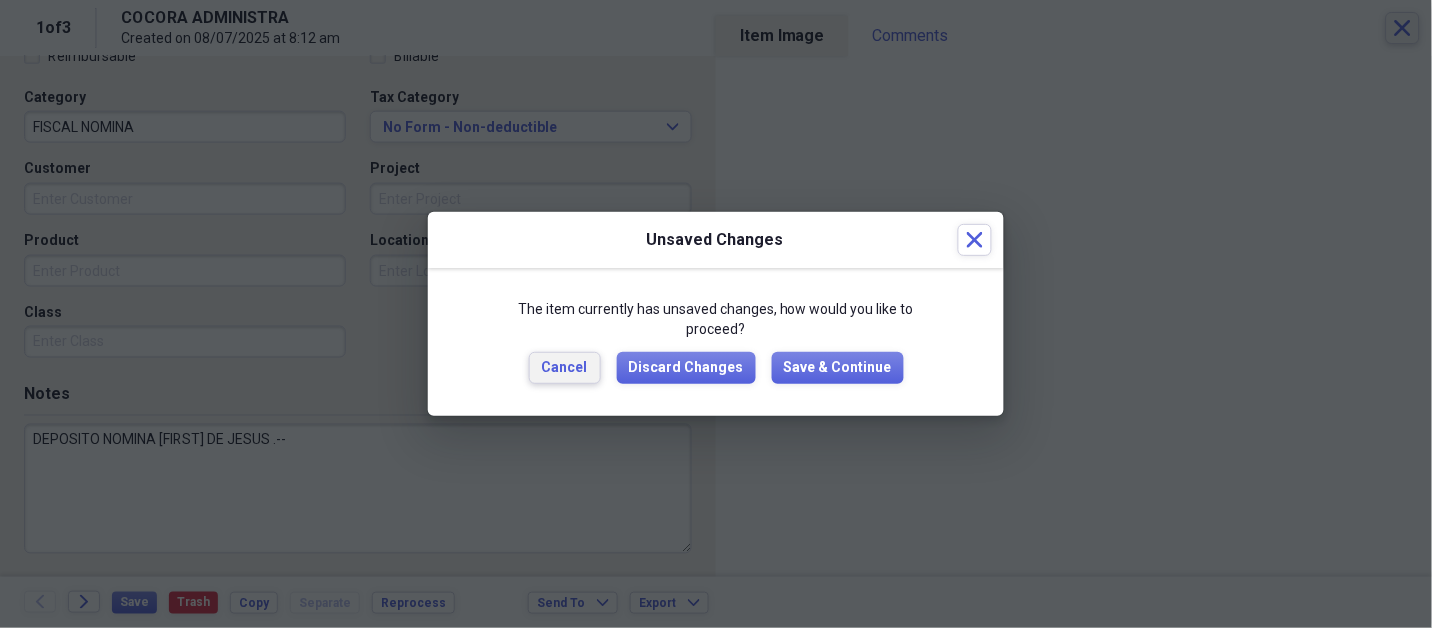 type 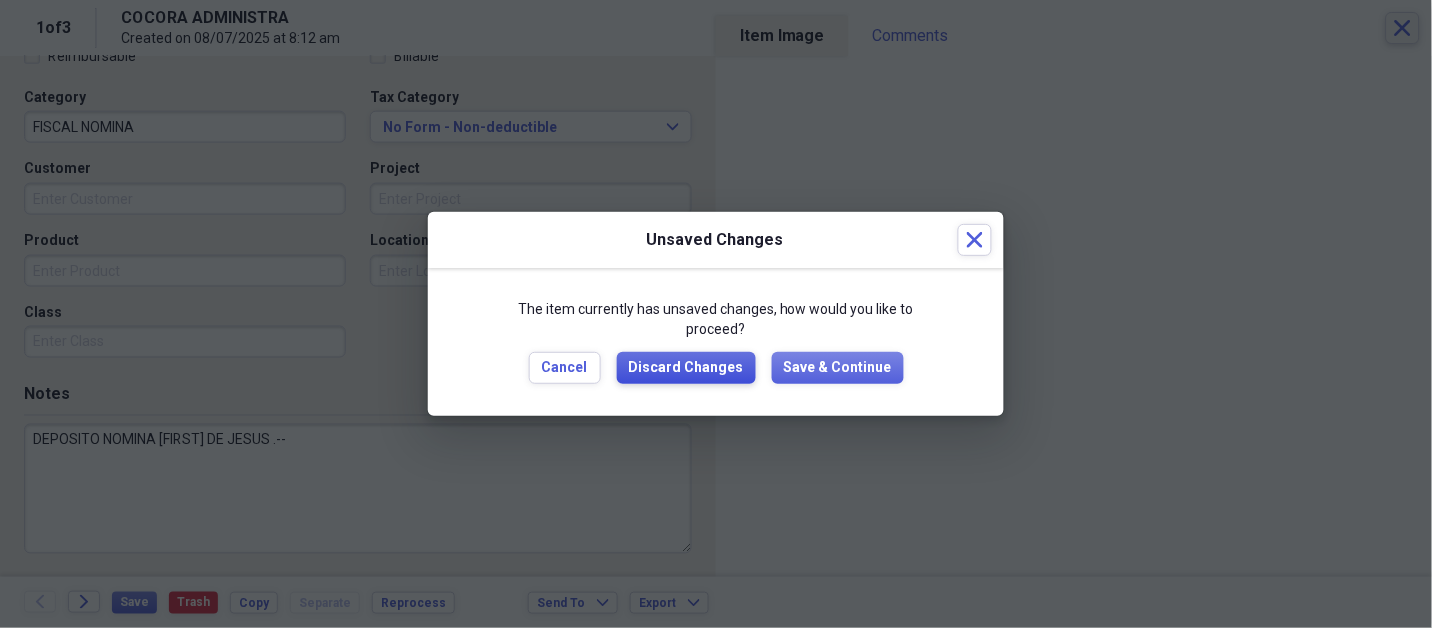 type 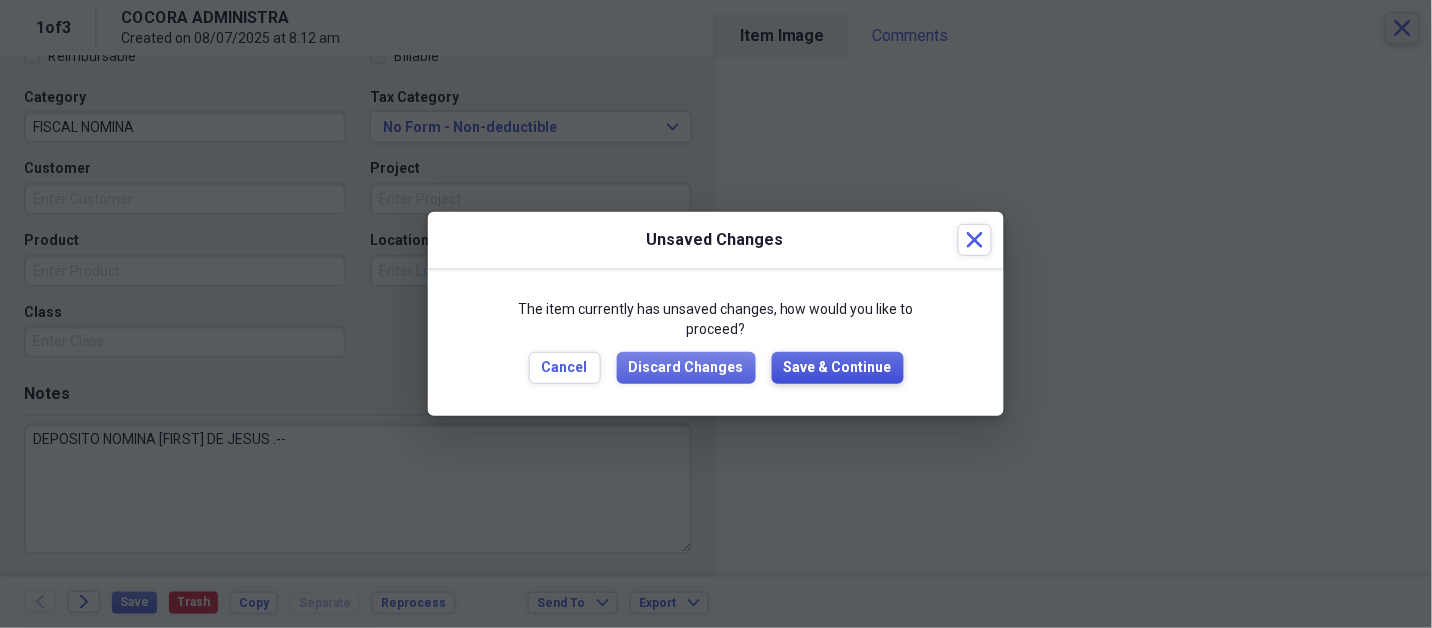 type 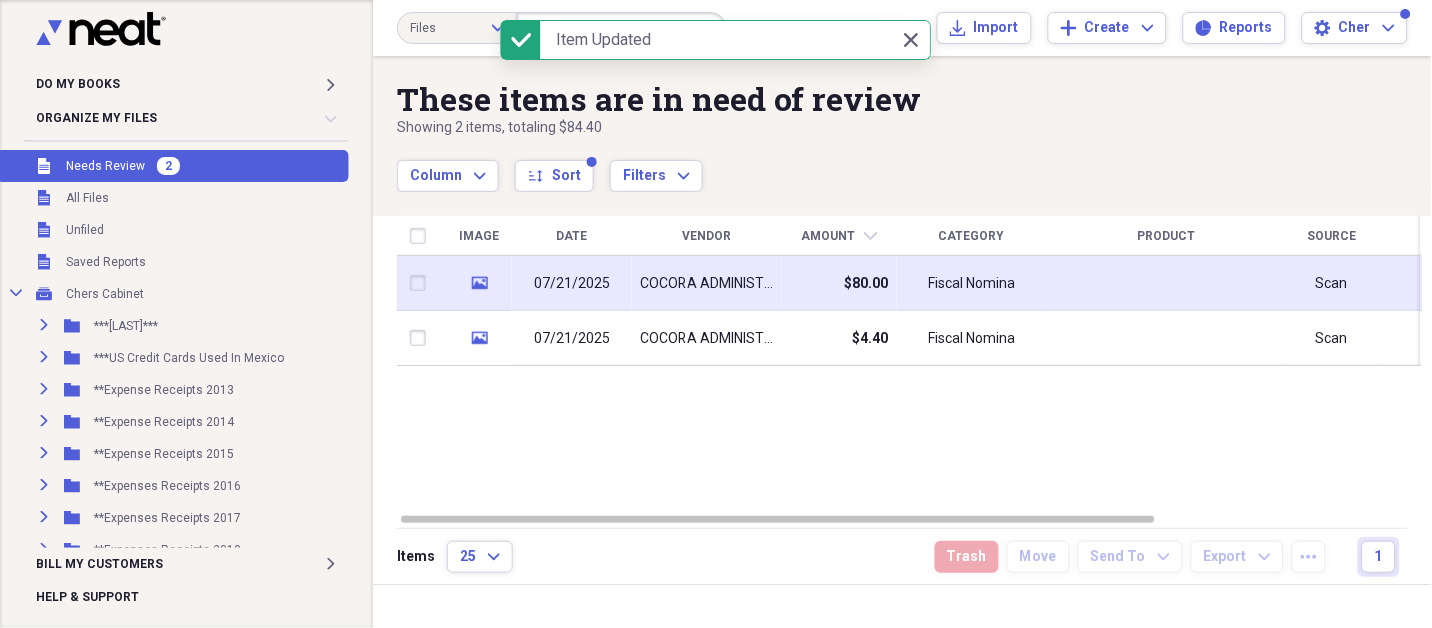 click on "$80.00" at bounding box center (839, 283) 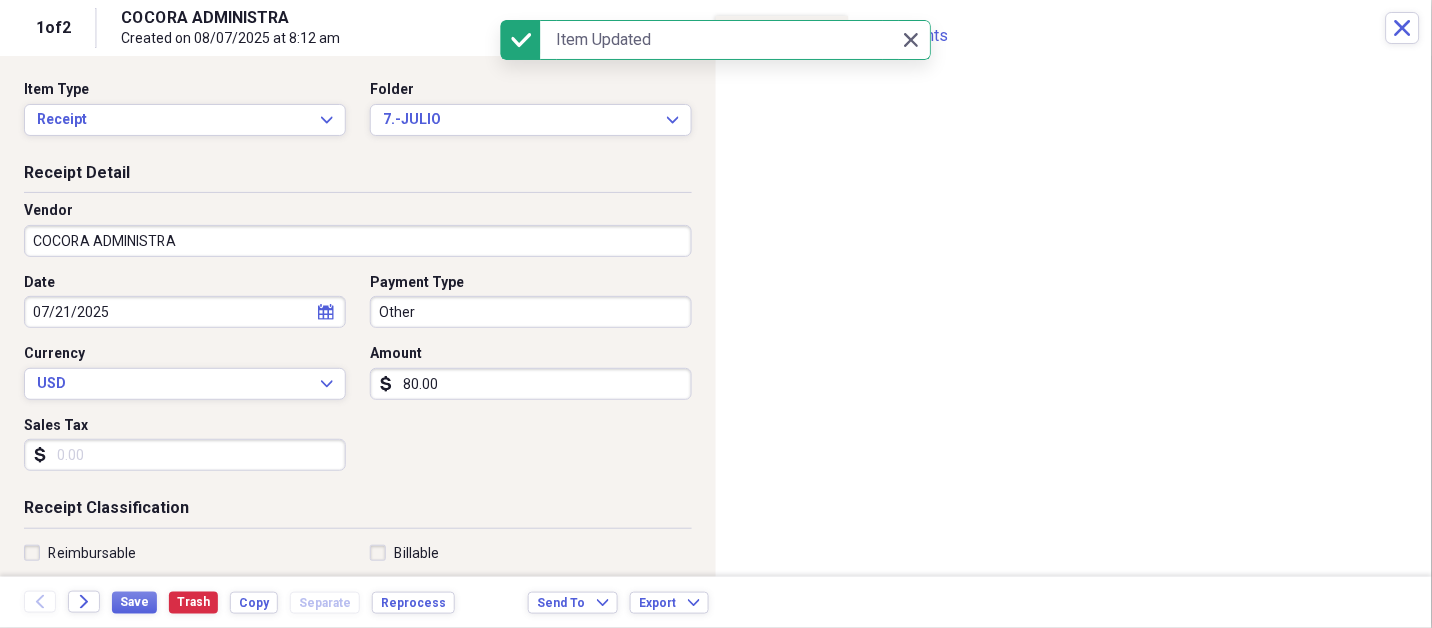 click on "COCORA ADMINISTRA" at bounding box center [358, 241] 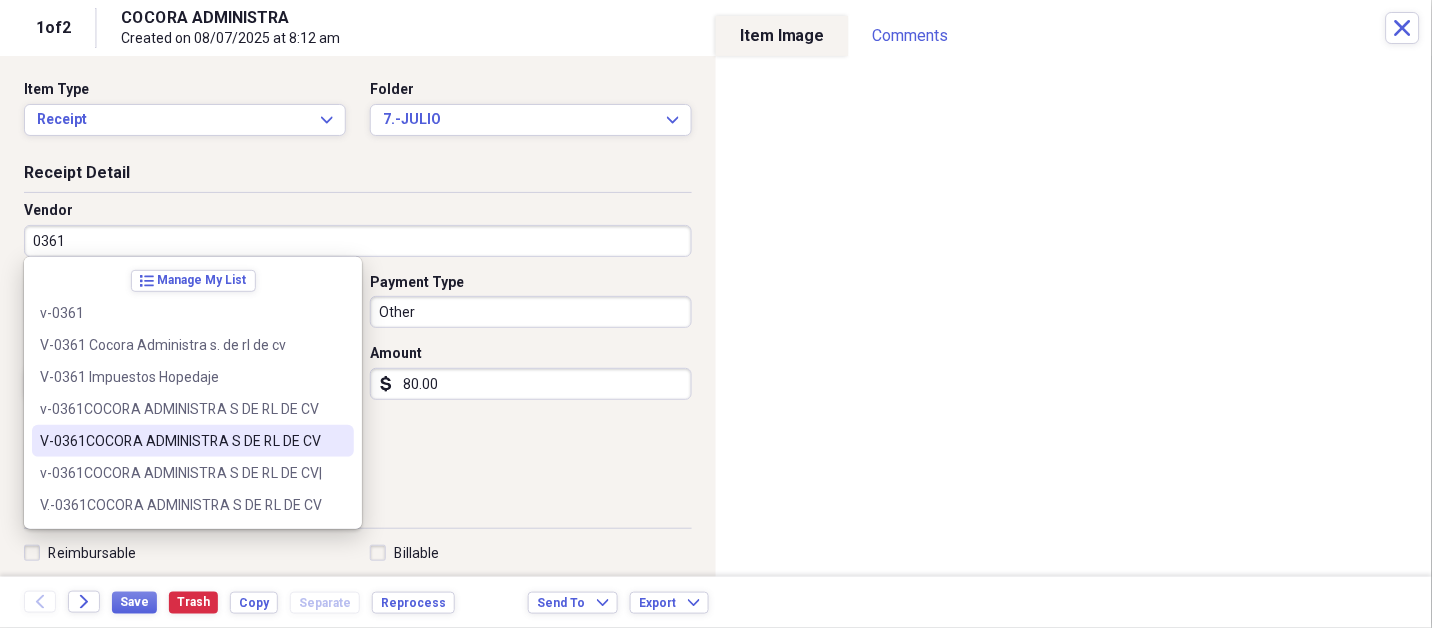 type on "V-0361COCORA ADMINISTRA S DE RL DE CV" 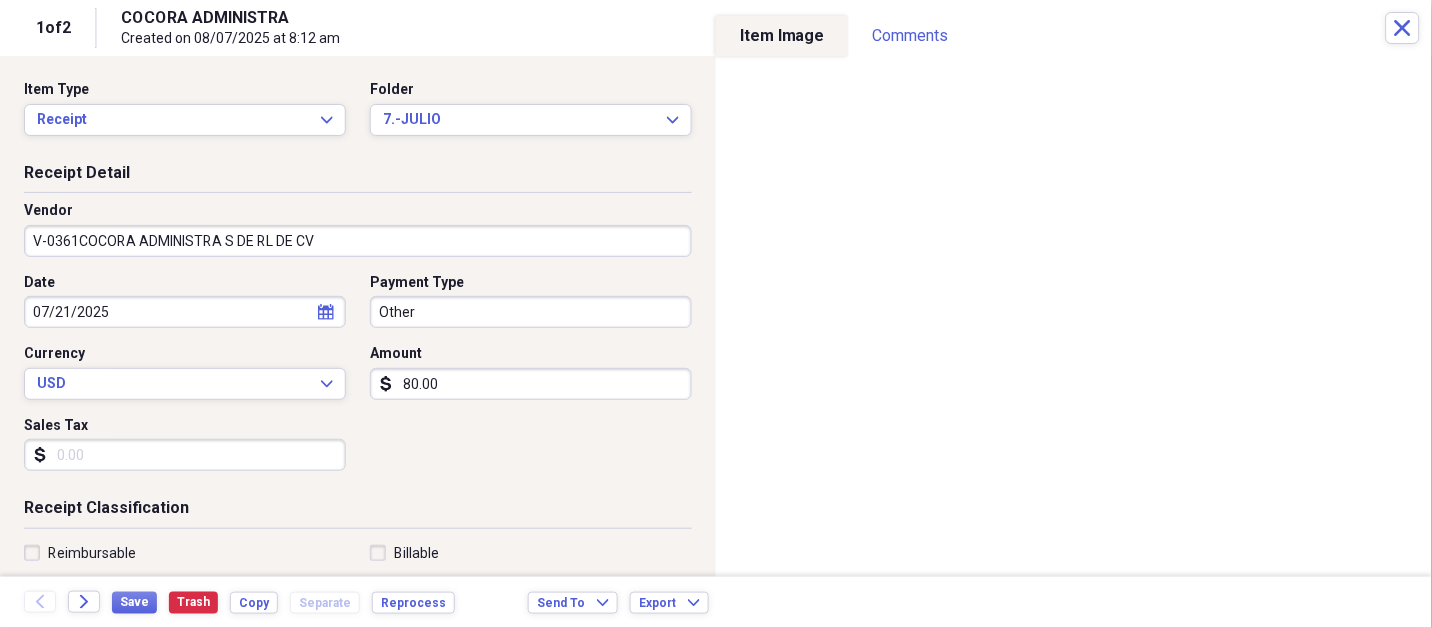 type on "FISCAL NOMINA" 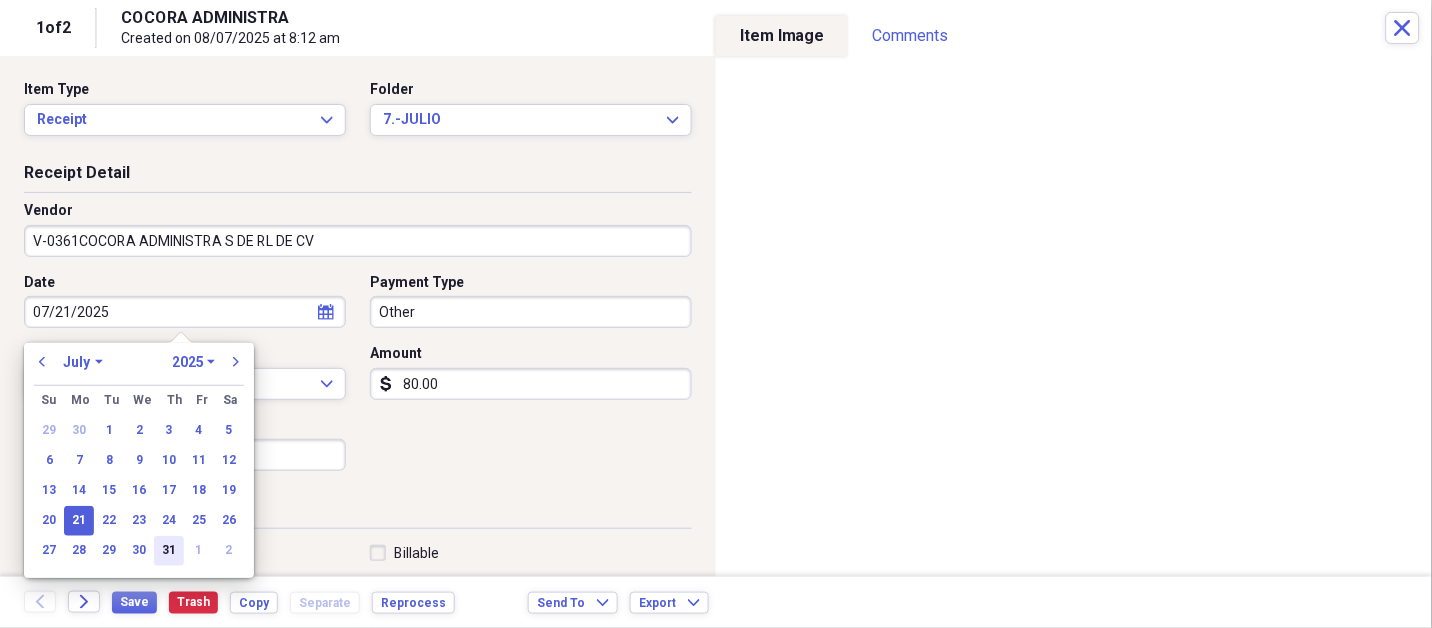 click on "31" at bounding box center [169, 551] 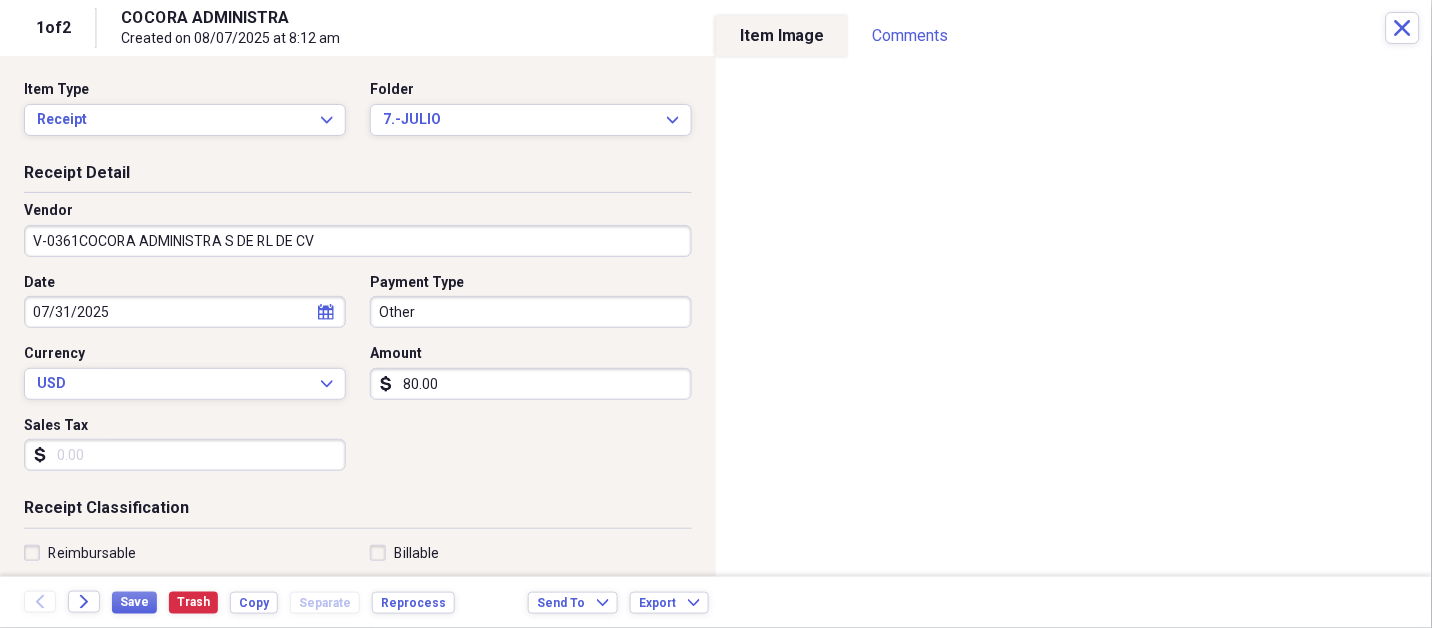 type 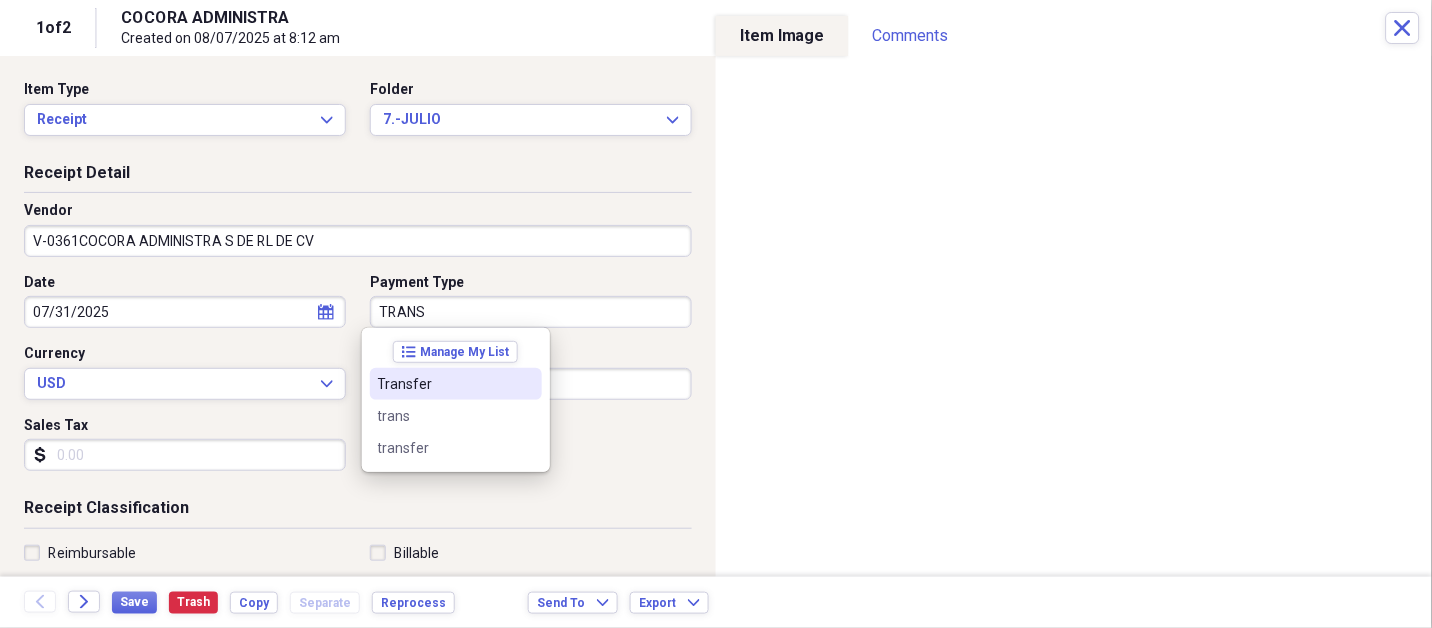 type on "Transfer" 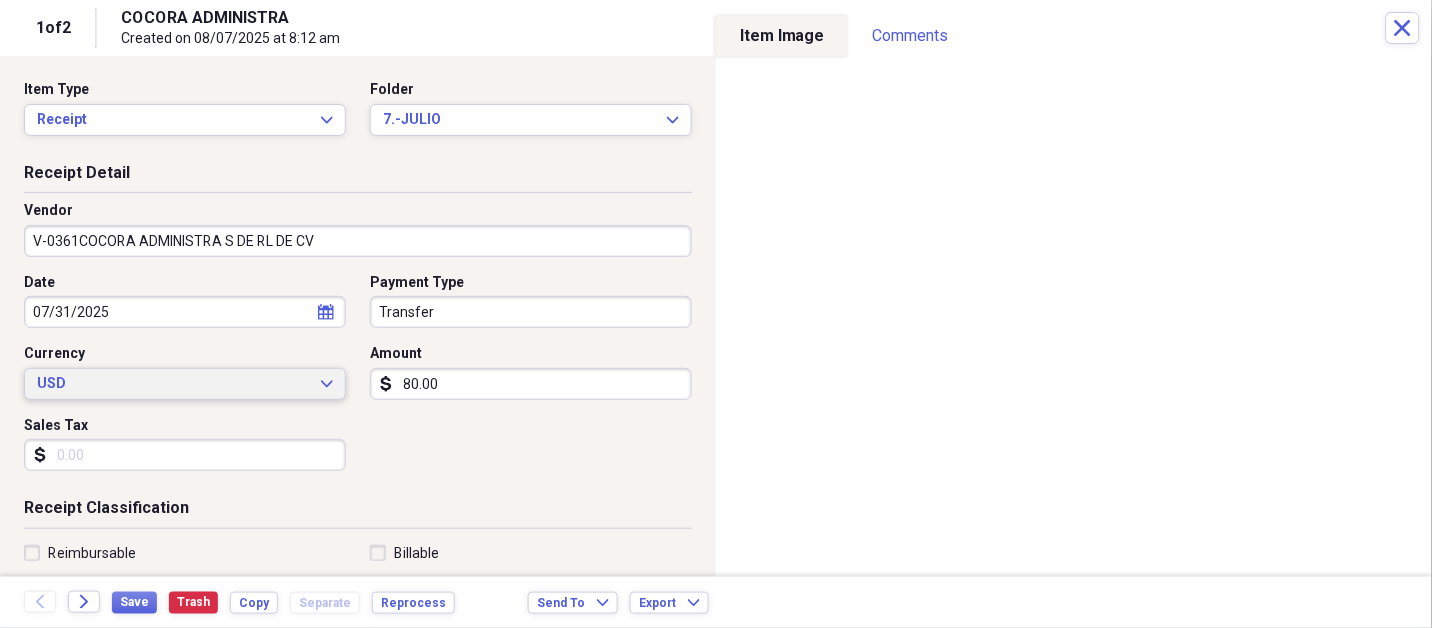 type 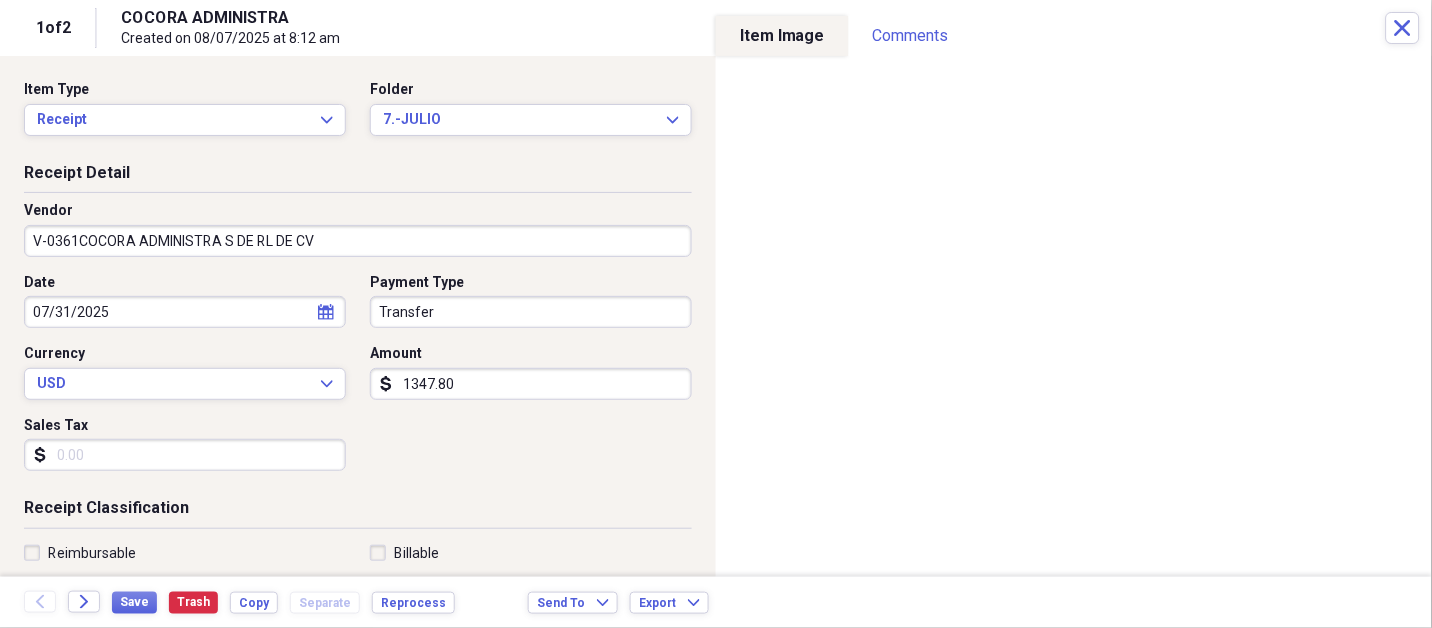 type on "1347.80" 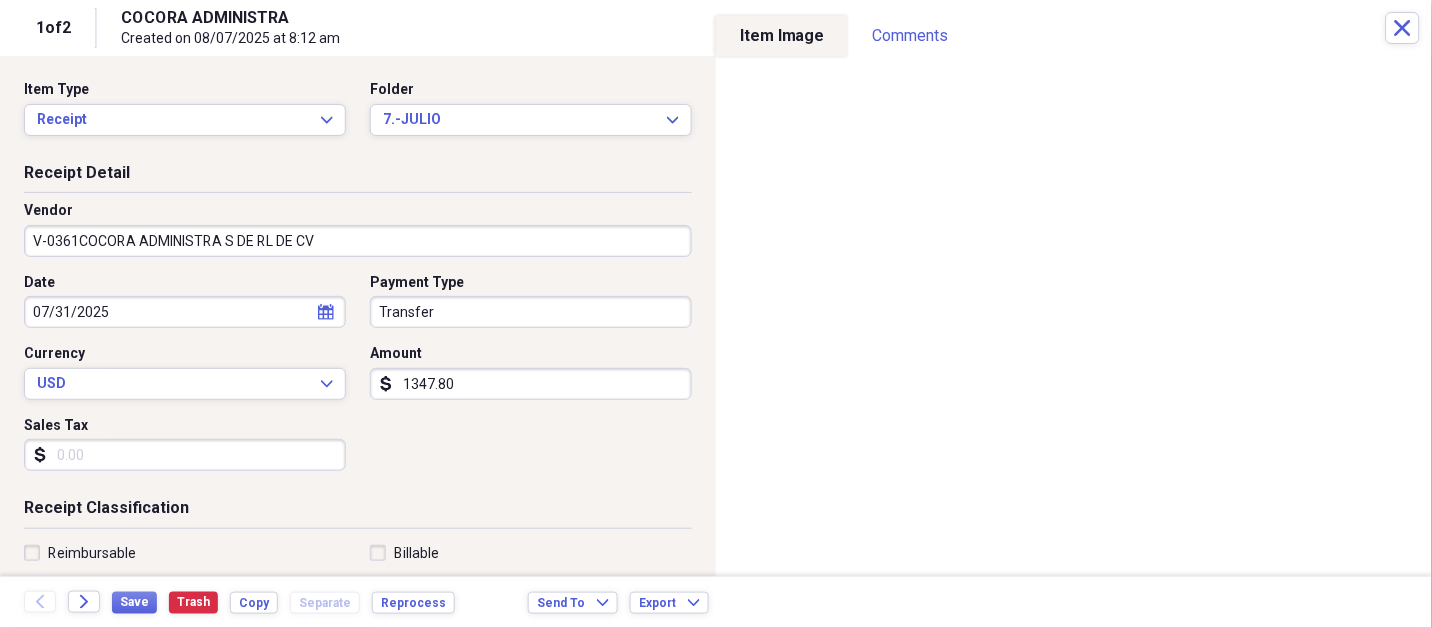 scroll, scrollTop: 307, scrollLeft: 0, axis: vertical 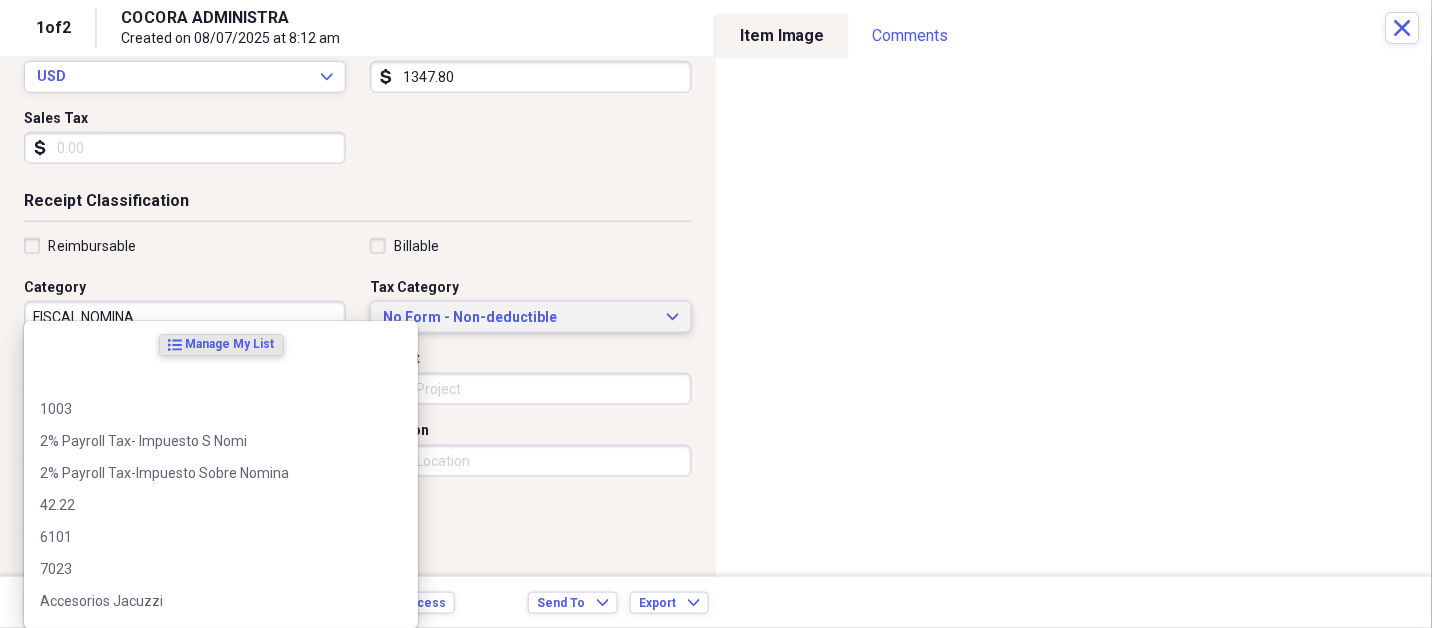 type 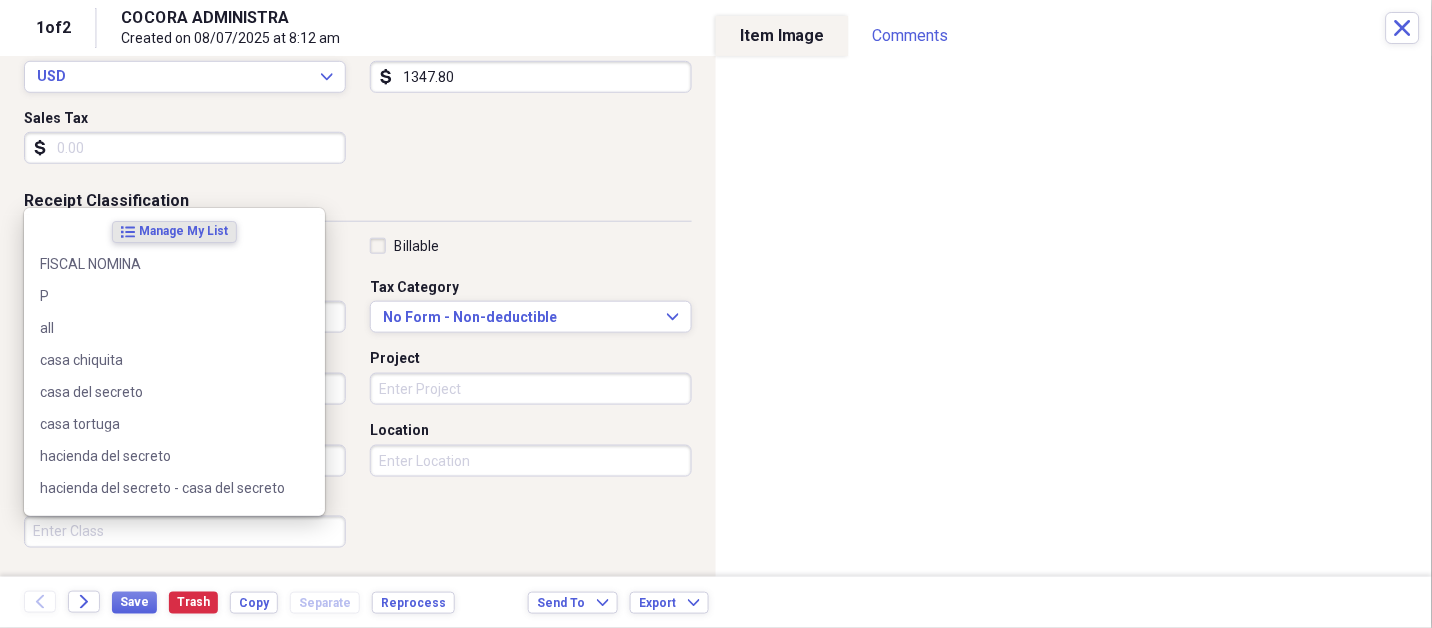scroll, scrollTop: 497, scrollLeft: 0, axis: vertical 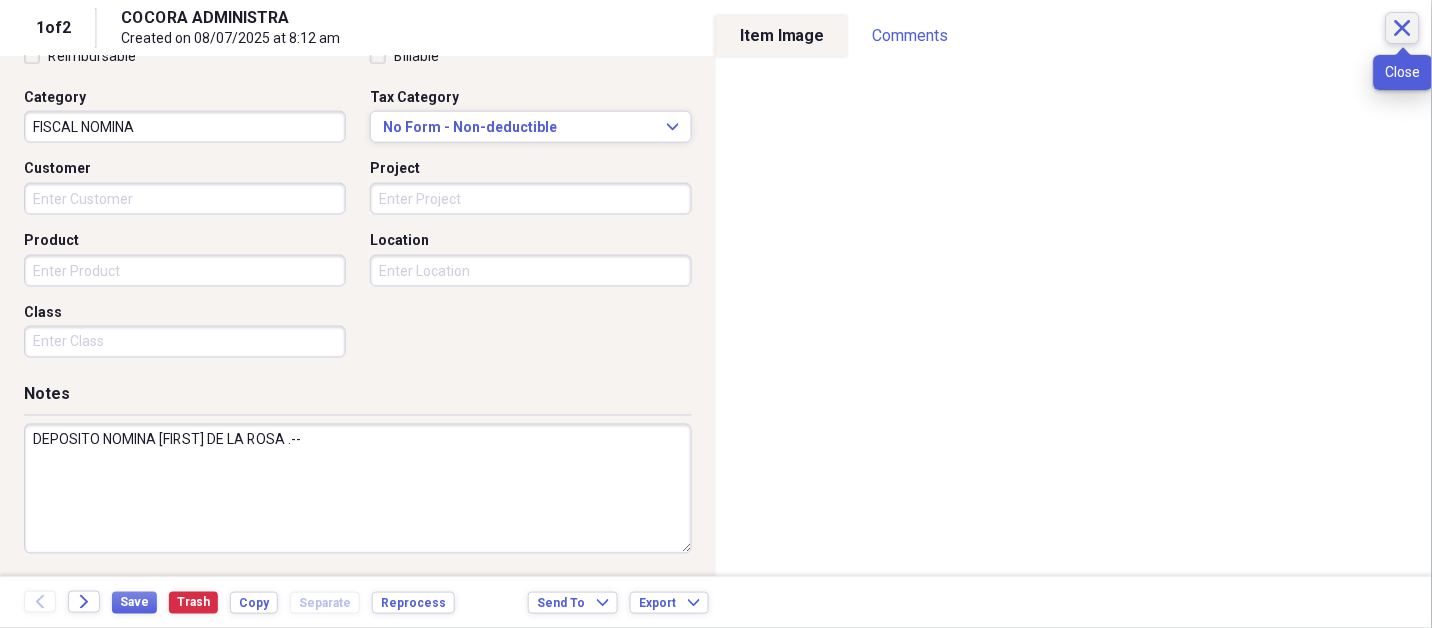 type on "DEPOSITO NOMINA [FIRST] DE LA ROSA .--" 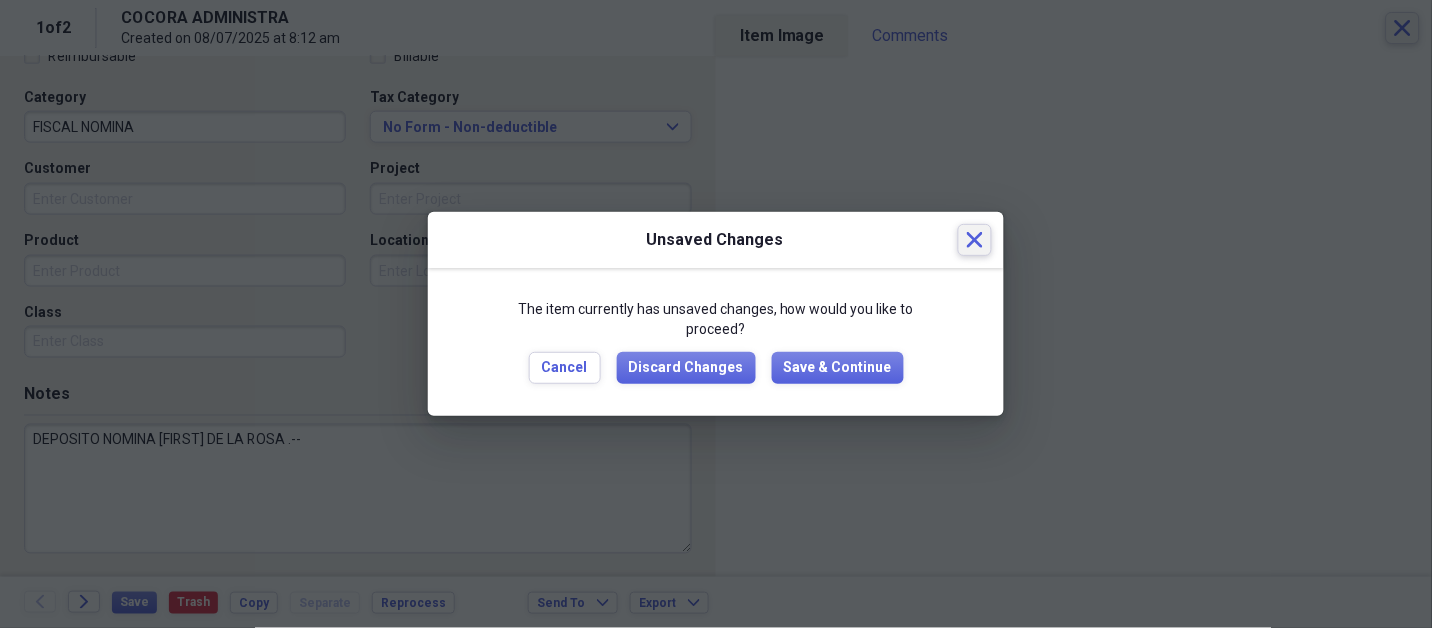 type 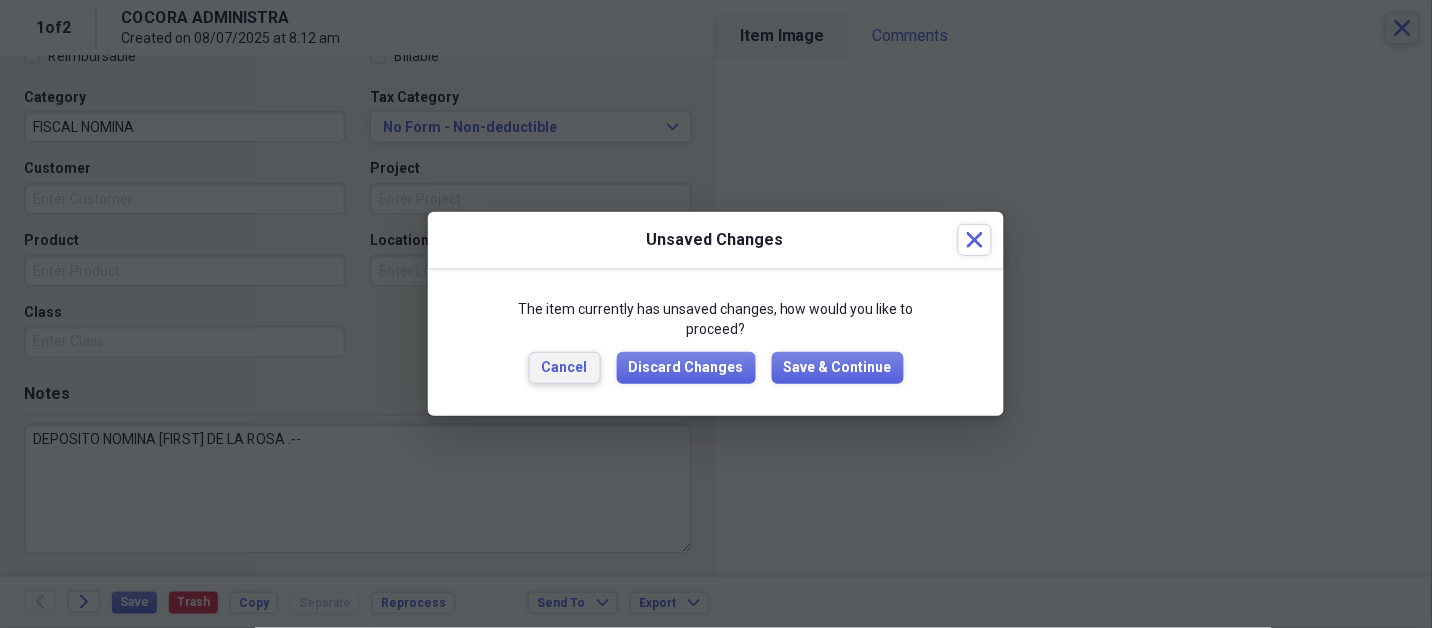 type 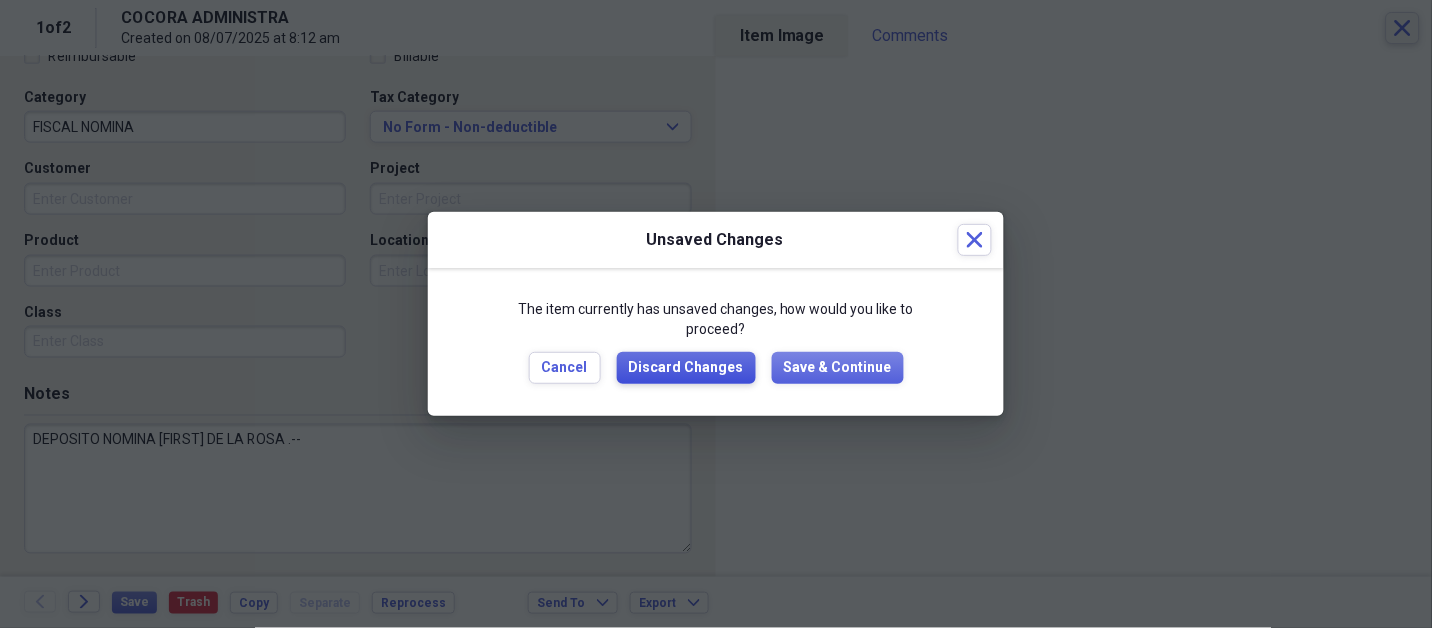 type 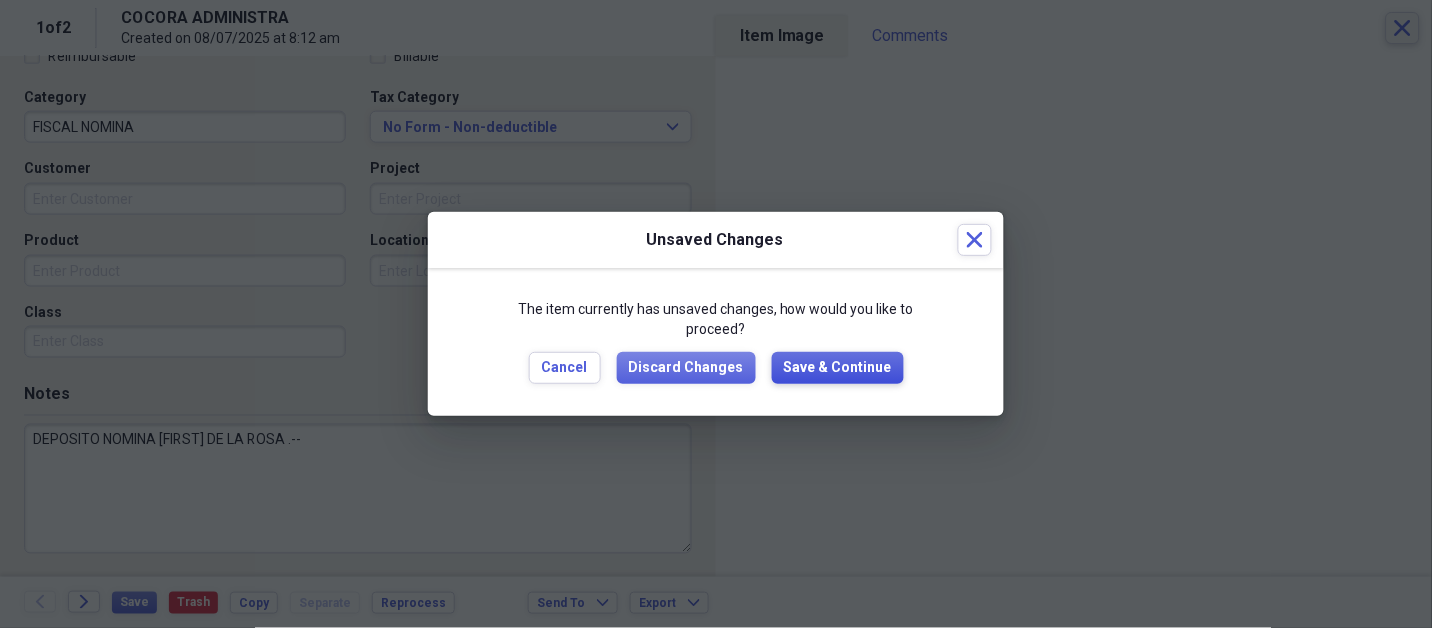 type 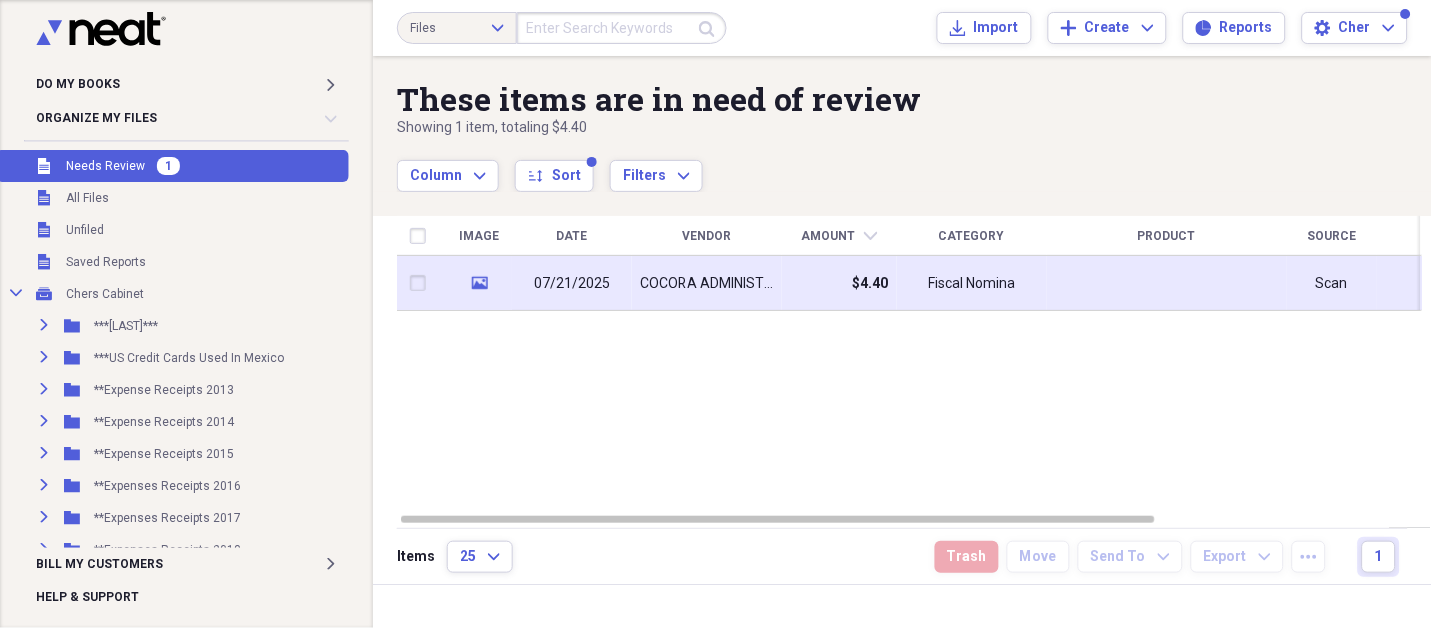 click on "Fiscal Nomina" at bounding box center [972, 283] 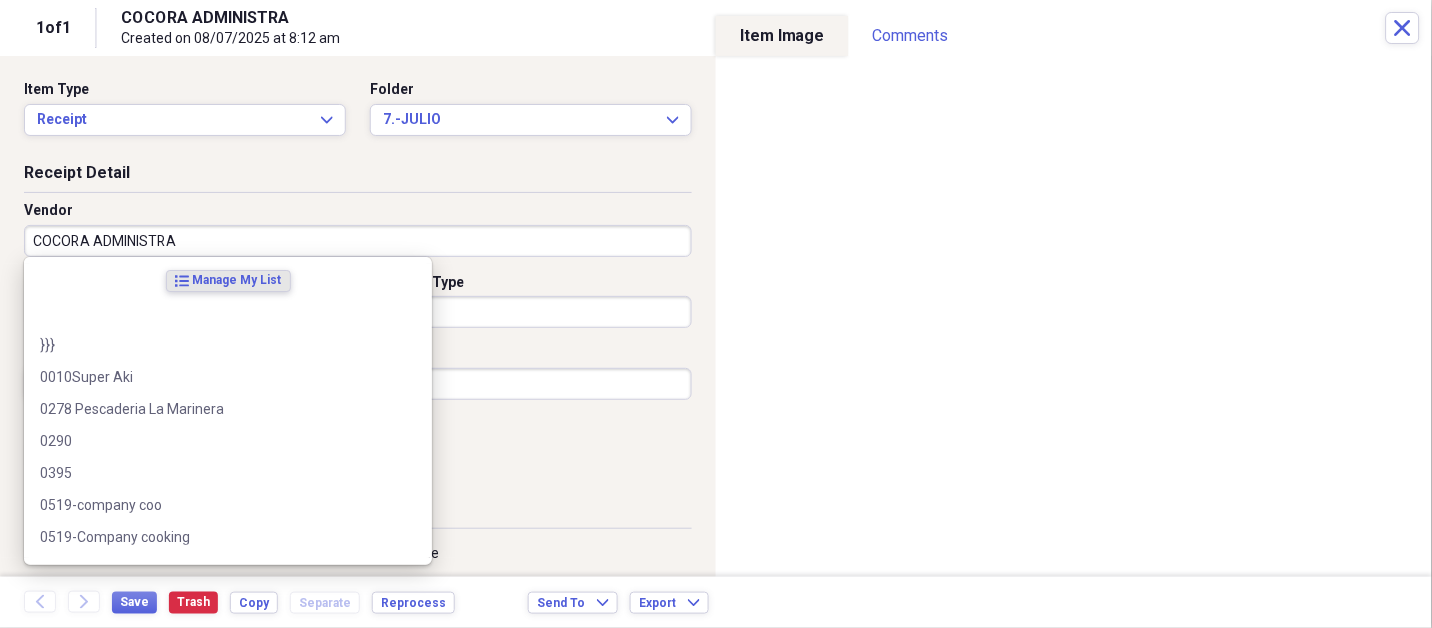 click on "COCORA ADMINISTRA" at bounding box center (358, 241) 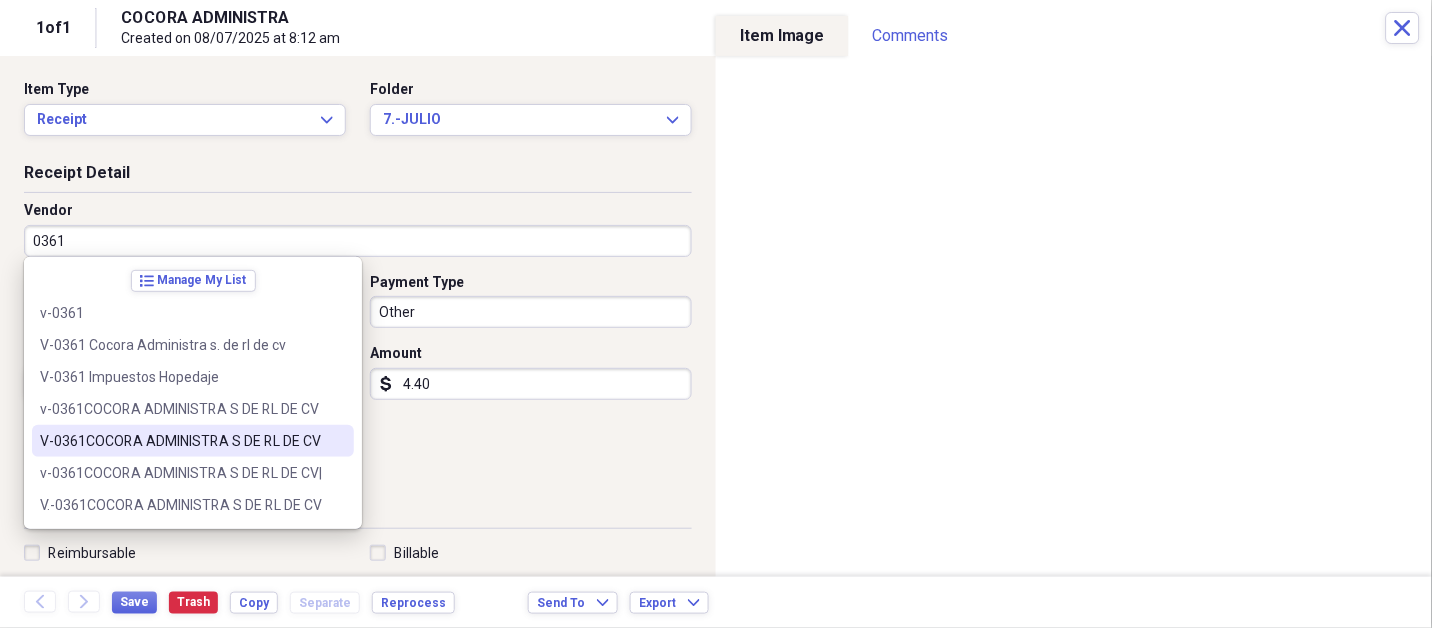 type on "V-0361COCORA ADMINISTRA S DE RL DE CV" 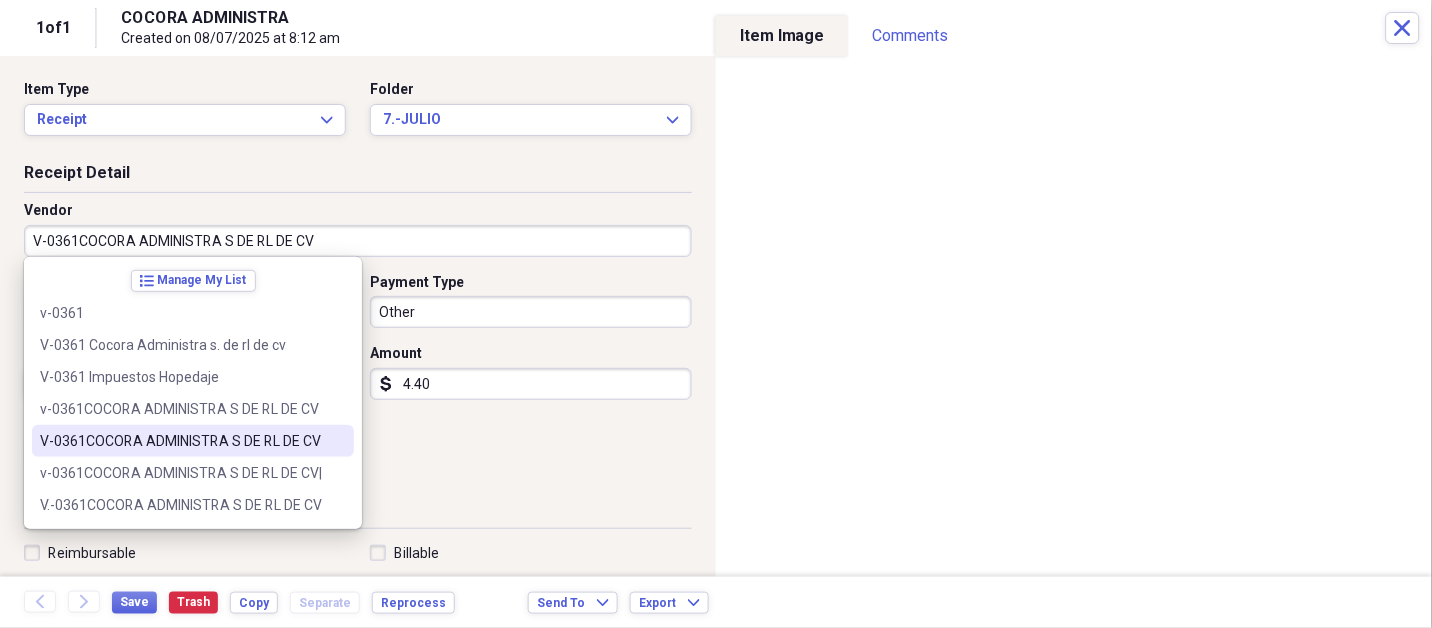 select on "6" 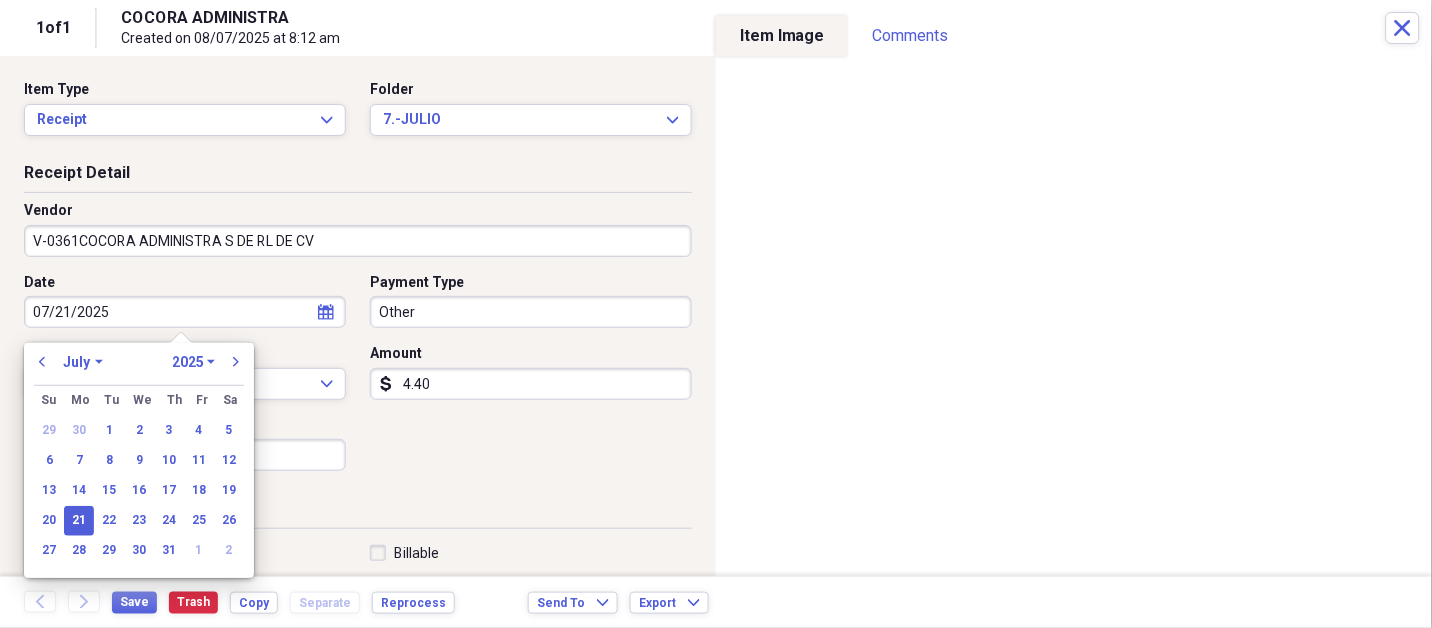type on "FISCAL NOMINA" 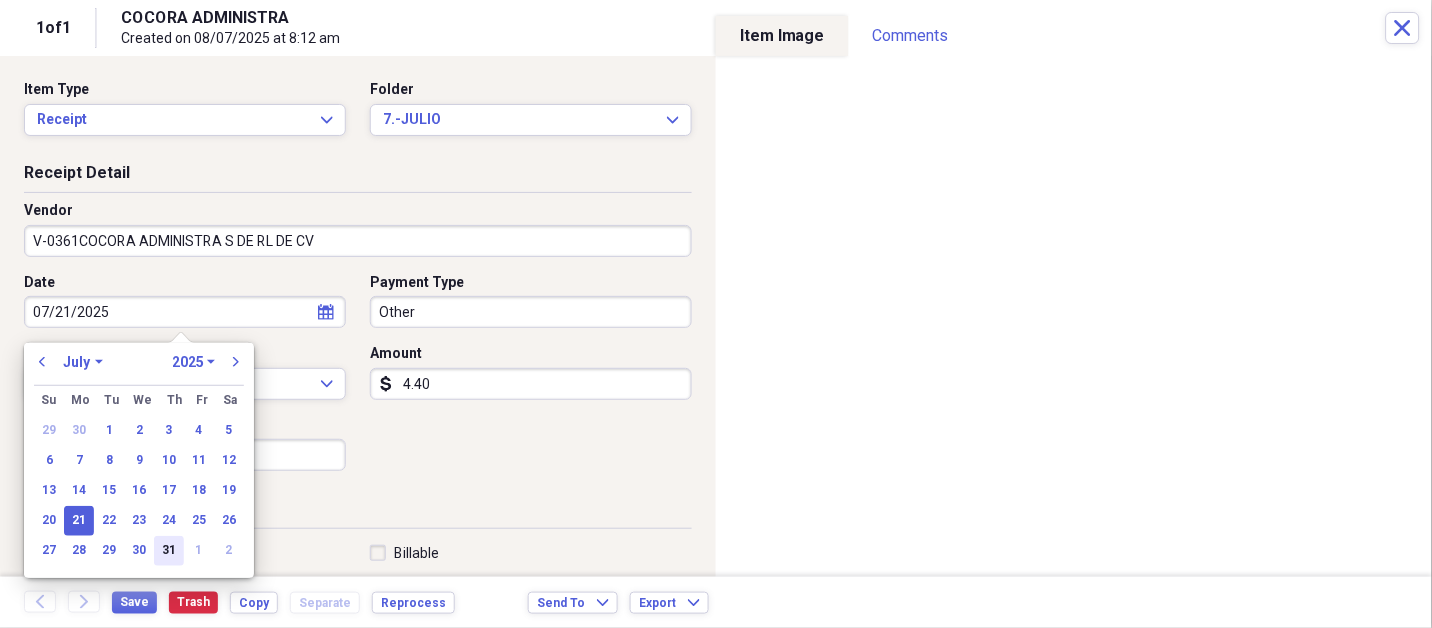 click on "31" at bounding box center (169, 551) 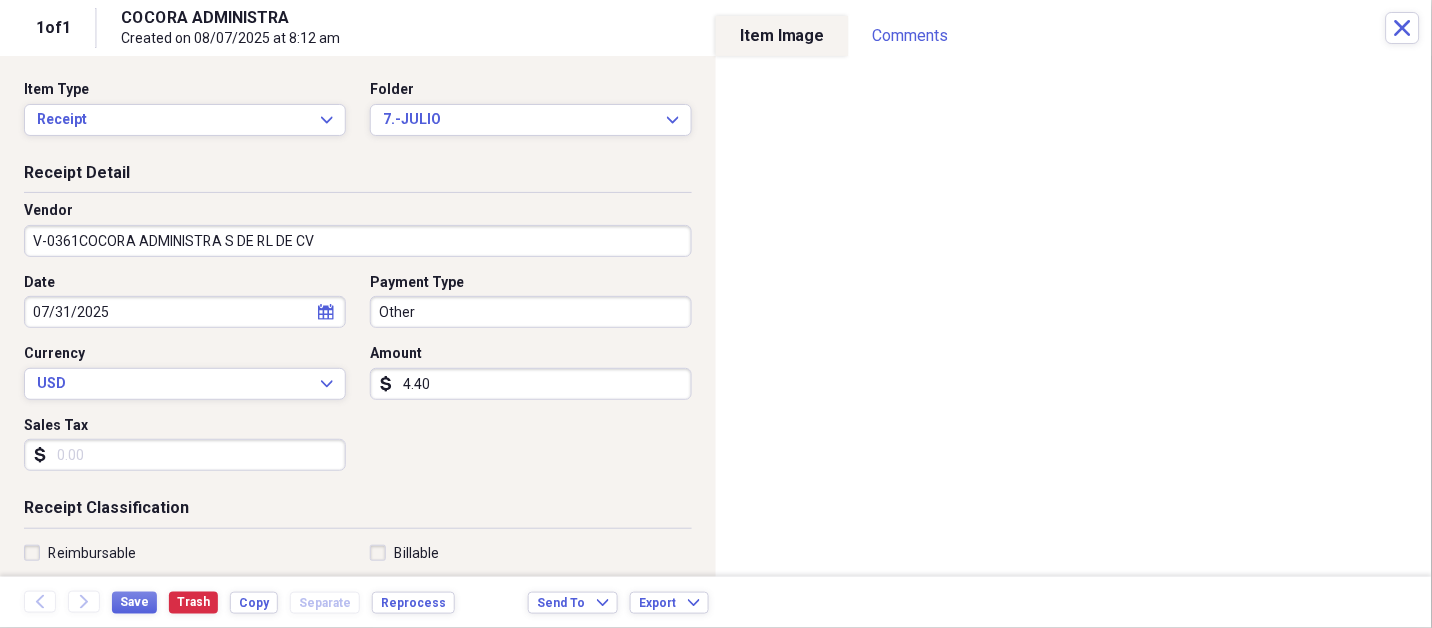 type 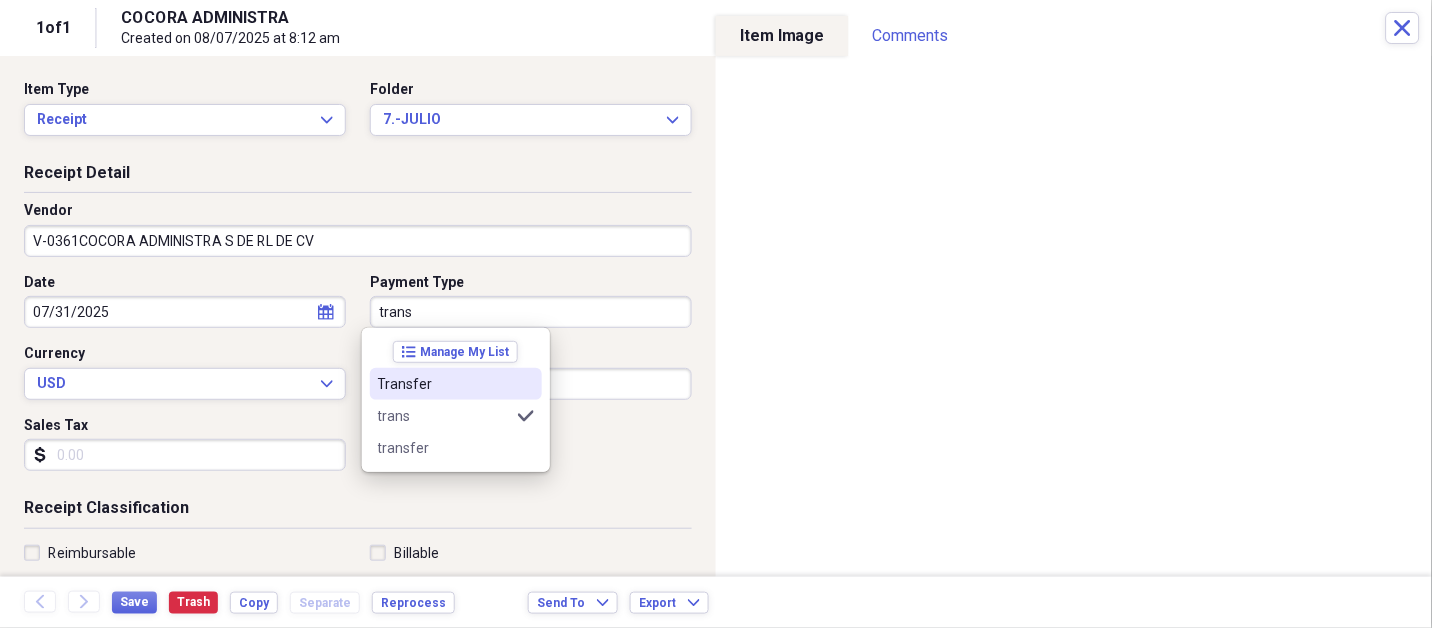 type on "Transfer" 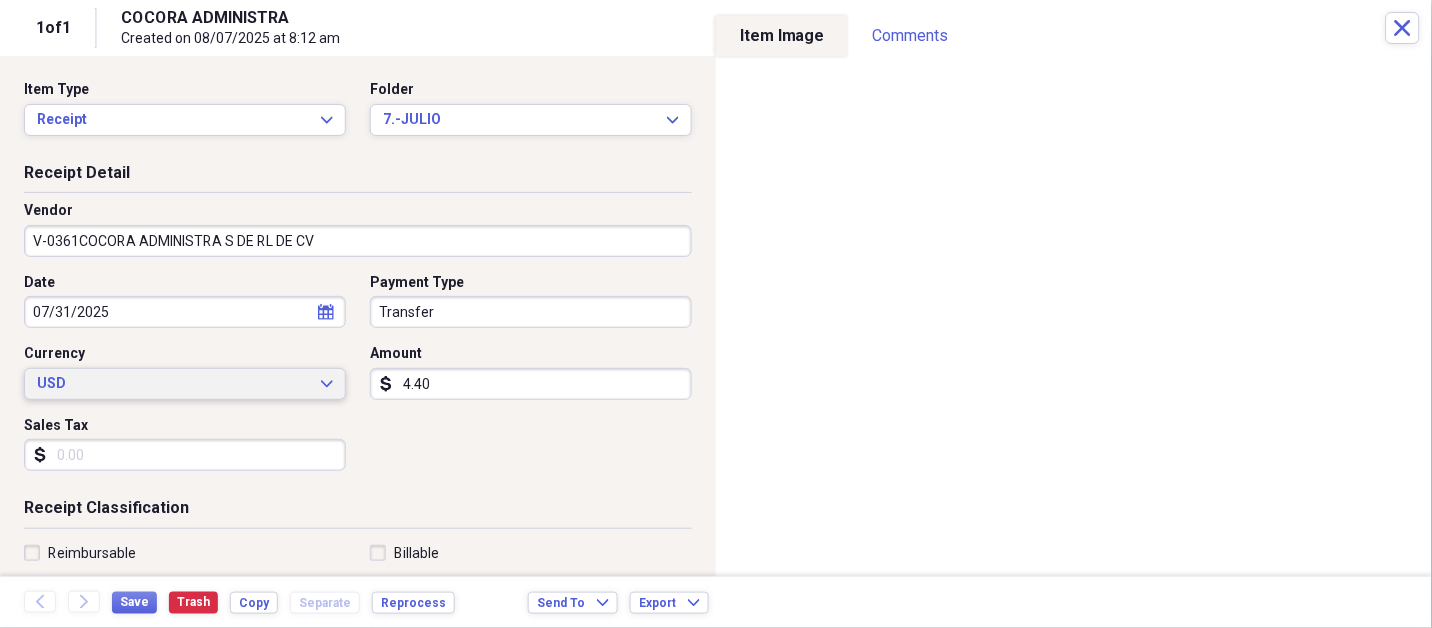 type 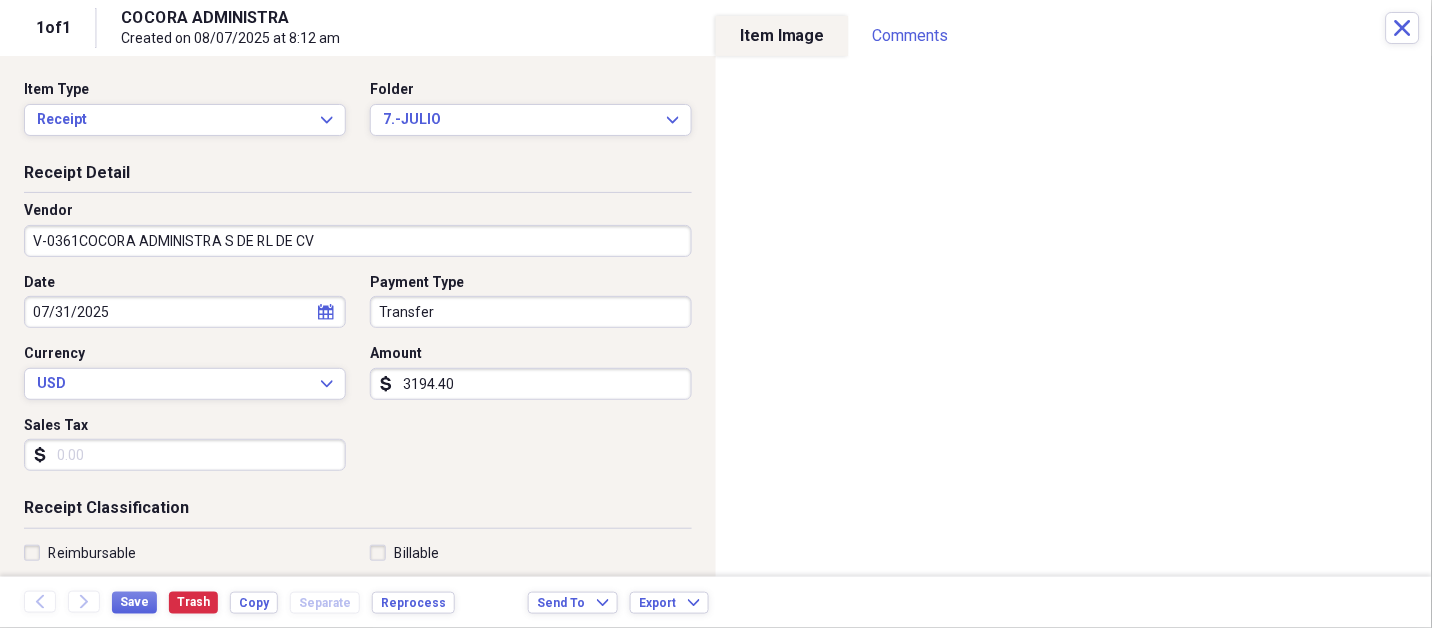 type on "3194.40" 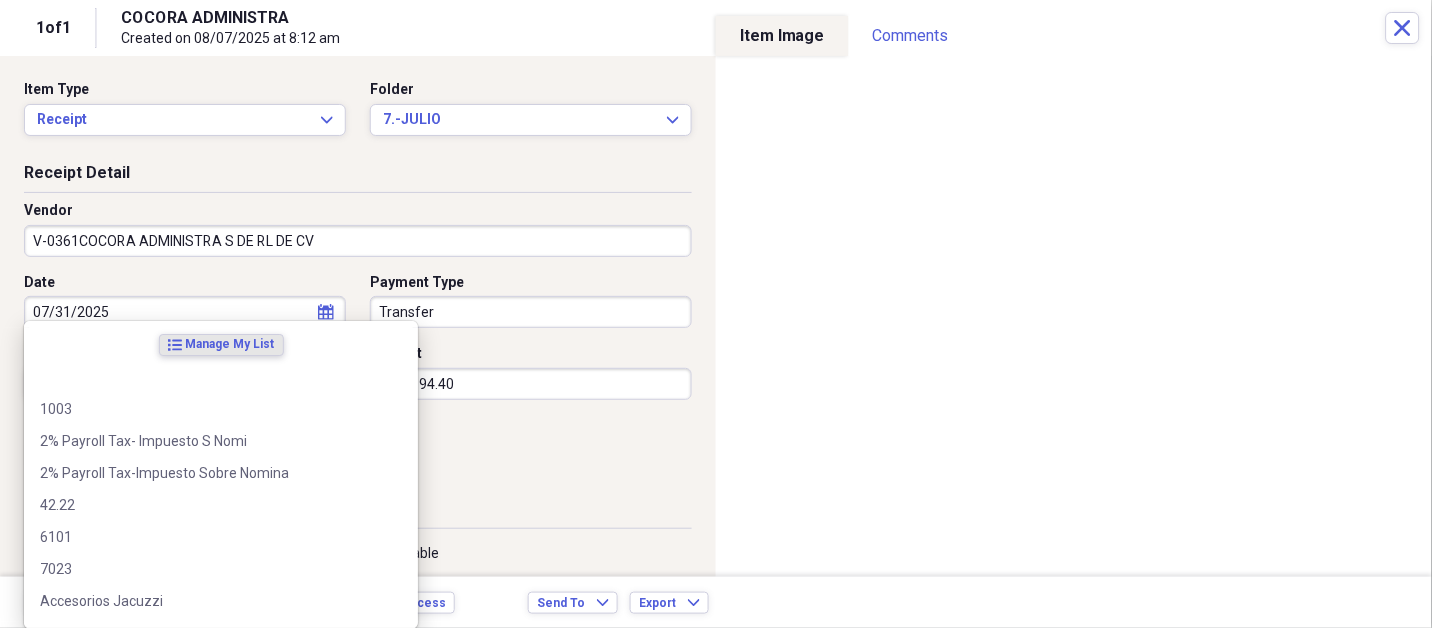 scroll, scrollTop: 307, scrollLeft: 0, axis: vertical 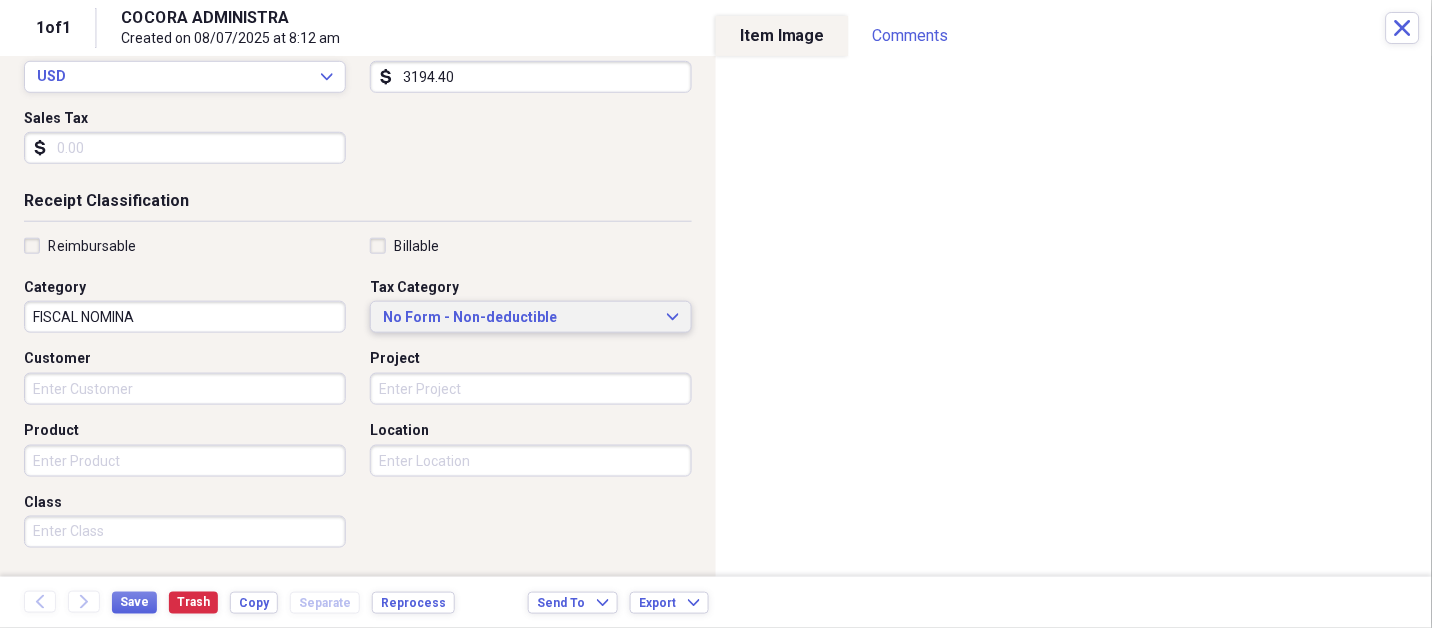 type 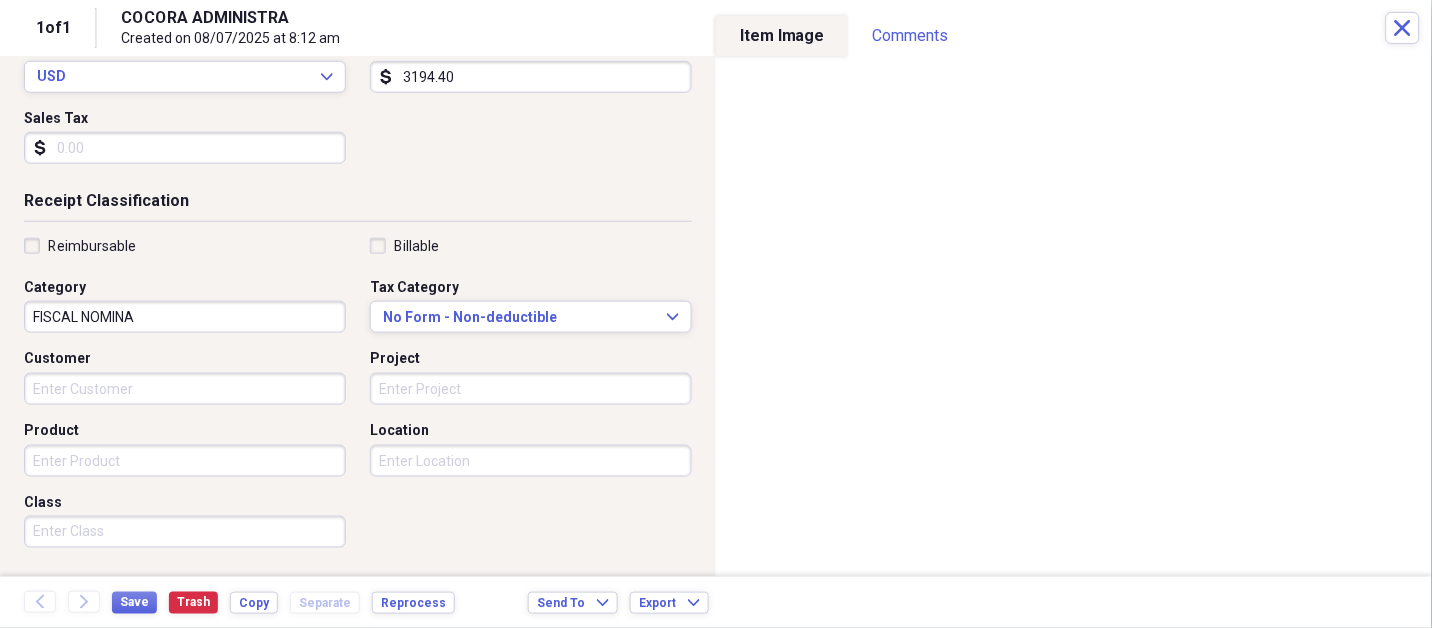 scroll, scrollTop: 497, scrollLeft: 0, axis: vertical 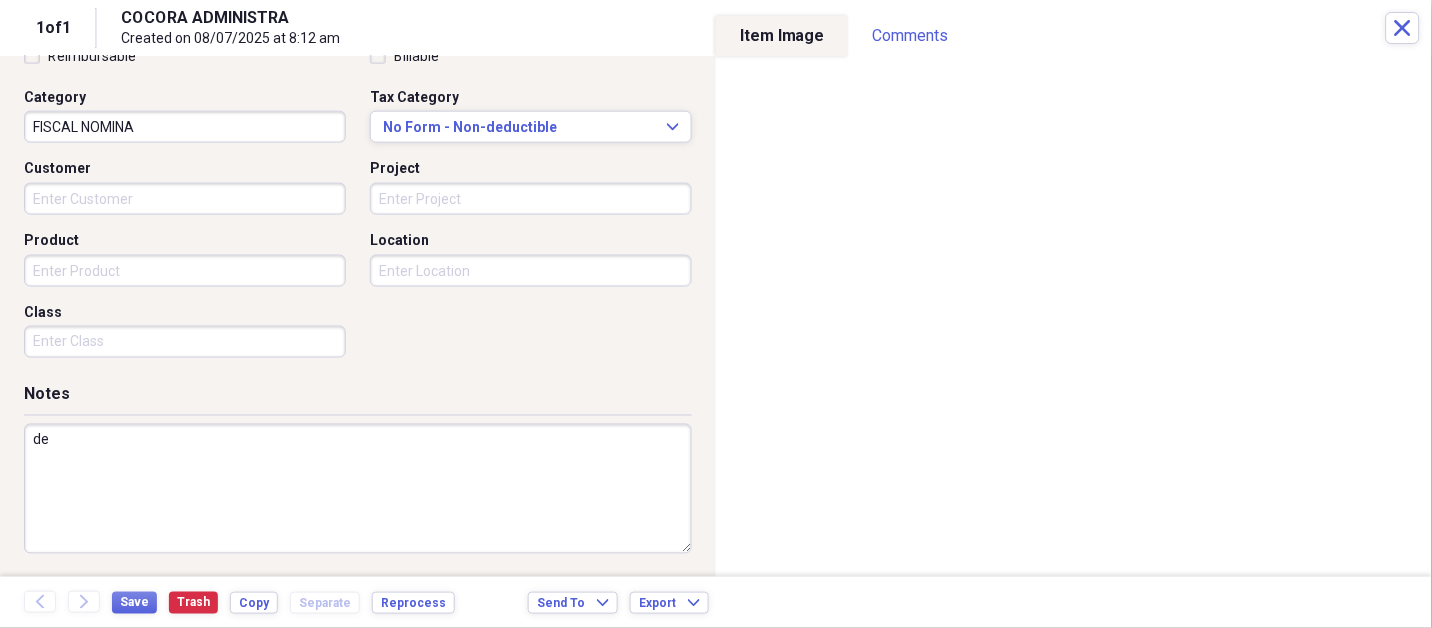 type on "d" 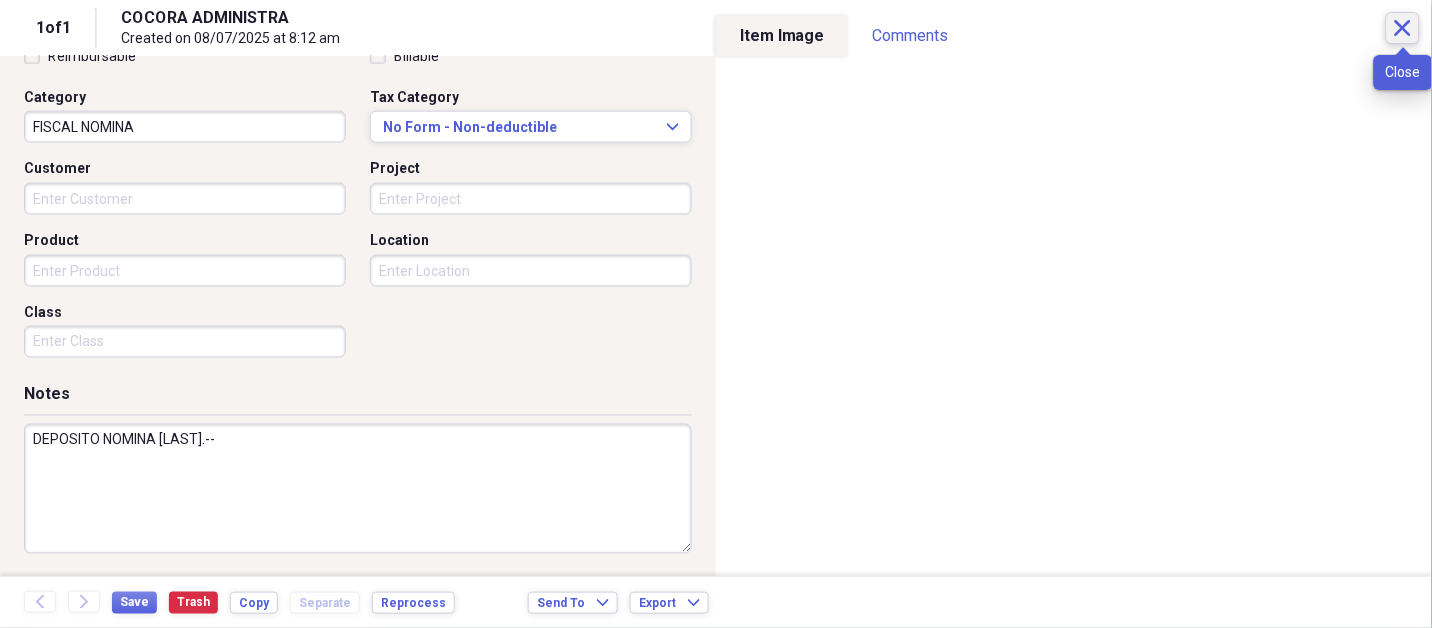 type on "DEPOSITO NOMINA [LAST].--" 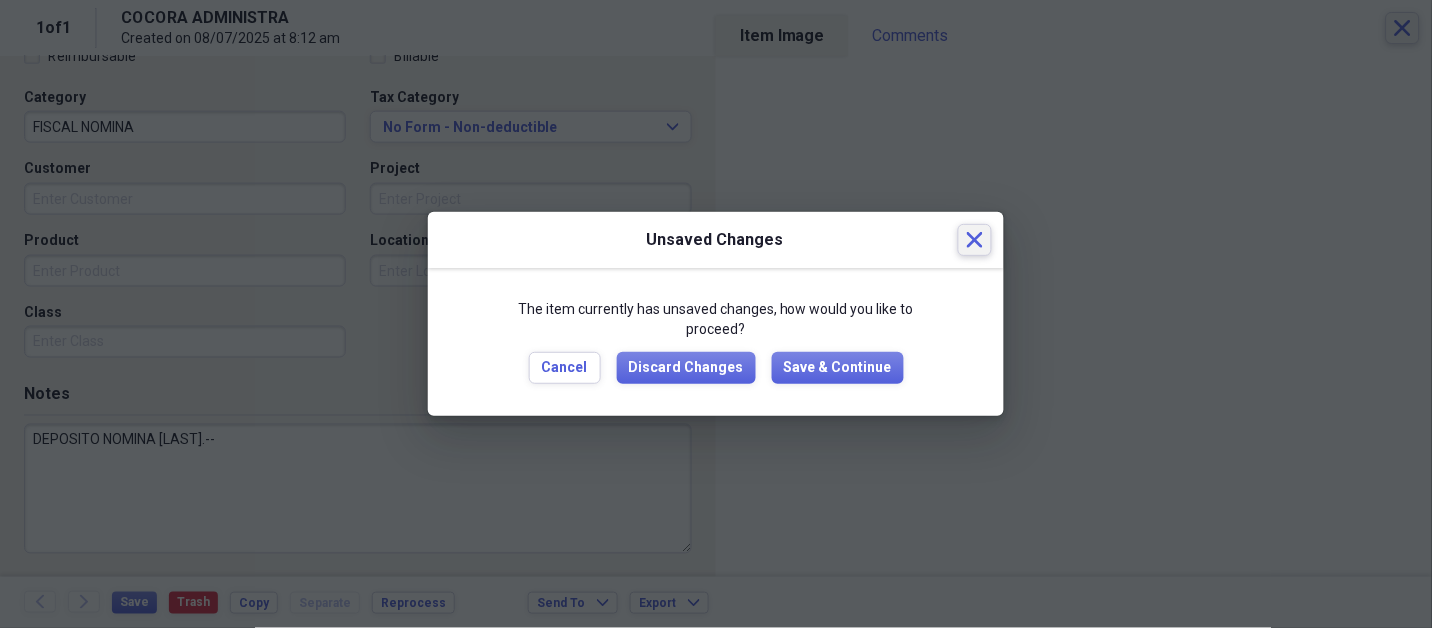 type 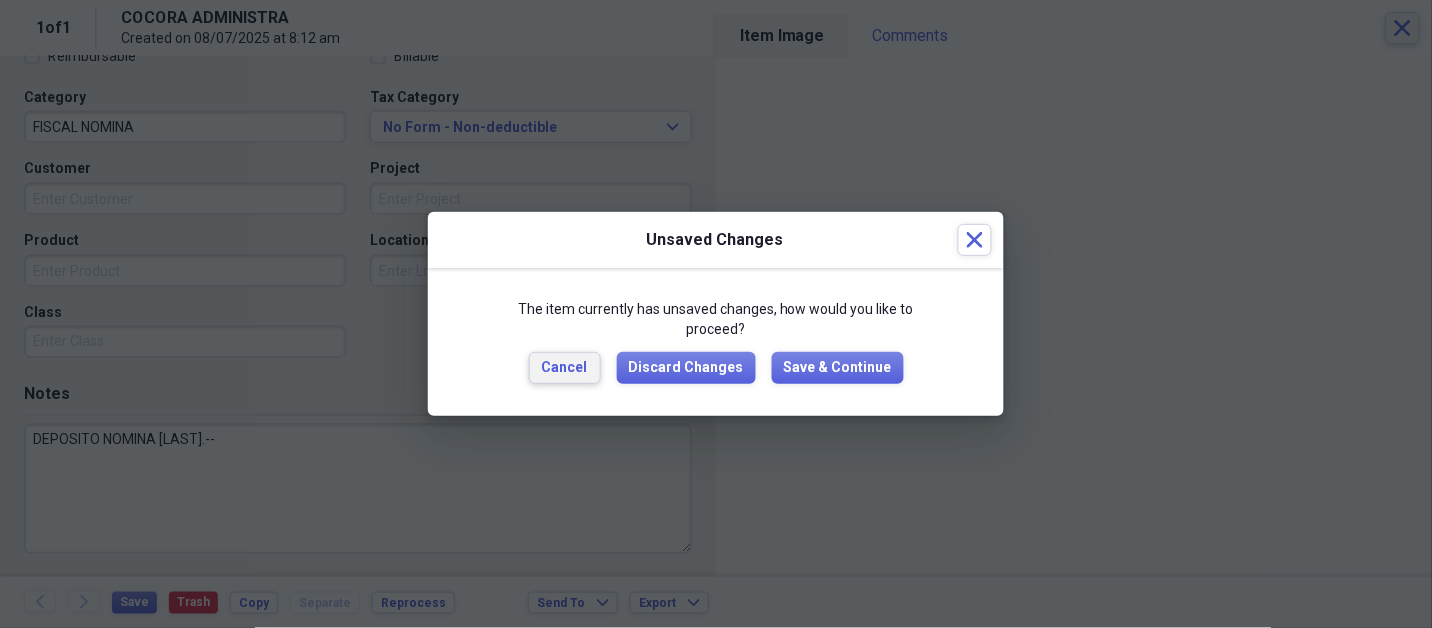 type 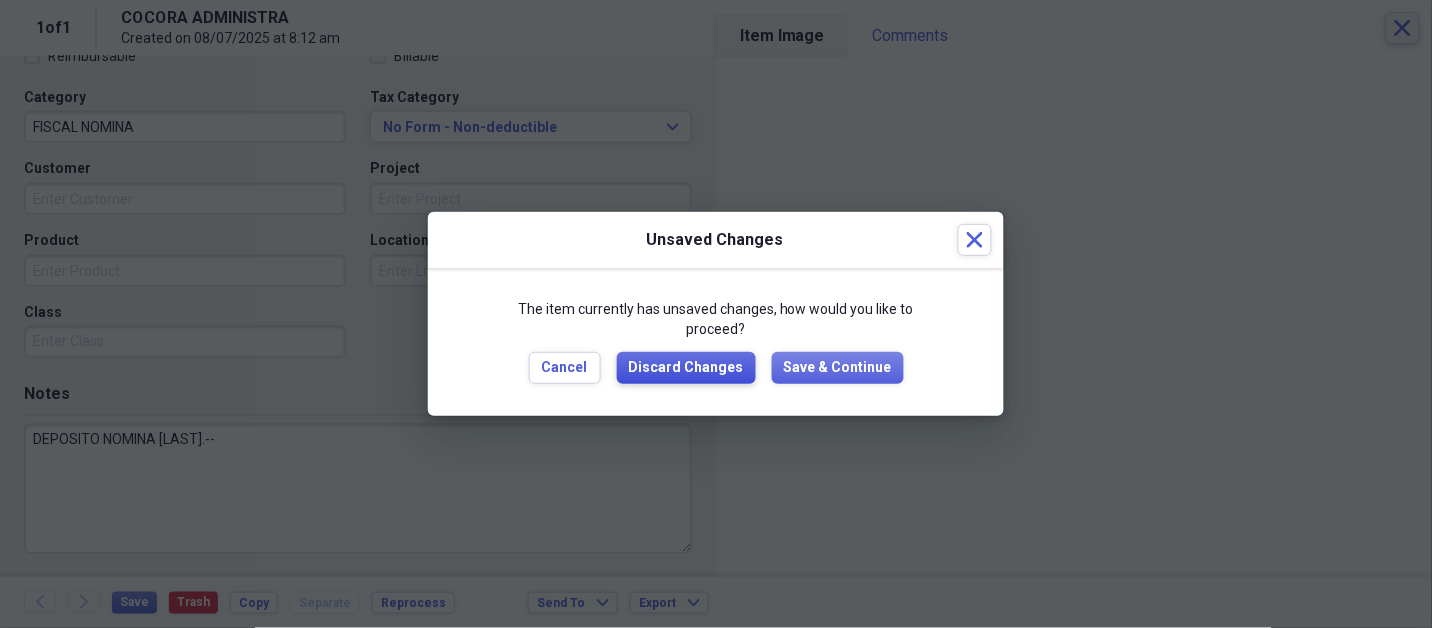 type 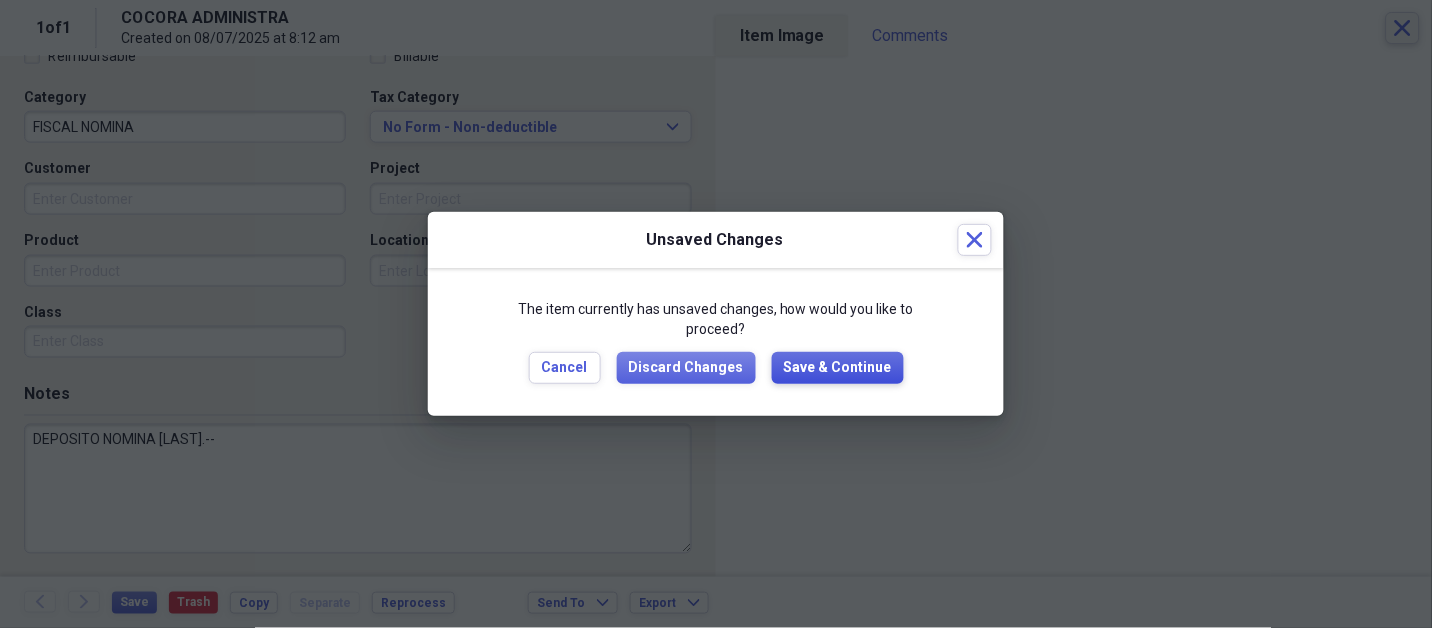 type 